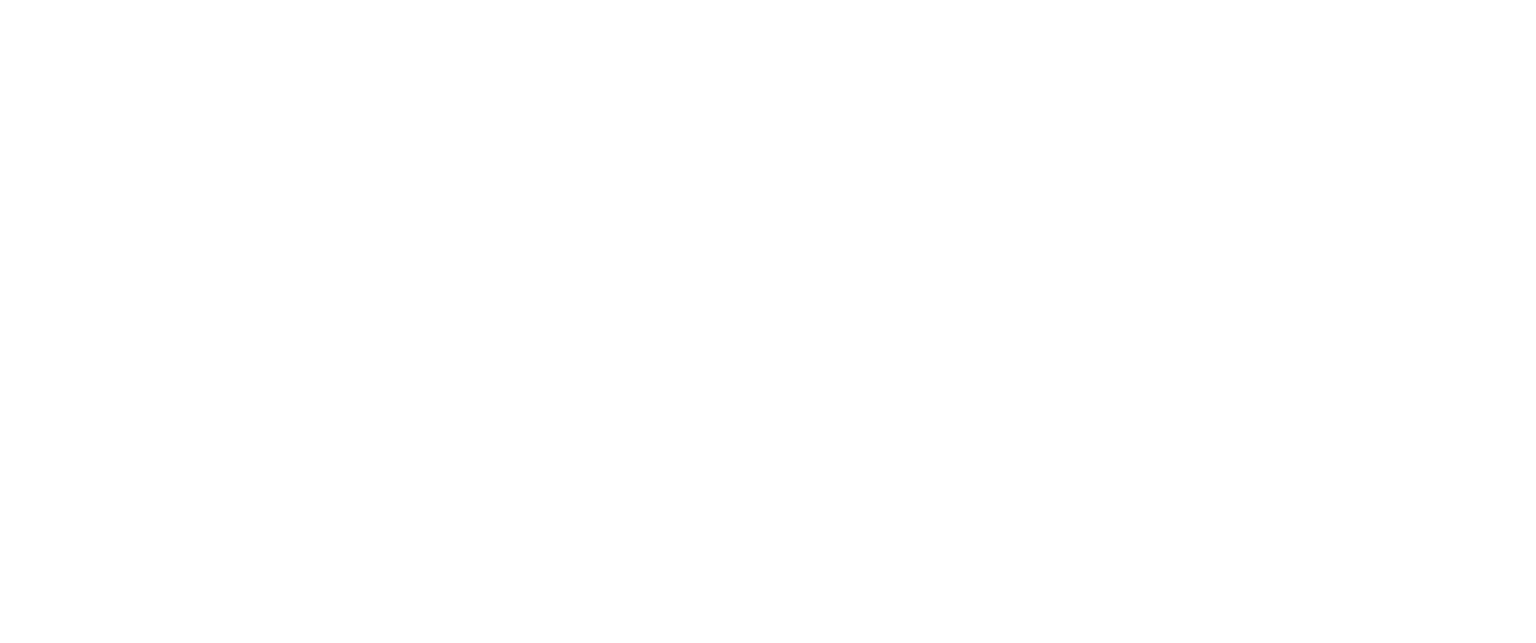 scroll, scrollTop: 0, scrollLeft: 0, axis: both 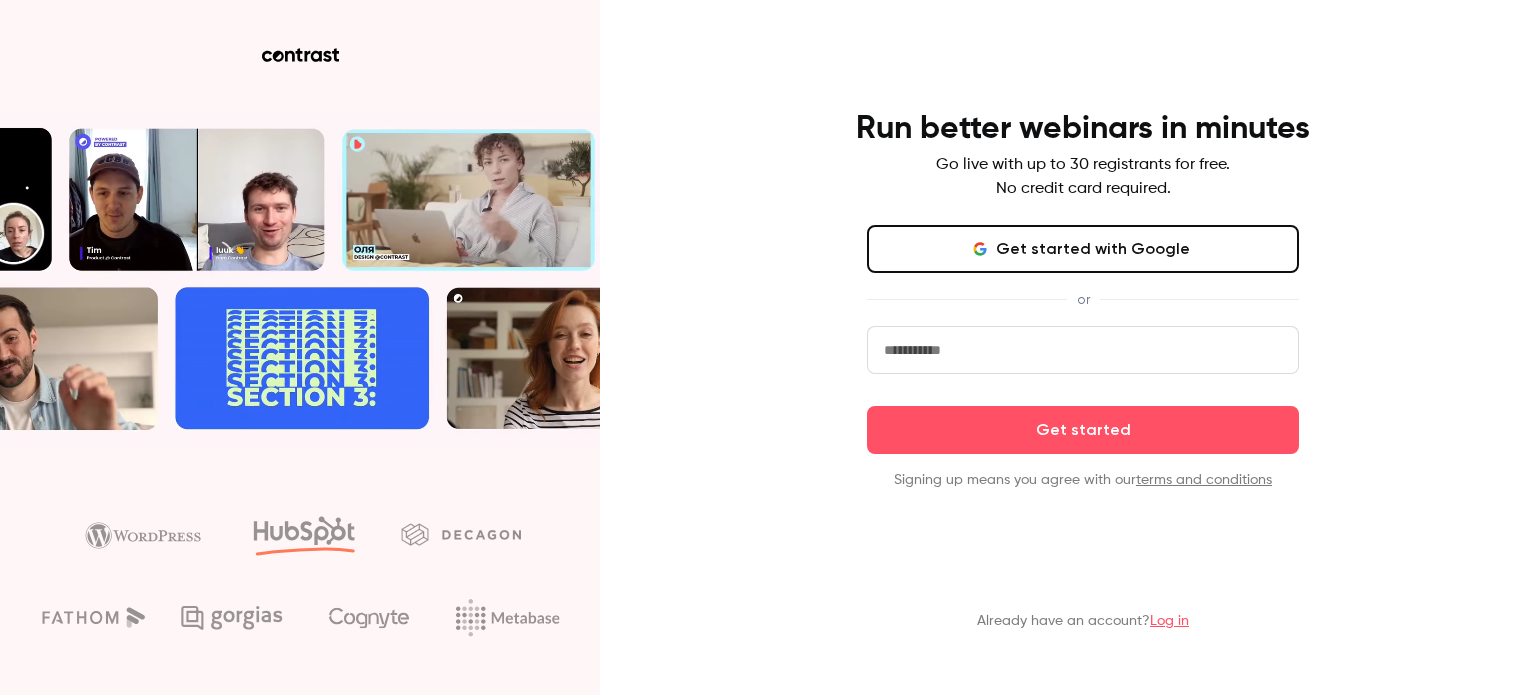 click on "Get started with Google" at bounding box center [1083, 249] 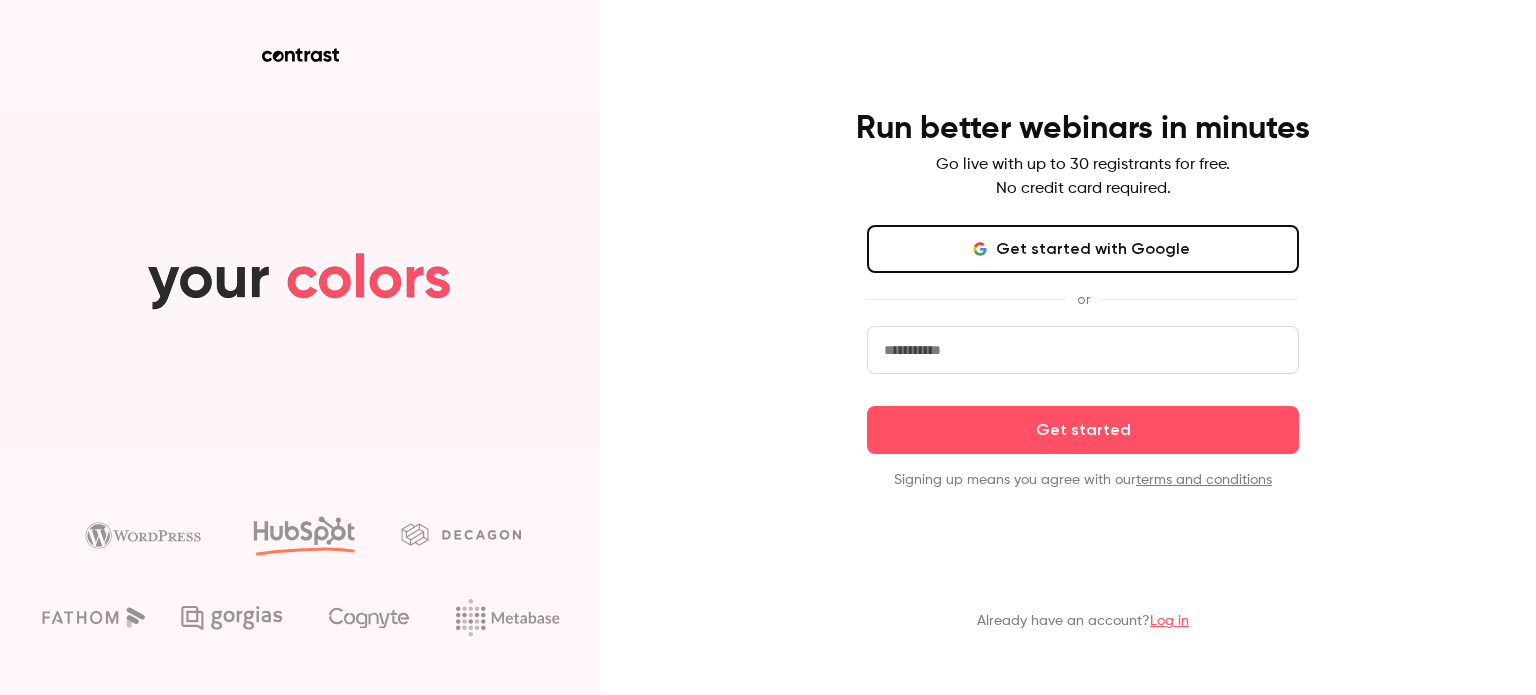 click on "Get started with Google" at bounding box center (1083, 249) 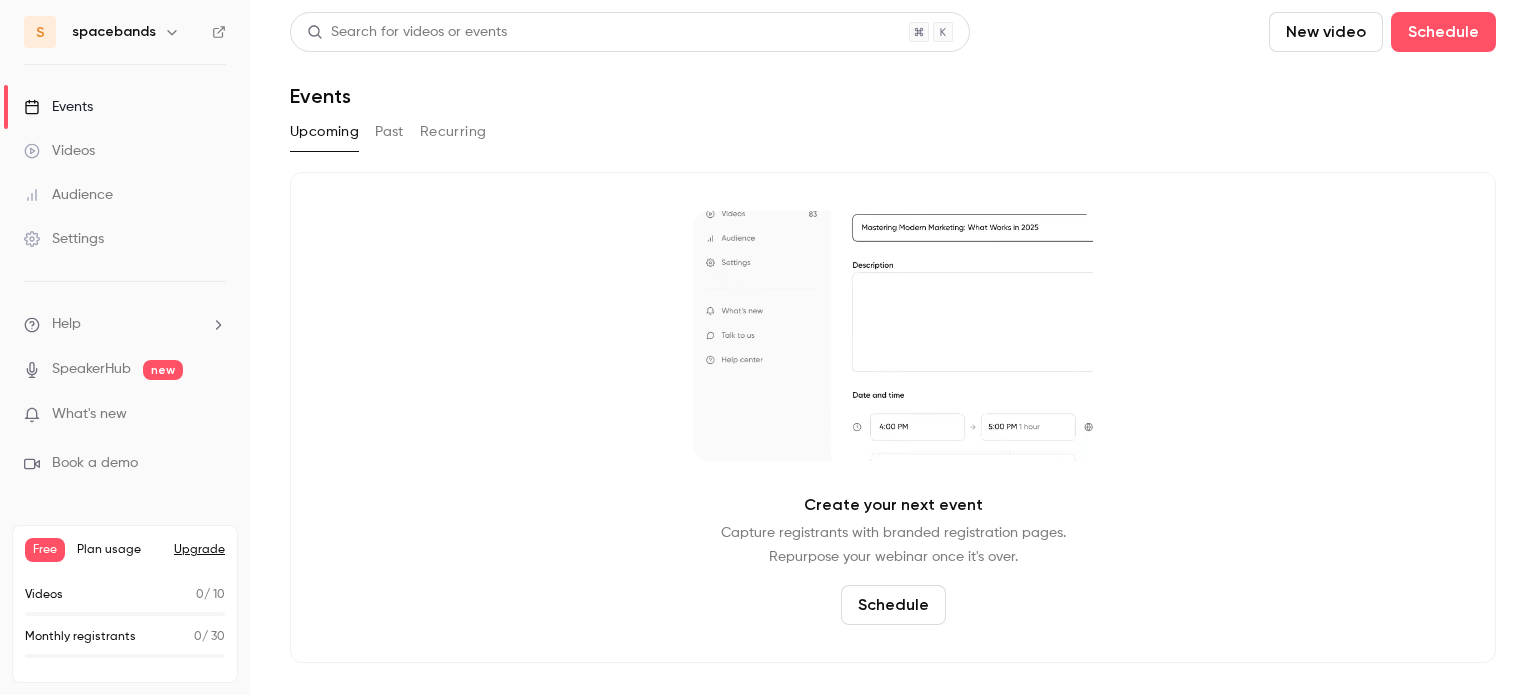 click on "Videos" at bounding box center [59, 151] 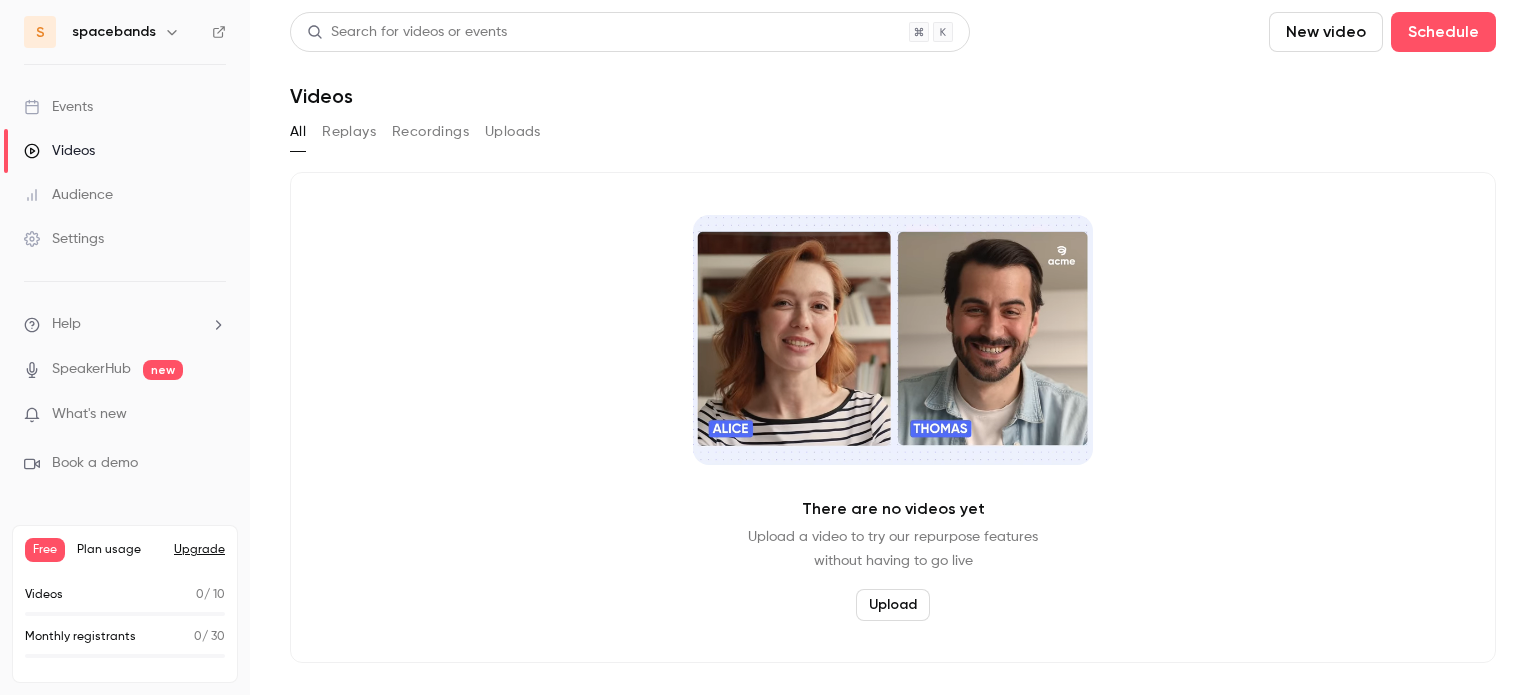 click on "Events" at bounding box center (125, 107) 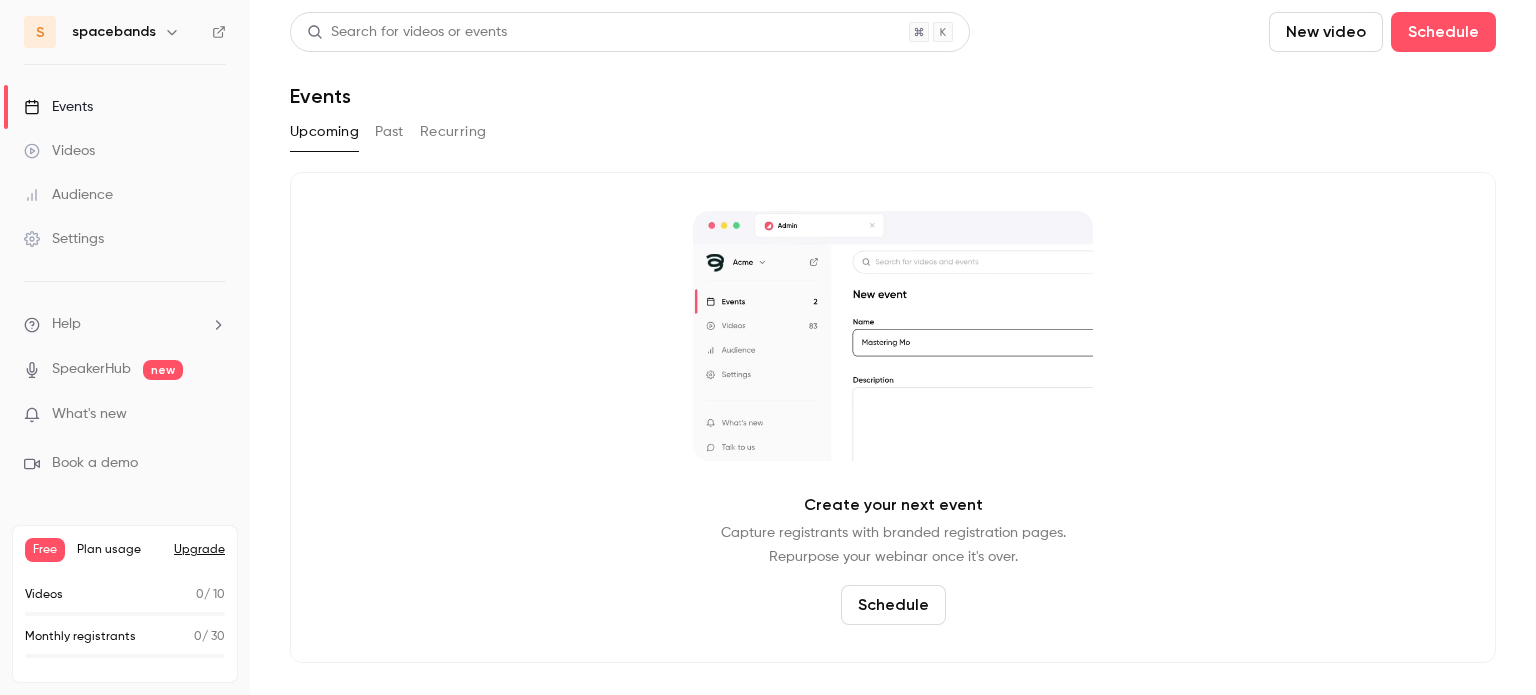 click on "Past" at bounding box center [389, 132] 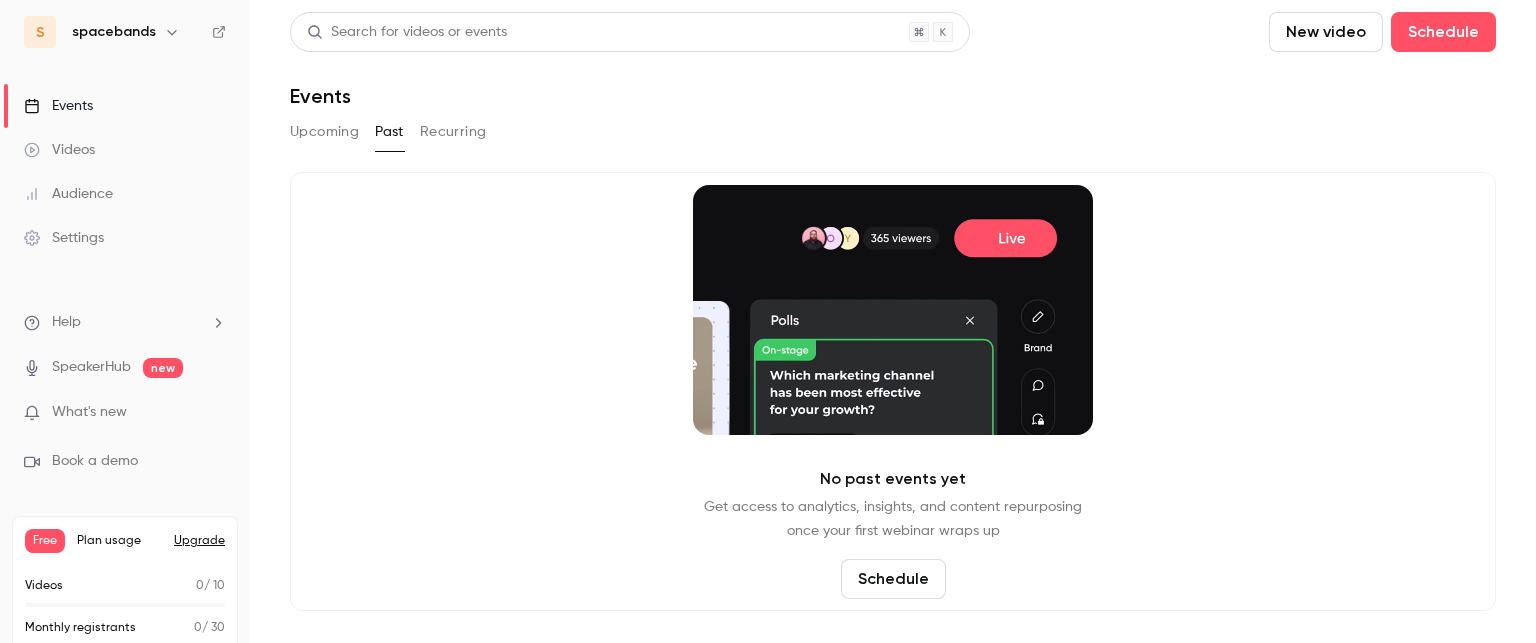 click on "Events" at bounding box center (58, 106) 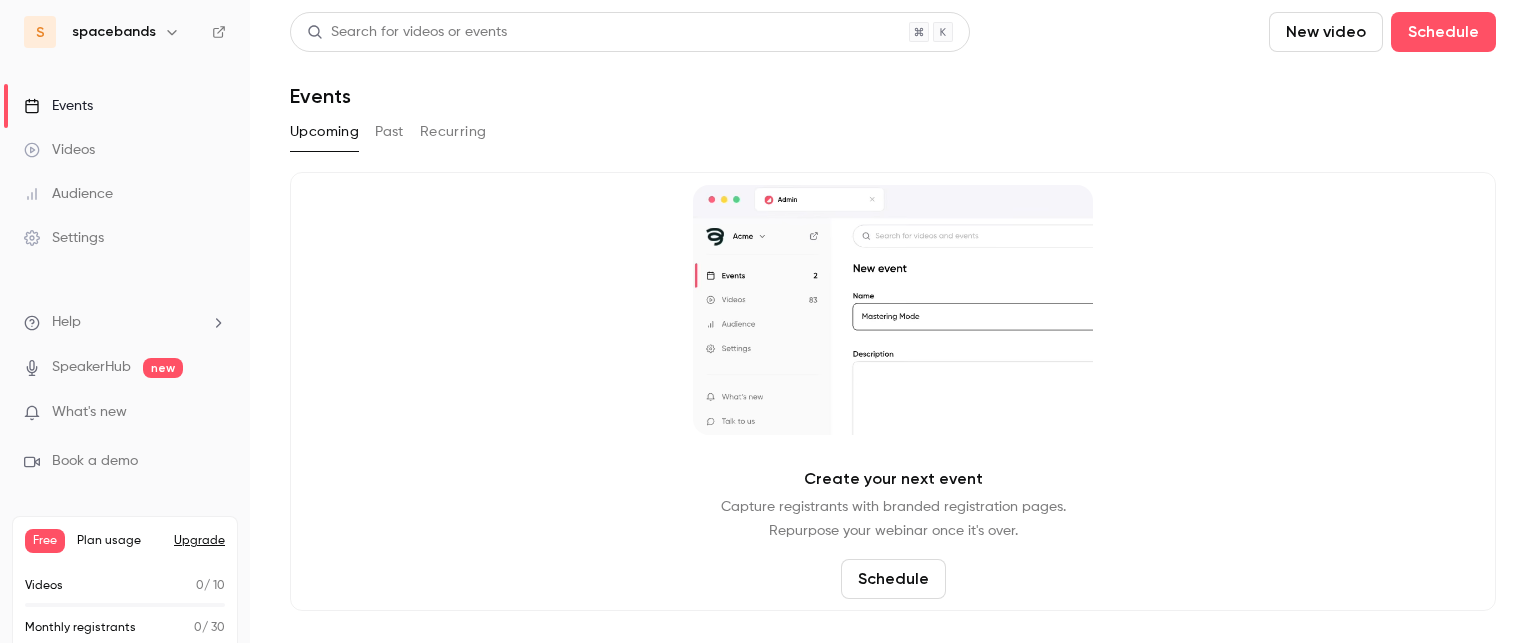 click on "Schedule" at bounding box center (893, 579) 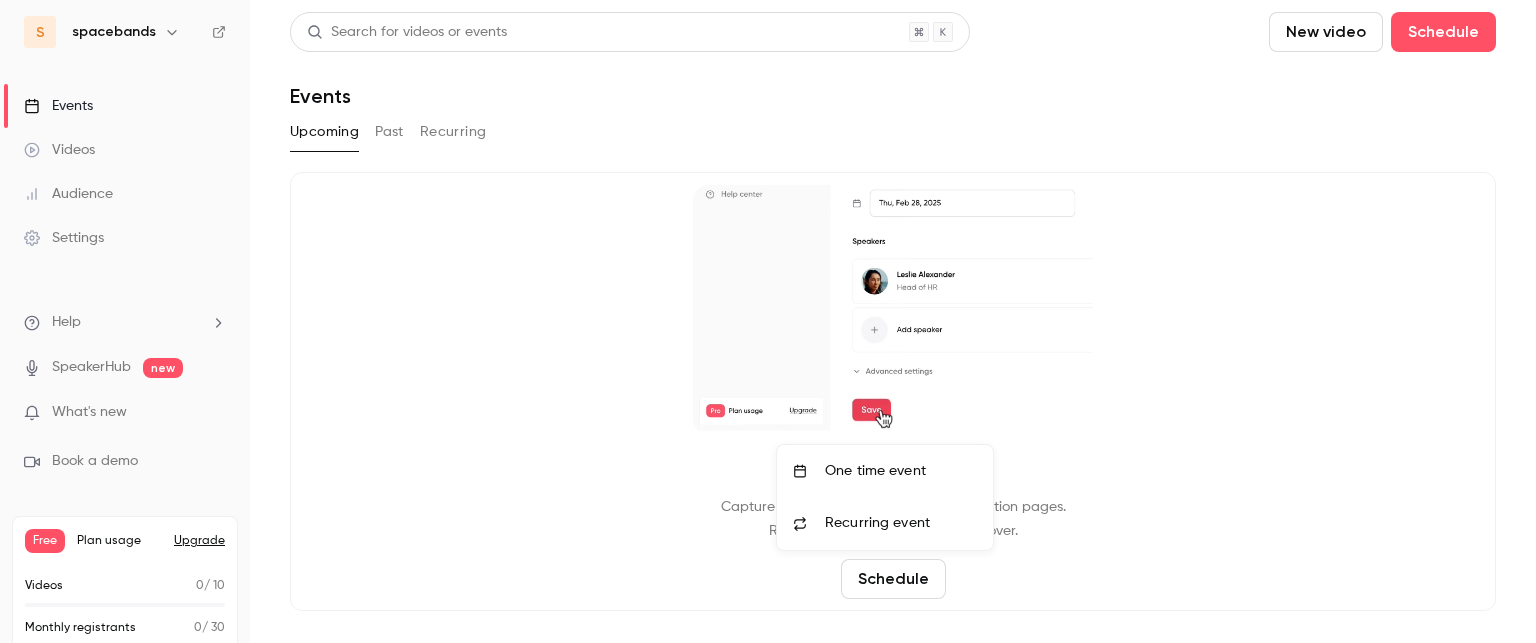 click on "One time event" at bounding box center [901, 471] 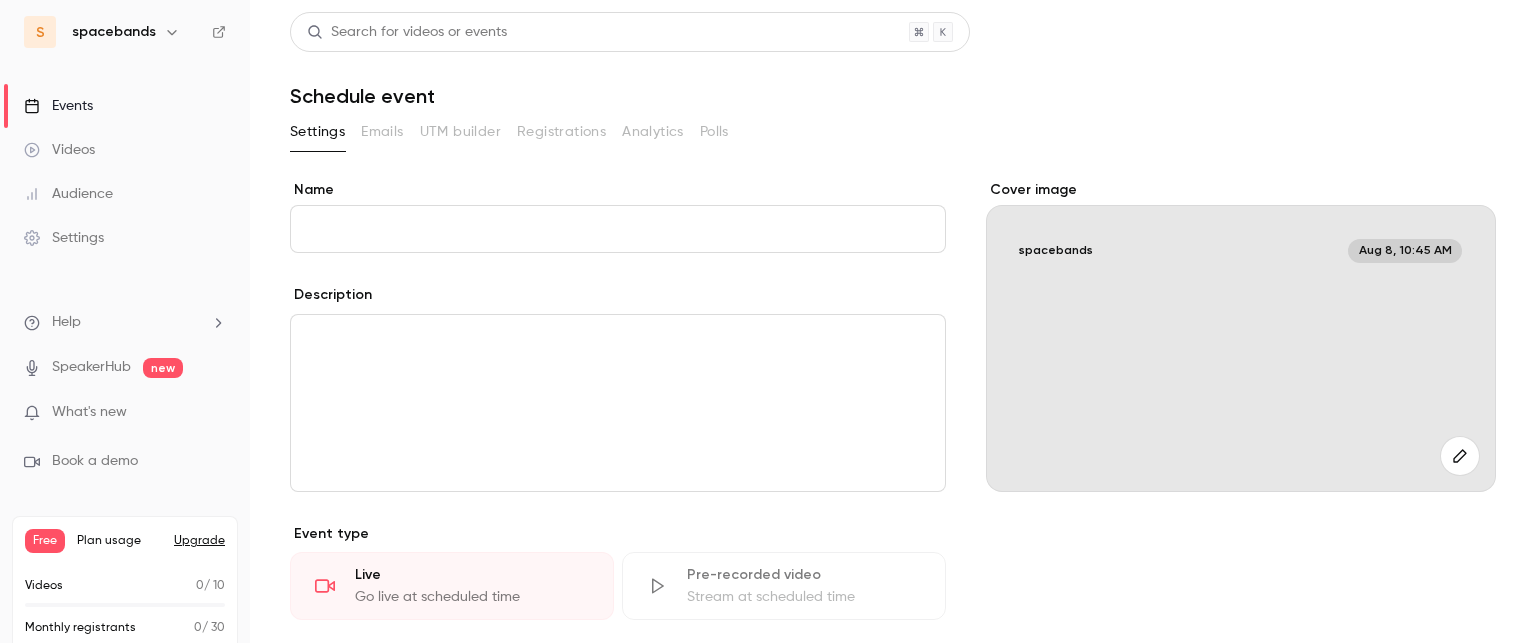 click on "Name" at bounding box center [618, 229] 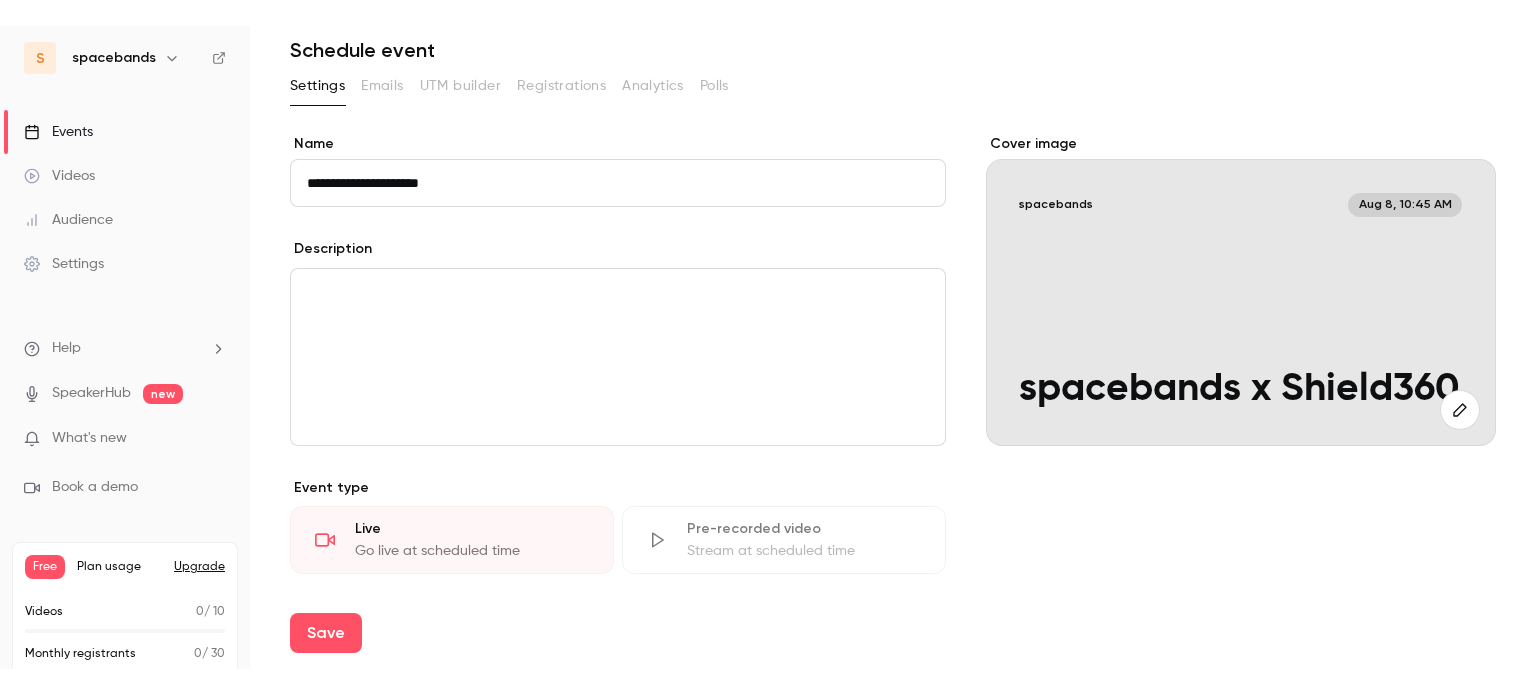 scroll, scrollTop: 0, scrollLeft: 0, axis: both 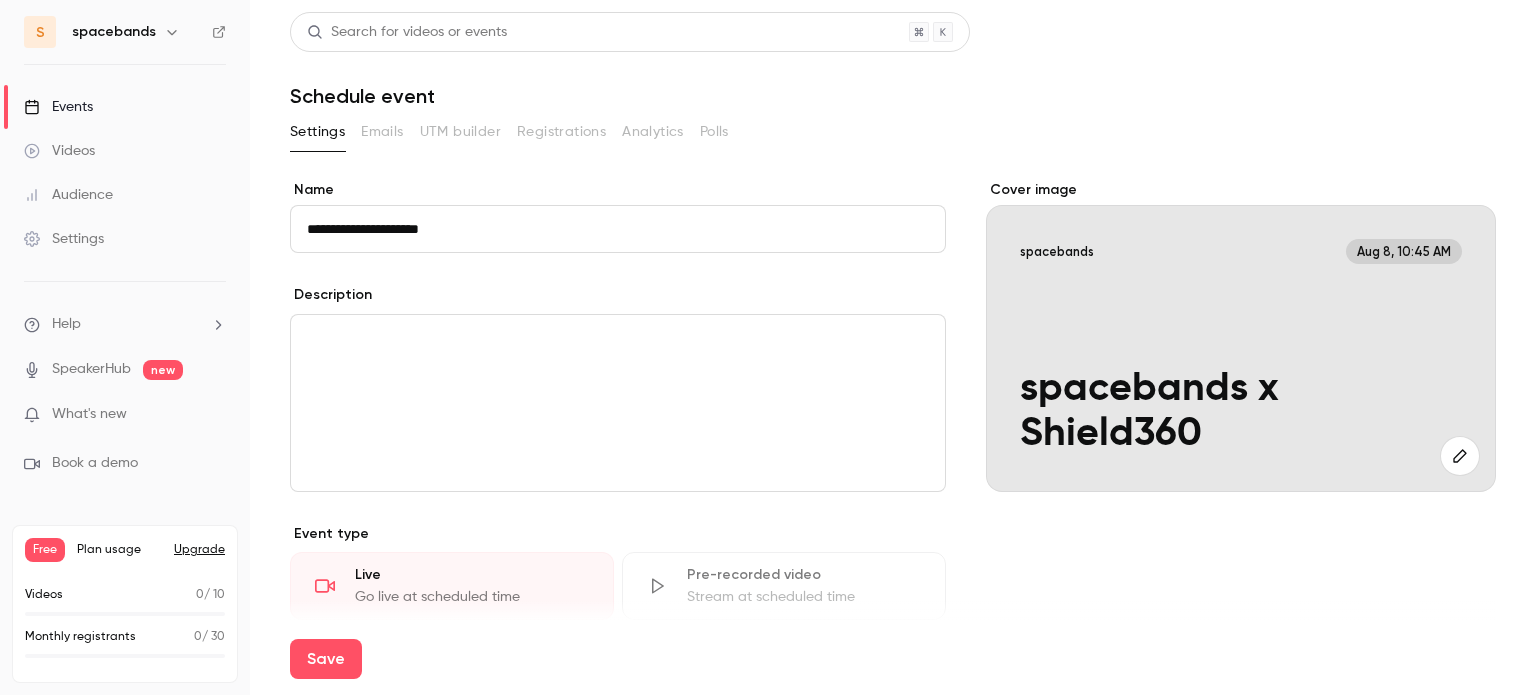 type on "**********" 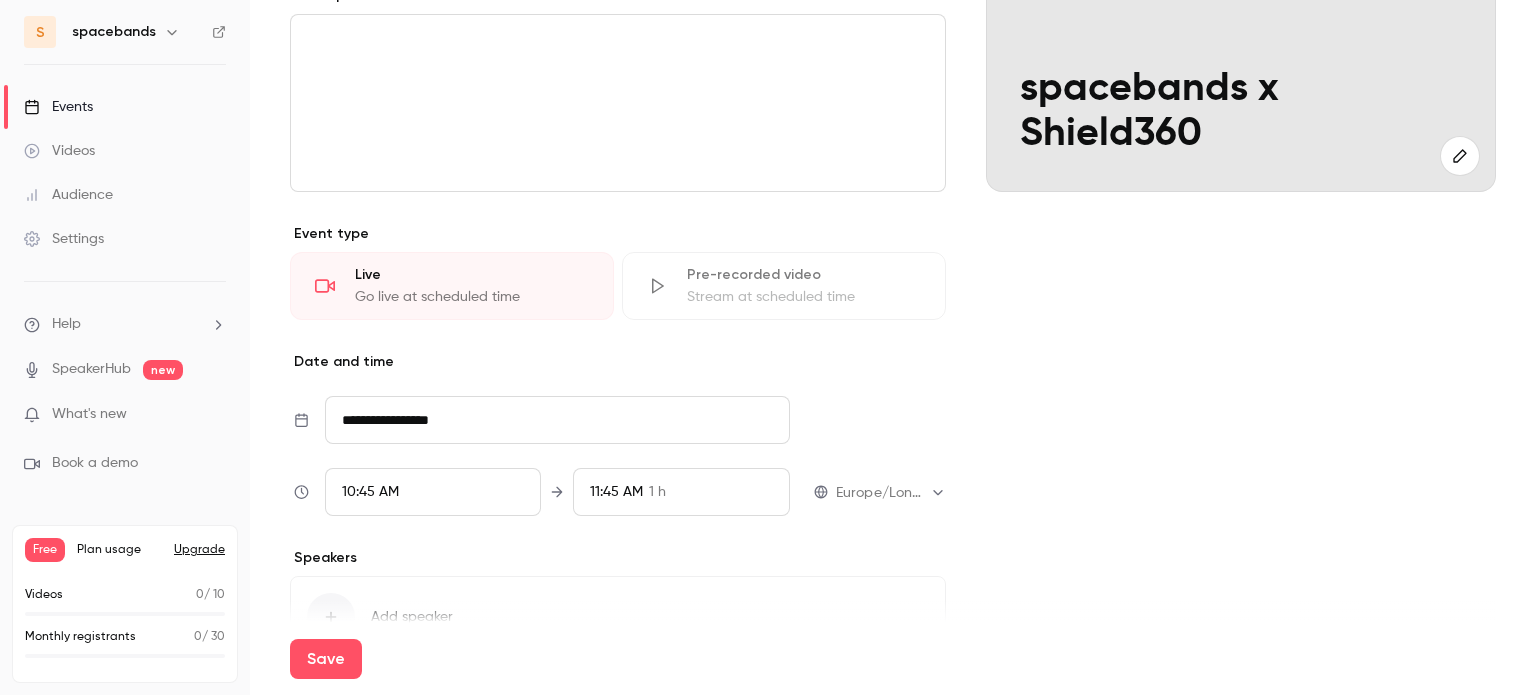 scroll, scrollTop: 421, scrollLeft: 0, axis: vertical 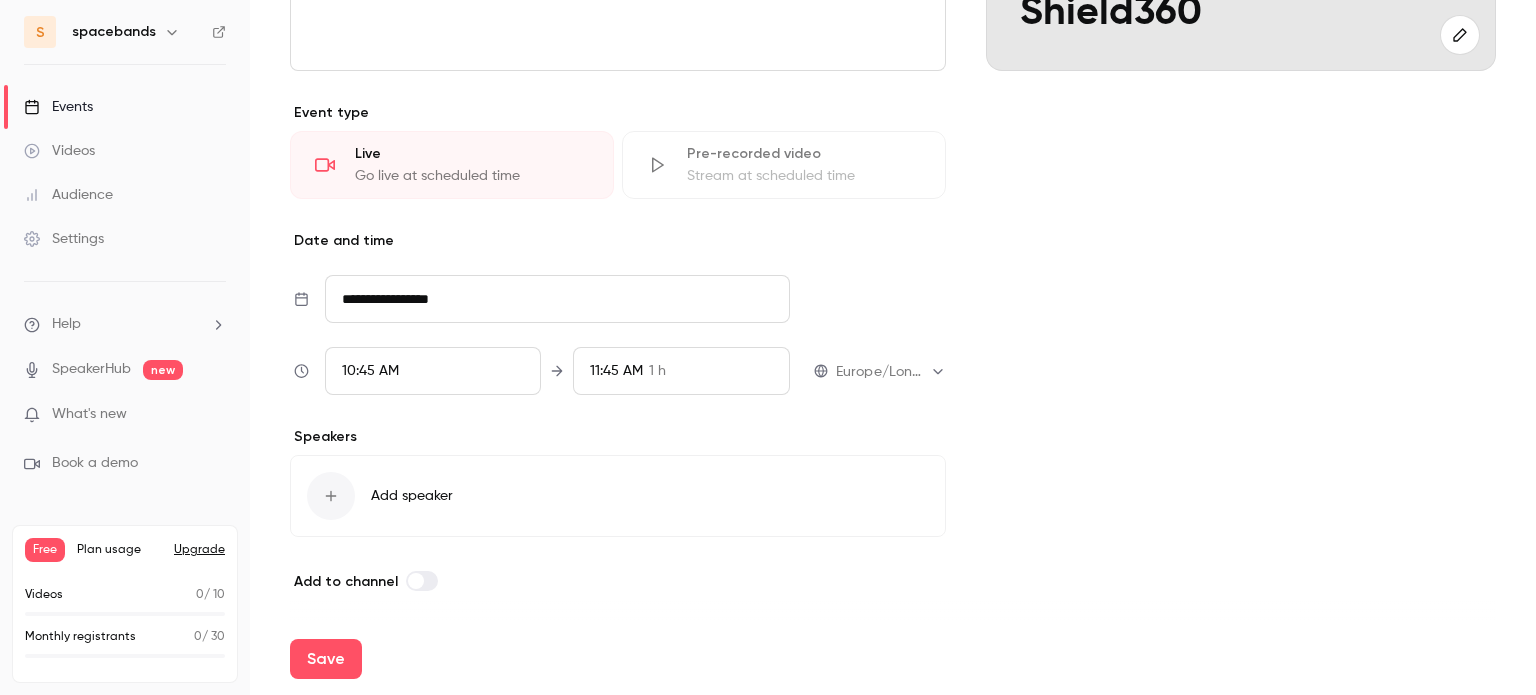 click 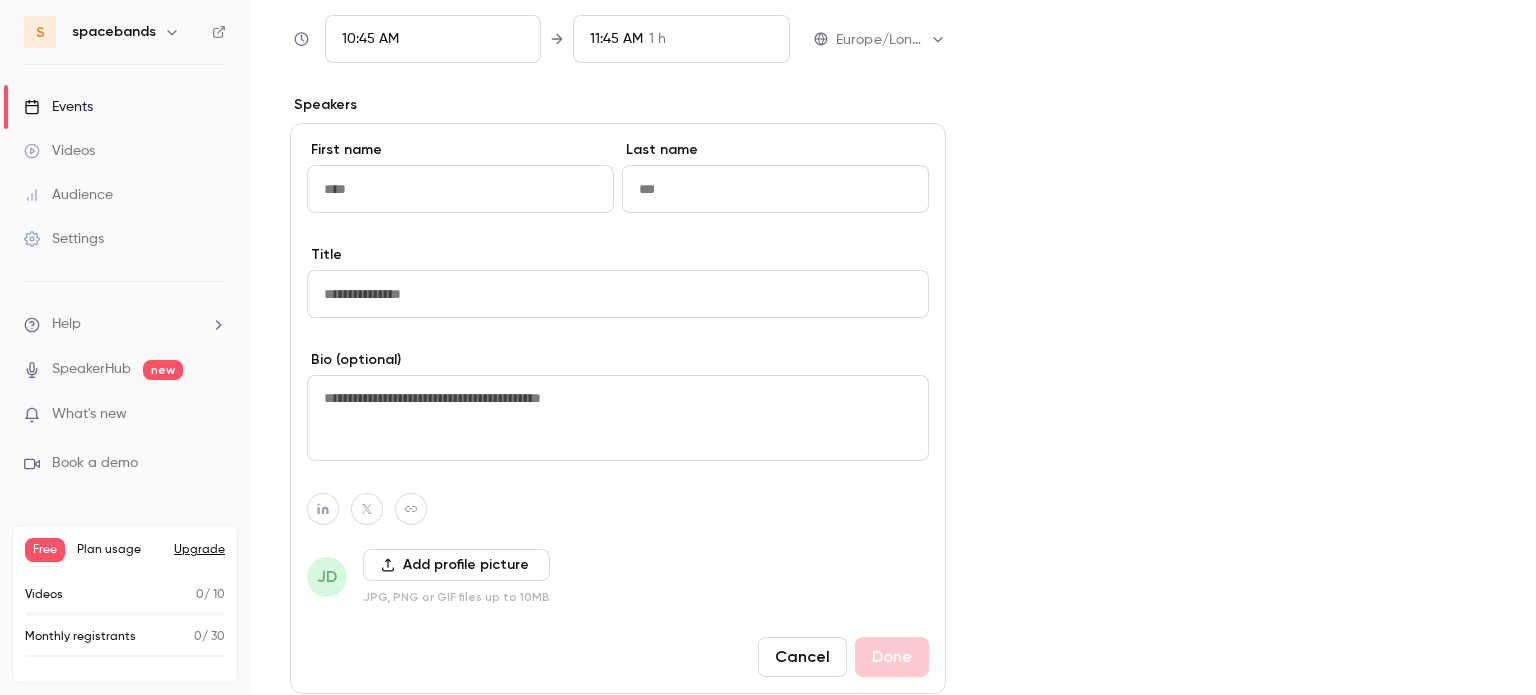 scroll, scrollTop: 721, scrollLeft: 0, axis: vertical 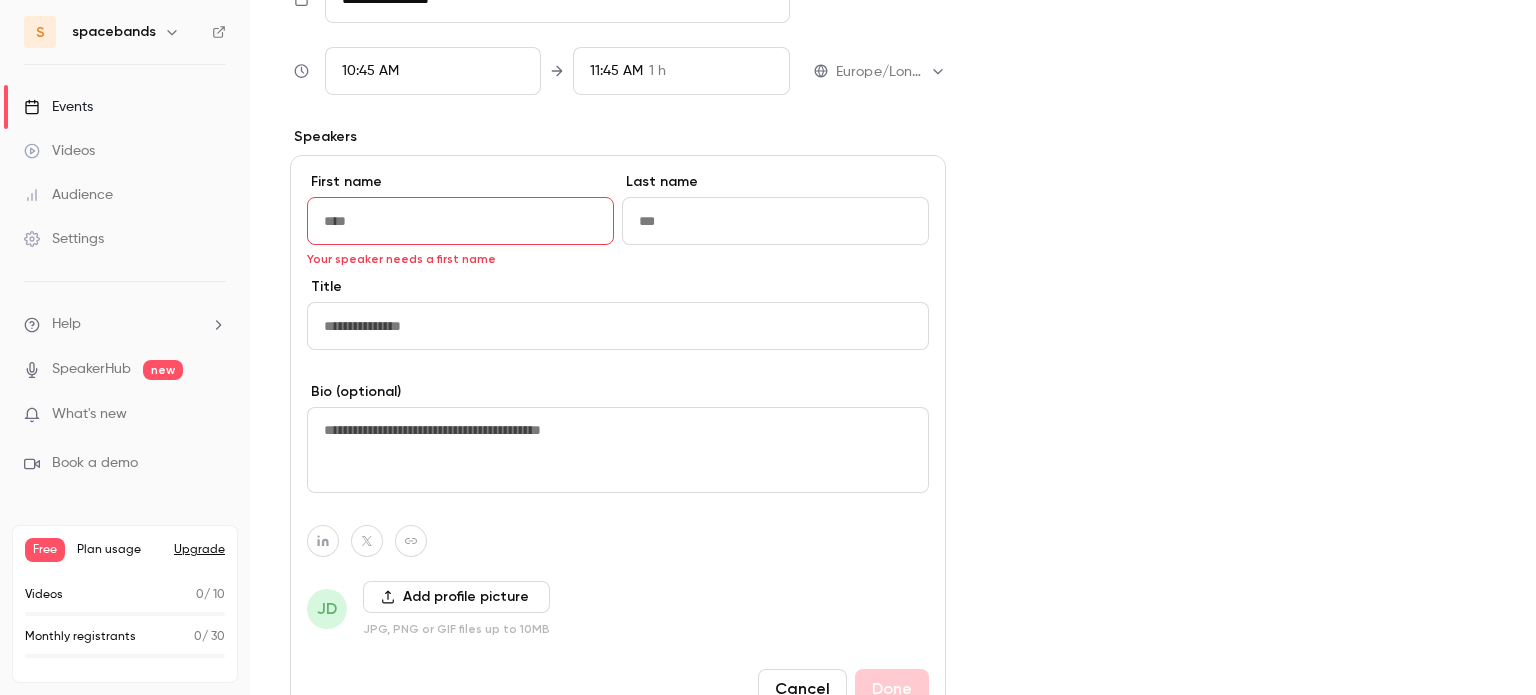 click at bounding box center [460, 221] 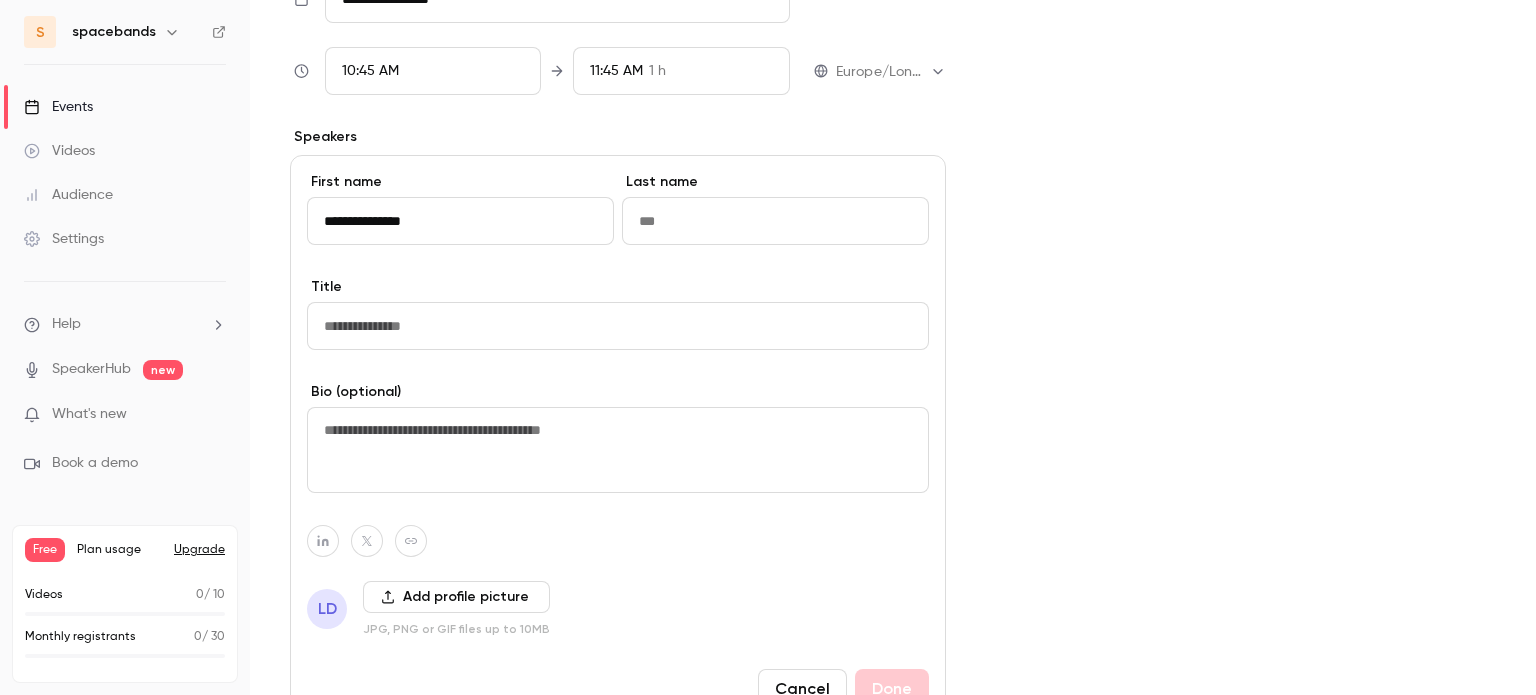 drag, startPoint x: 445, startPoint y: 222, endPoint x: 365, endPoint y: 226, distance: 80.09994 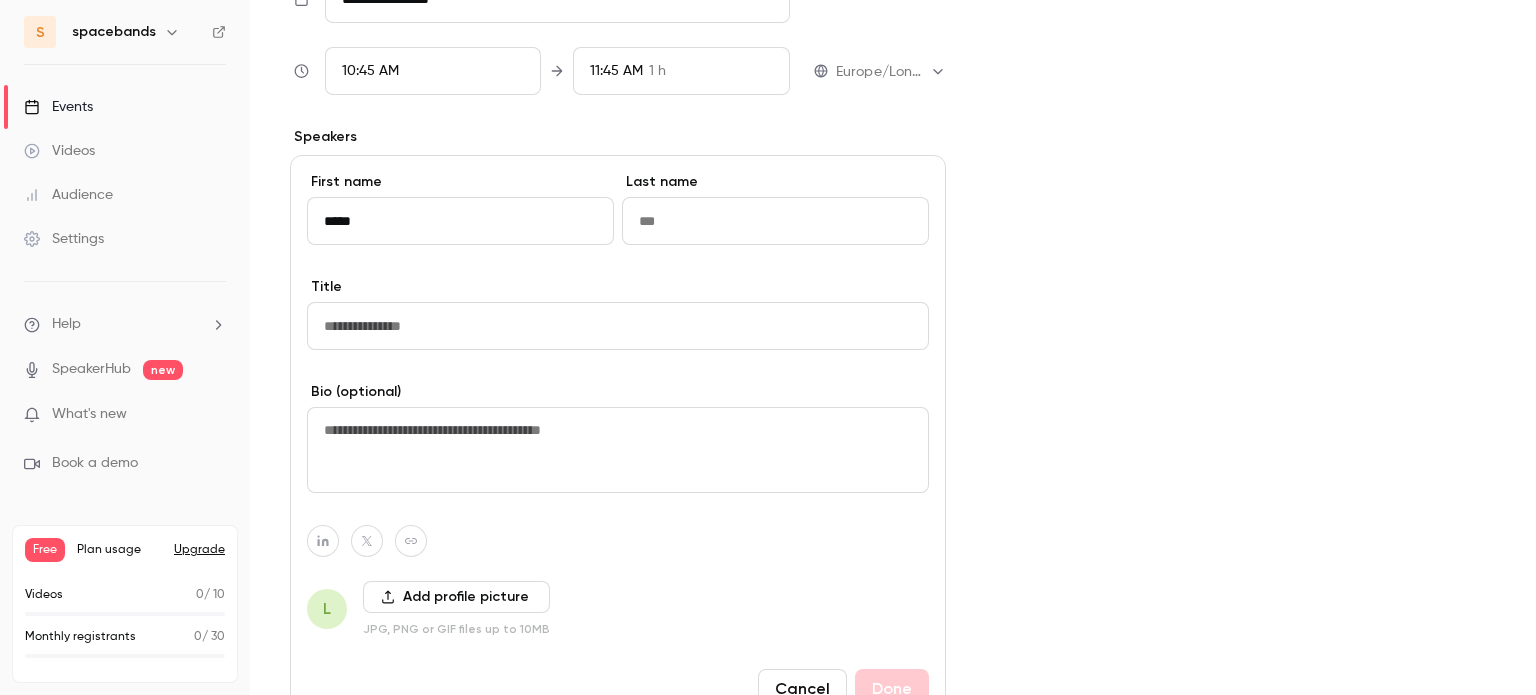 type on "*****" 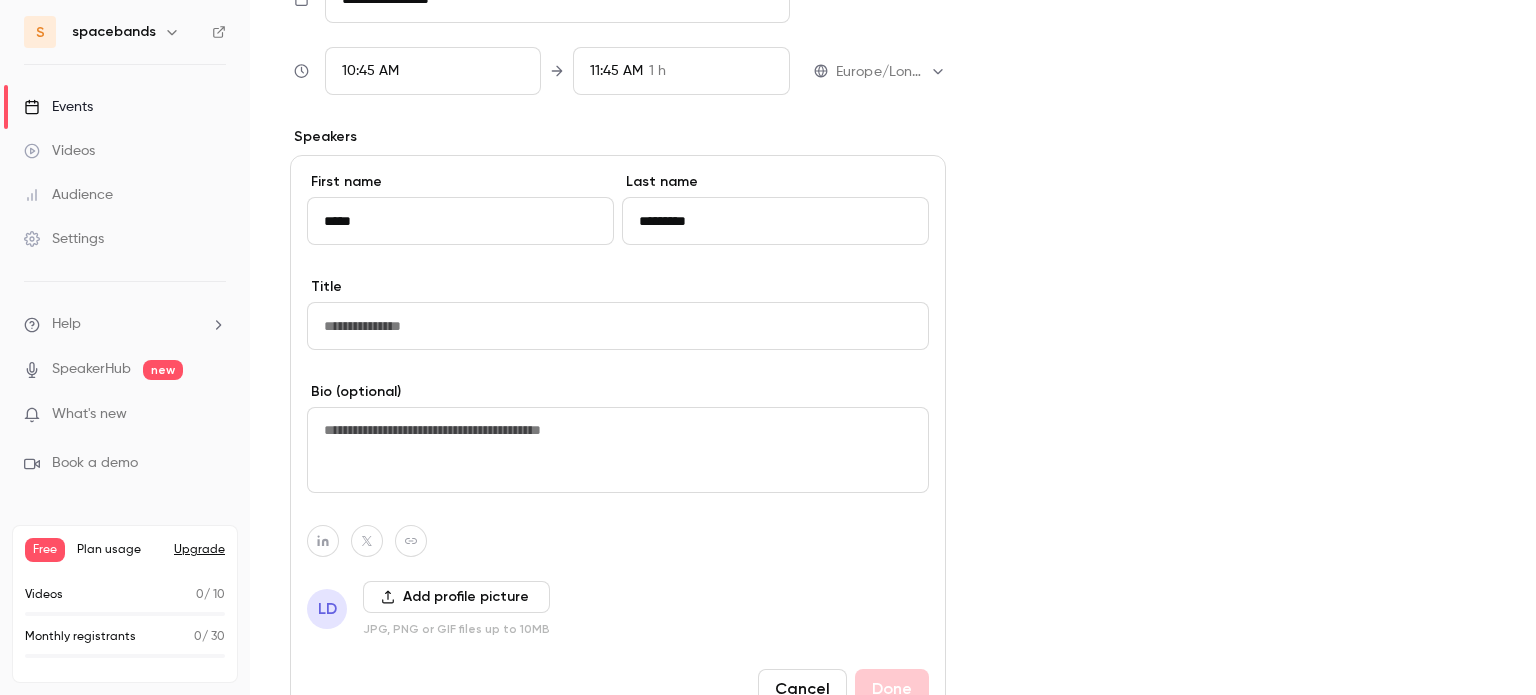type on "*********" 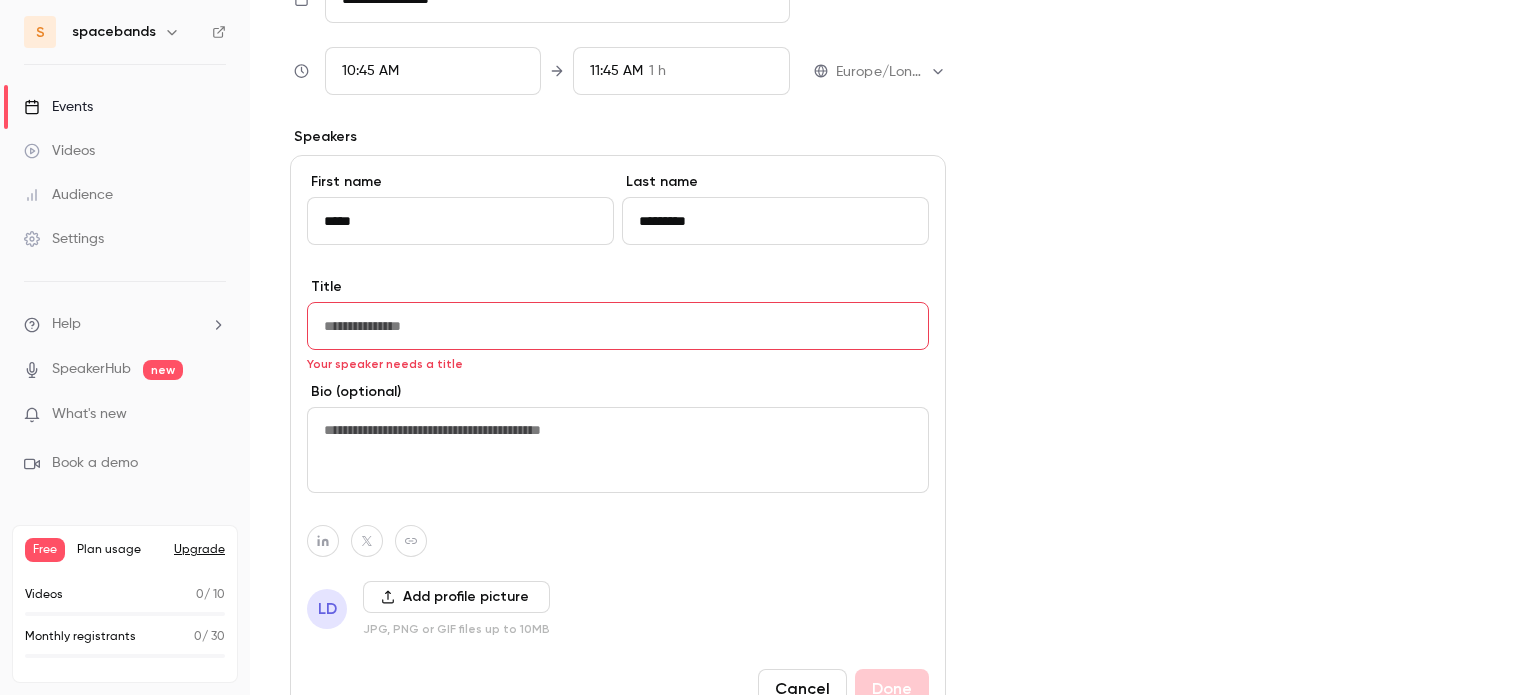 click at bounding box center (618, 326) 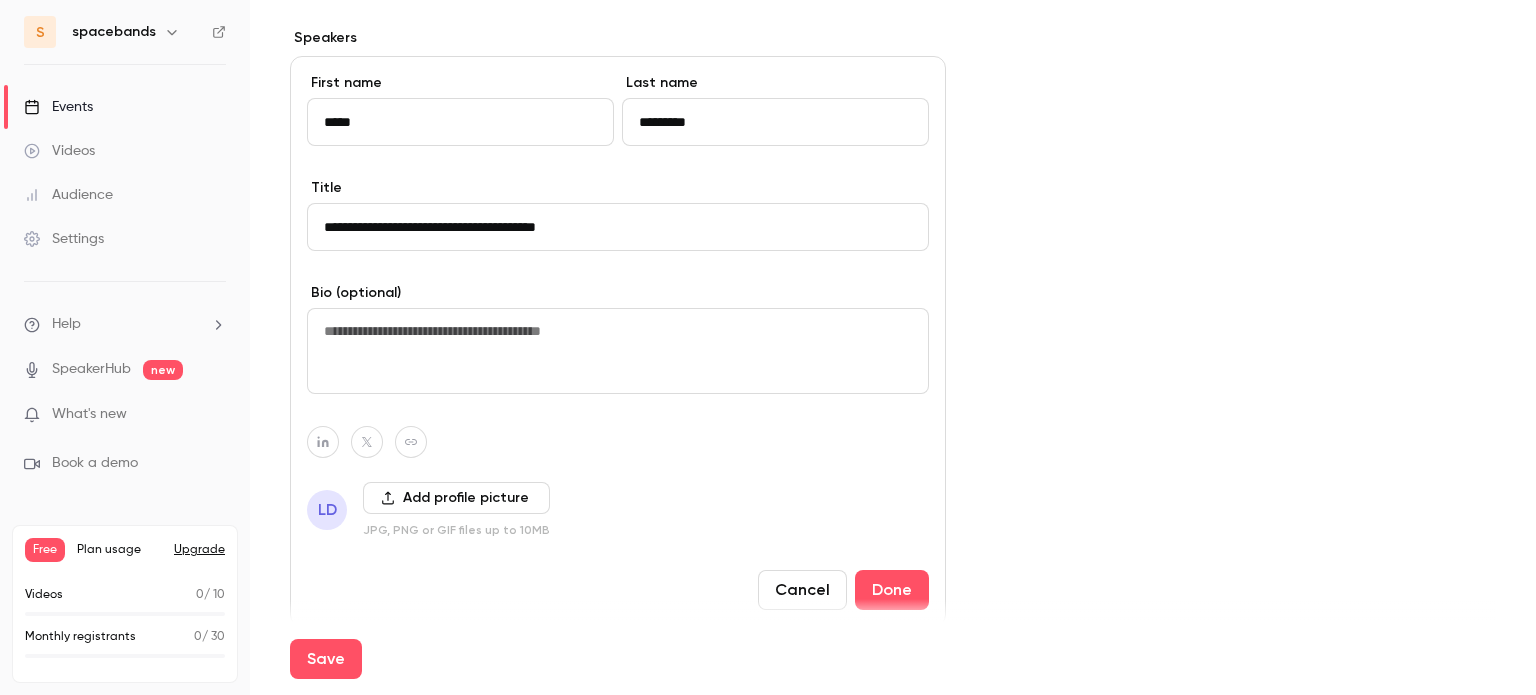 scroll, scrollTop: 821, scrollLeft: 0, axis: vertical 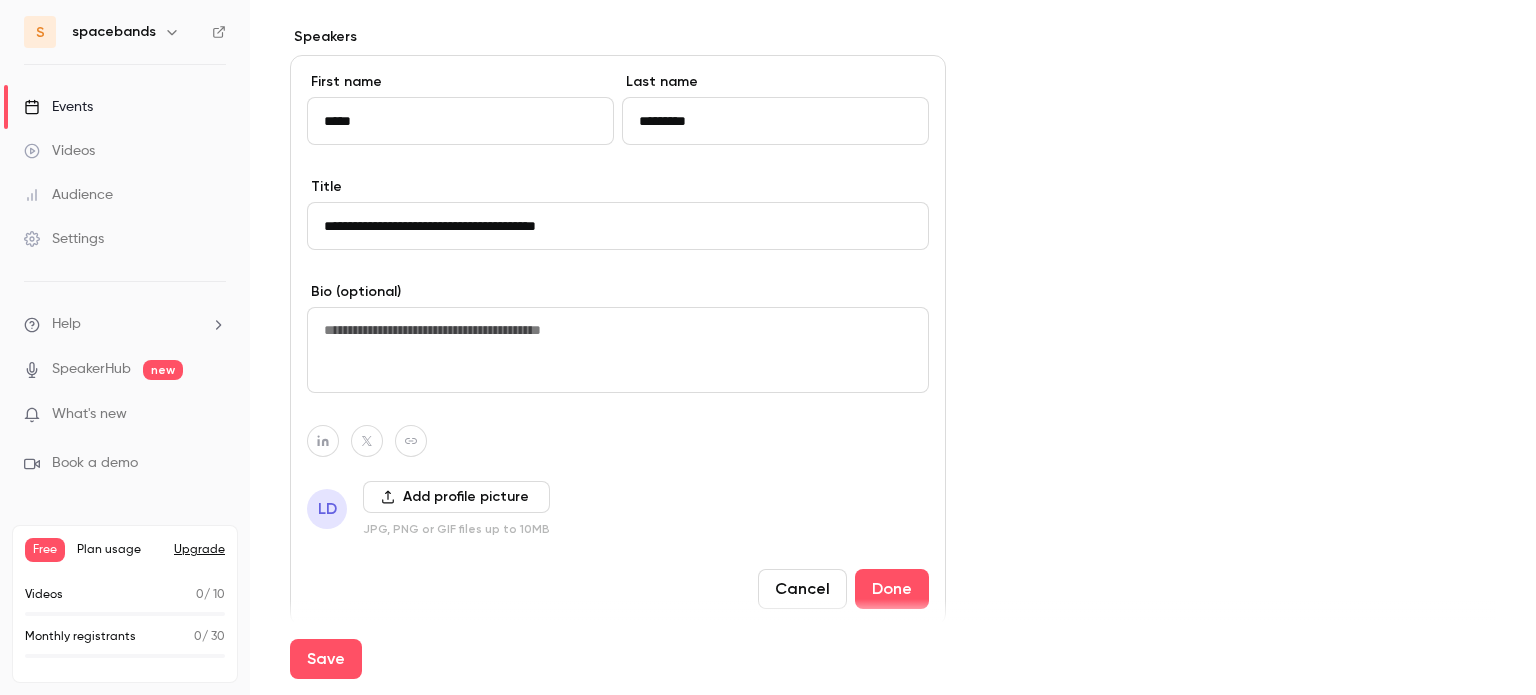 type on "**********" 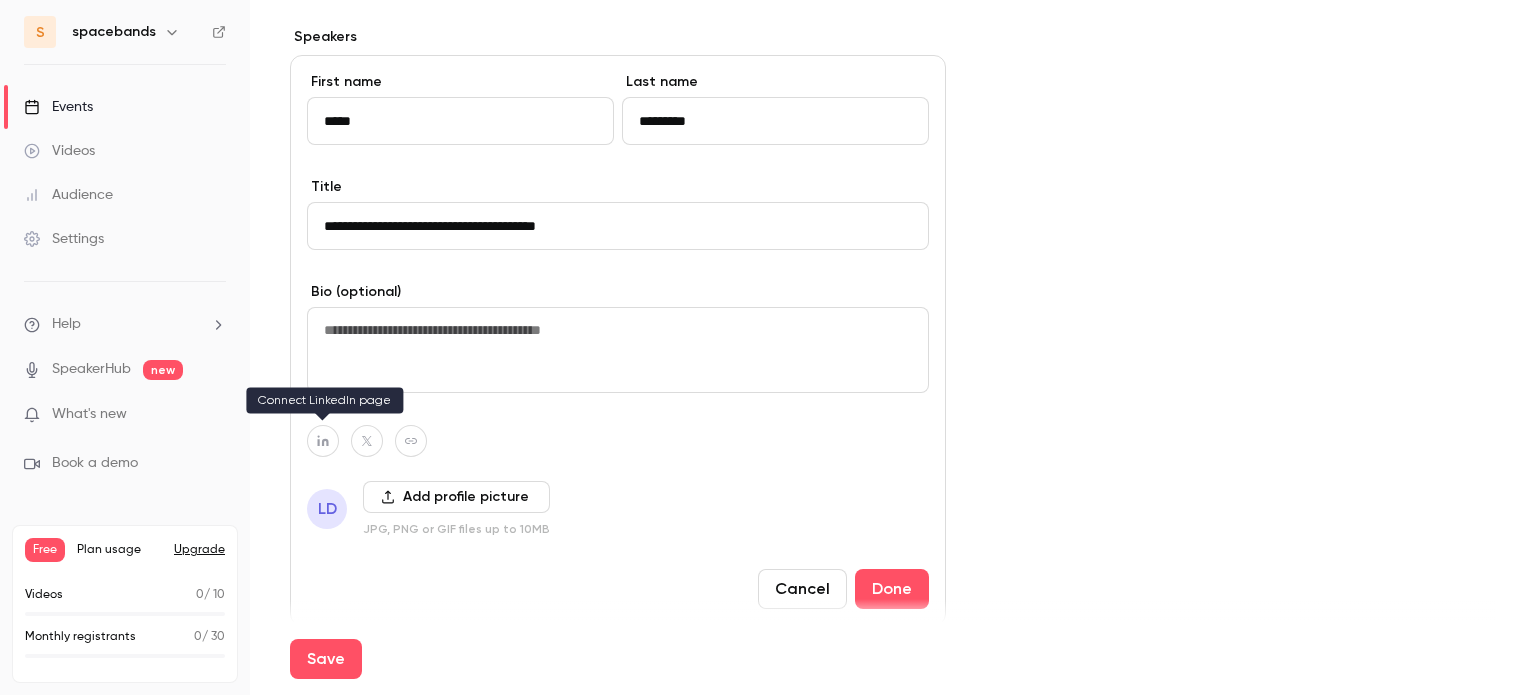 click 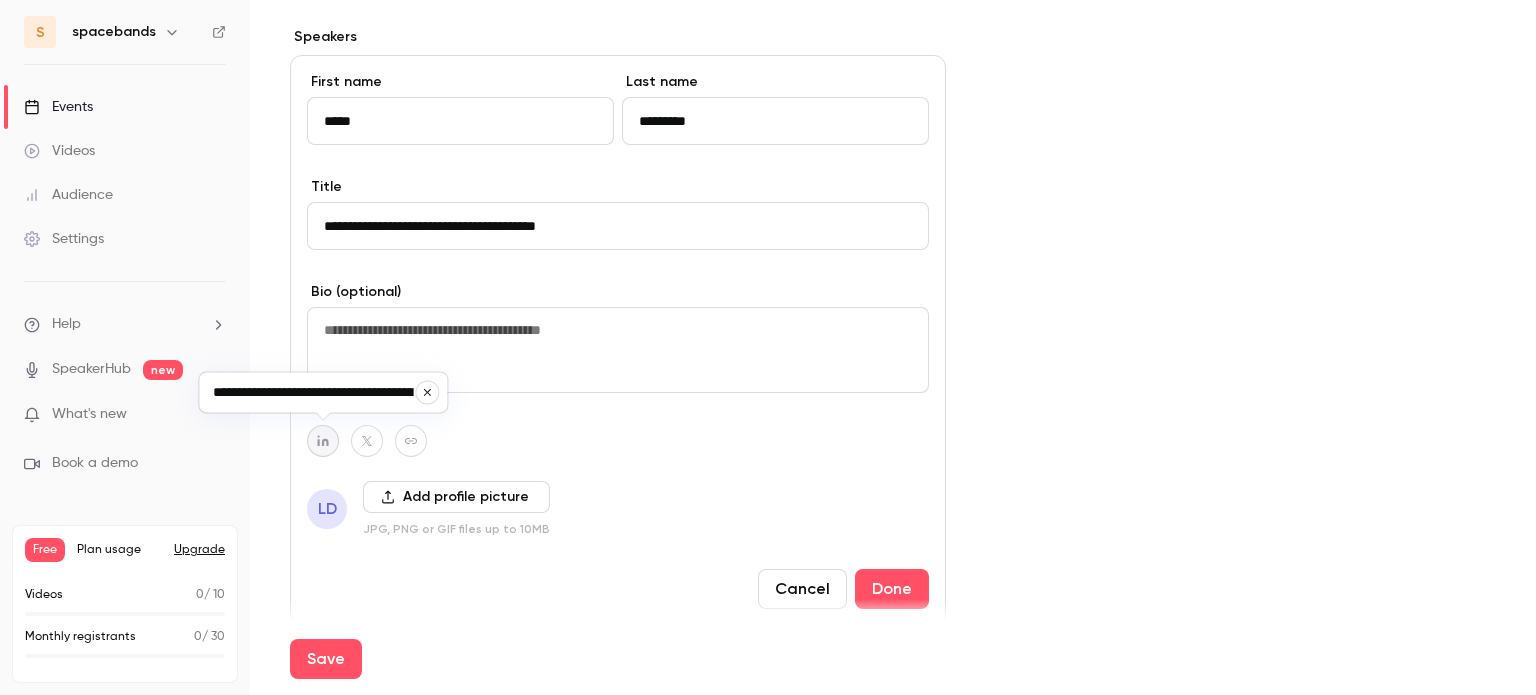 scroll, scrollTop: 0, scrollLeft: 228, axis: horizontal 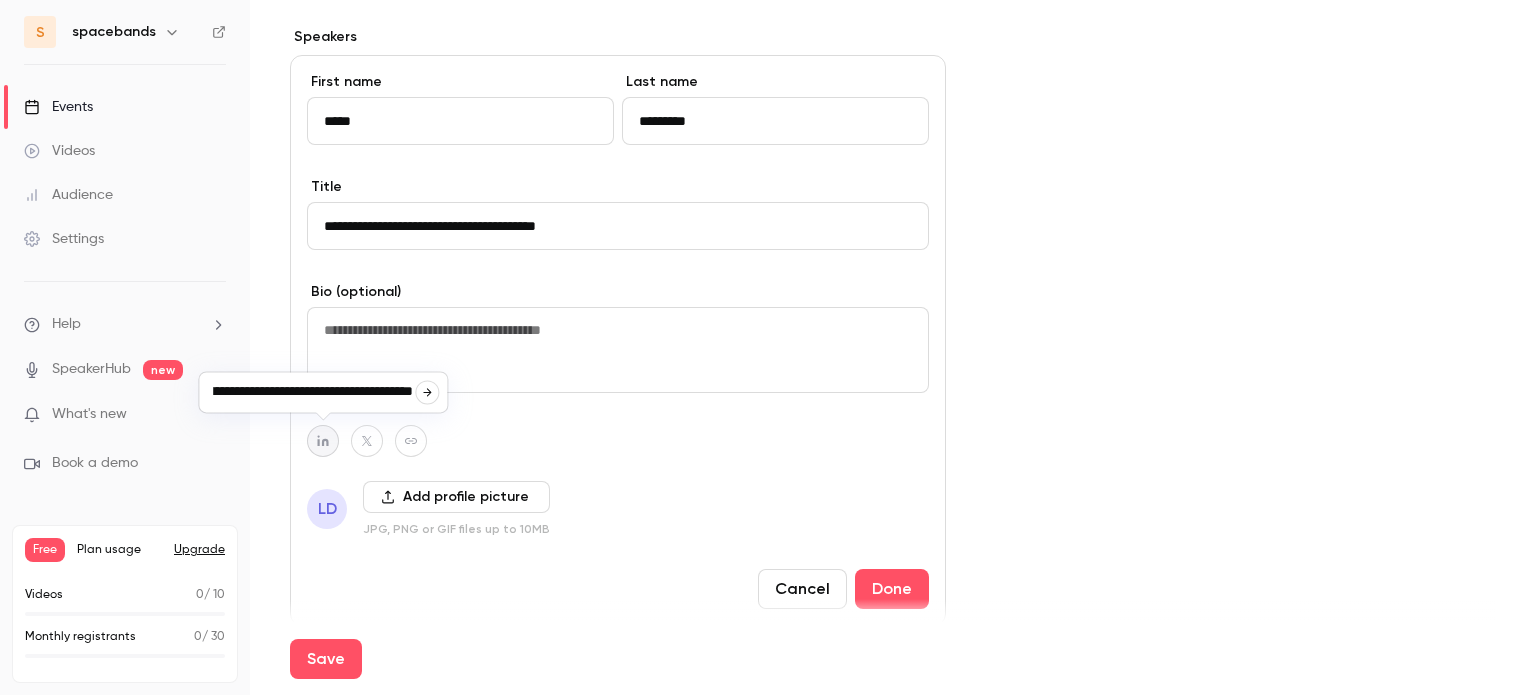 click 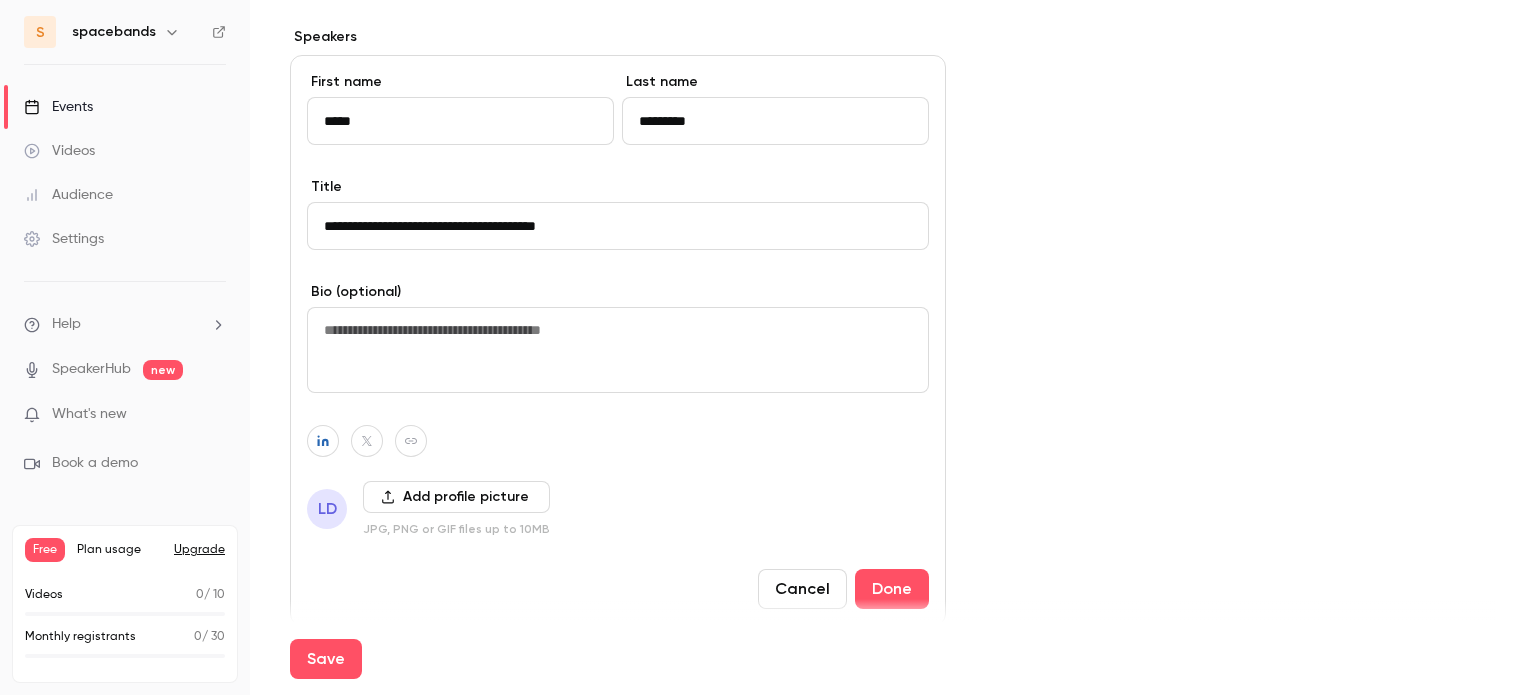 click at bounding box center [618, 441] 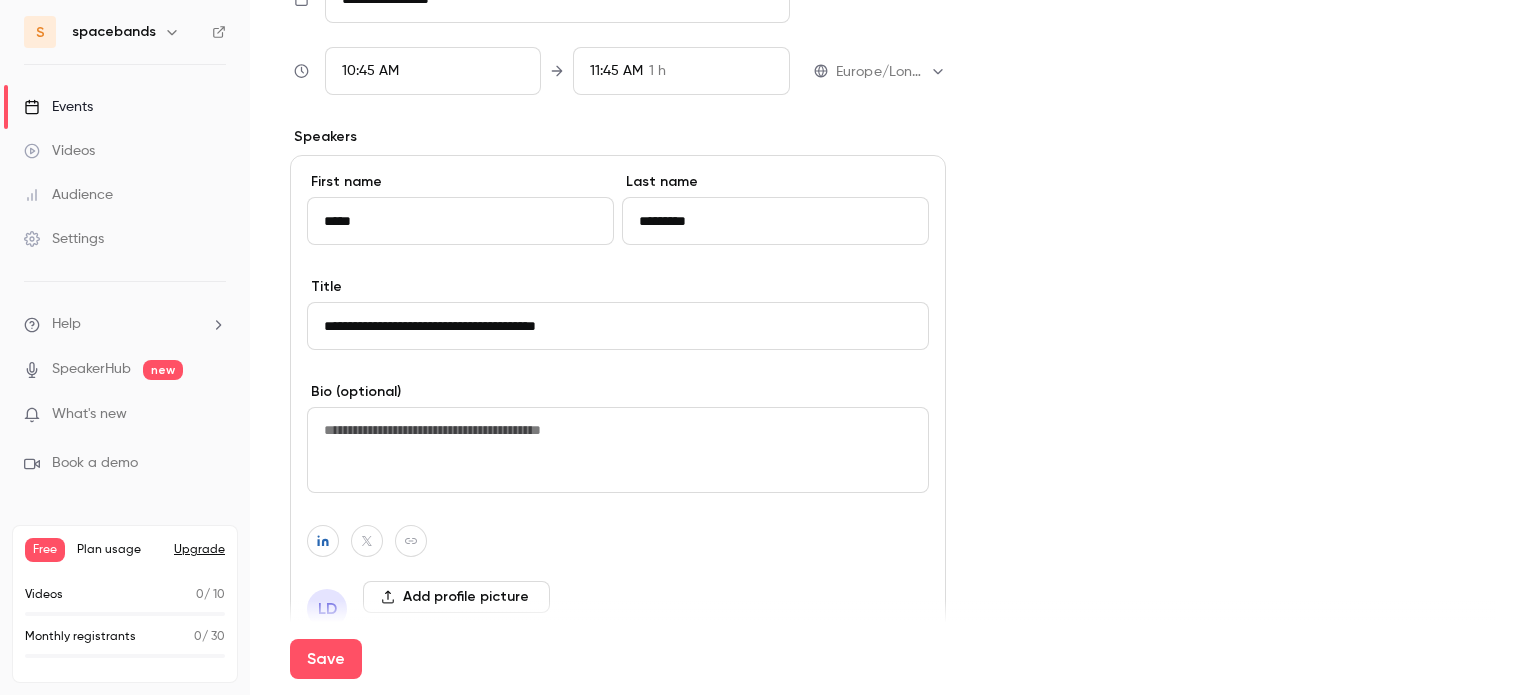scroll, scrollTop: 921, scrollLeft: 0, axis: vertical 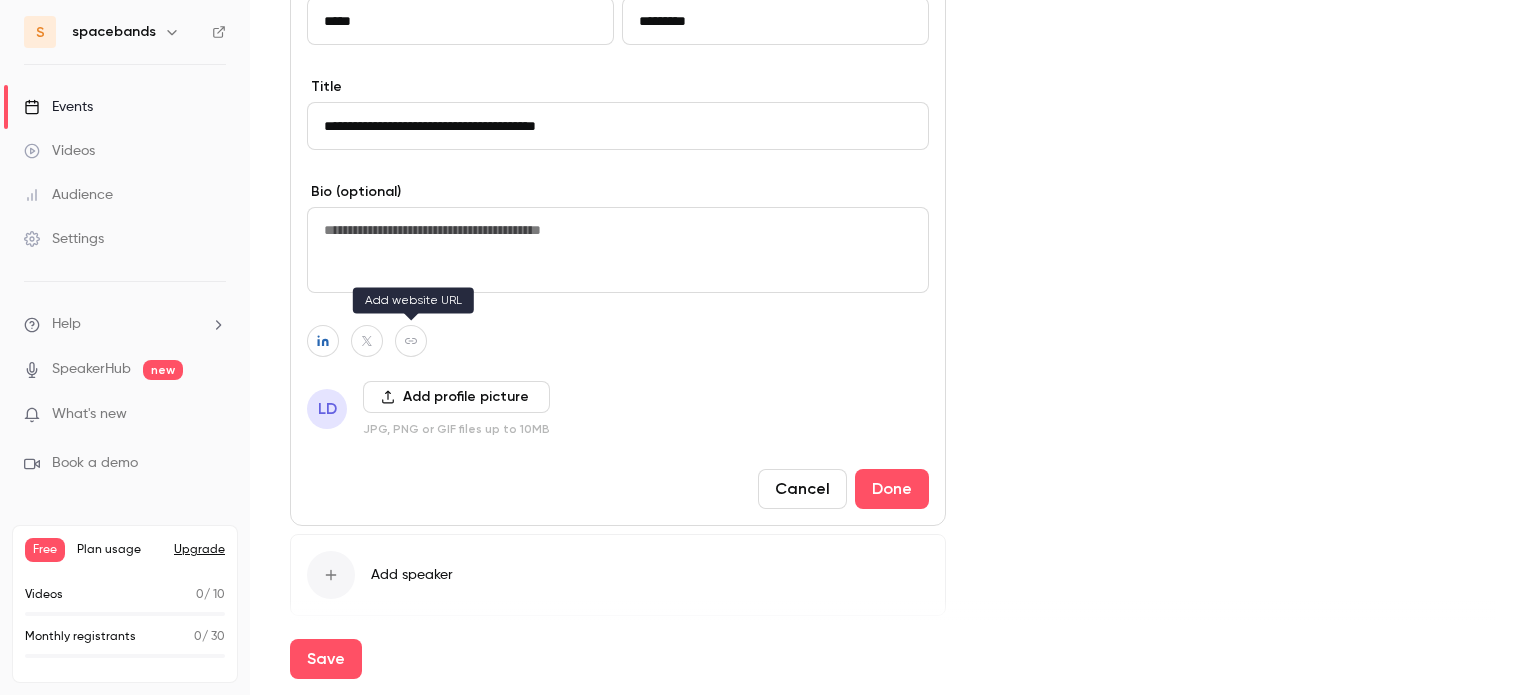 click 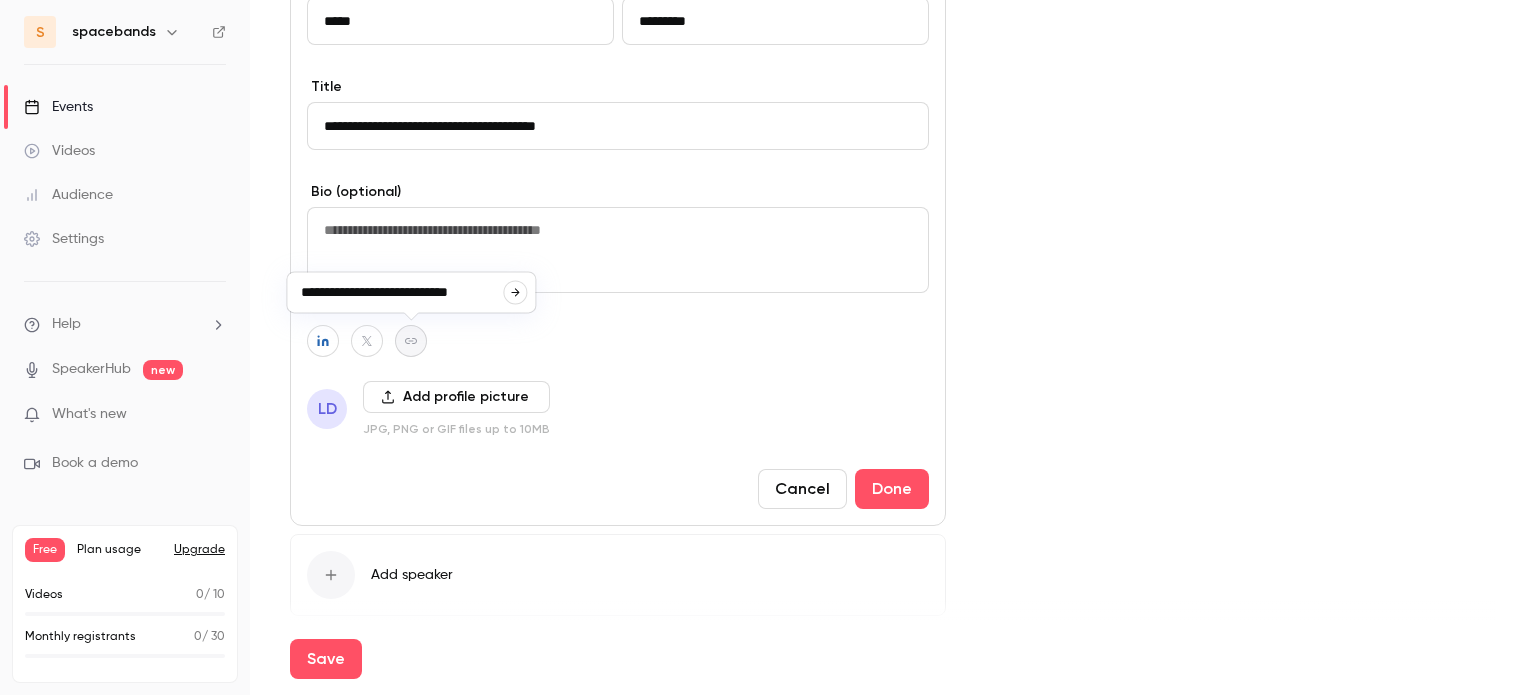 click 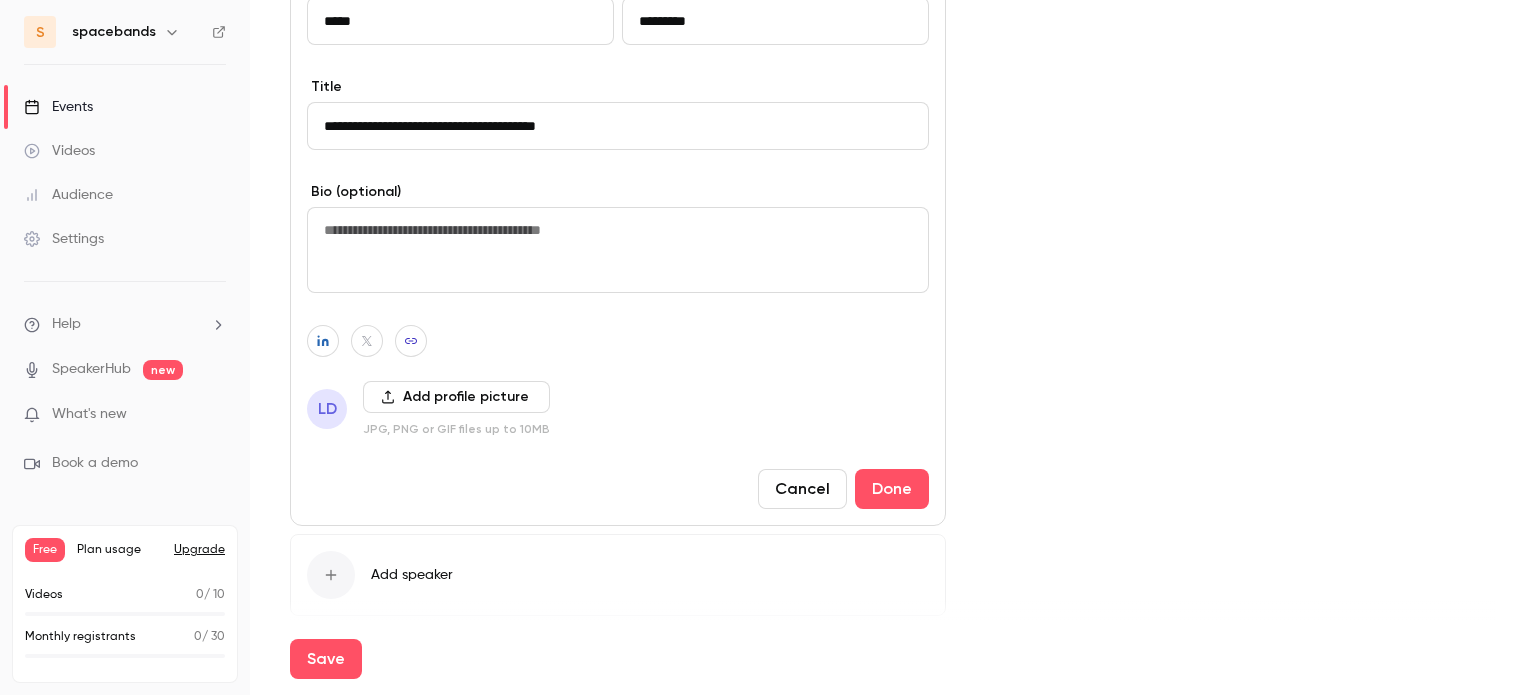 click on "**********" at bounding box center (618, 240) 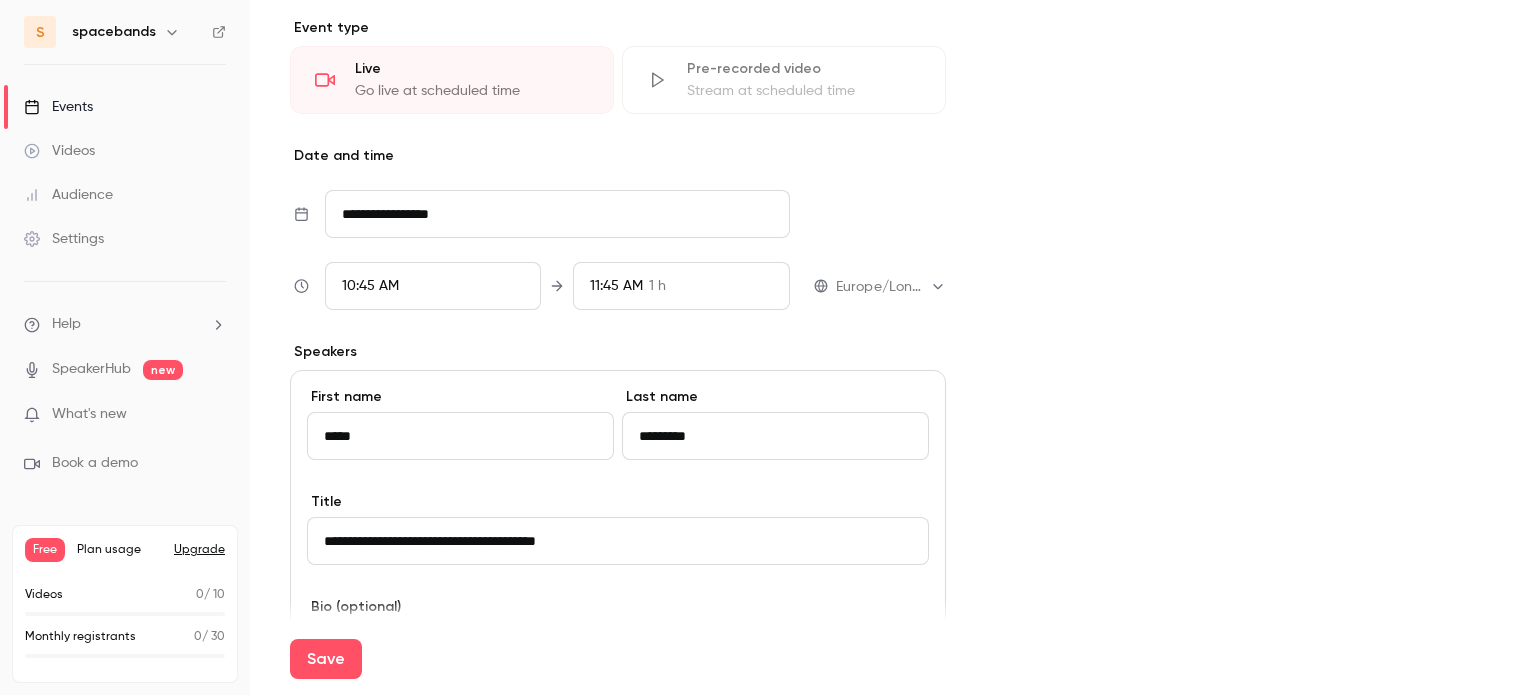 scroll, scrollTop: 500, scrollLeft: 0, axis: vertical 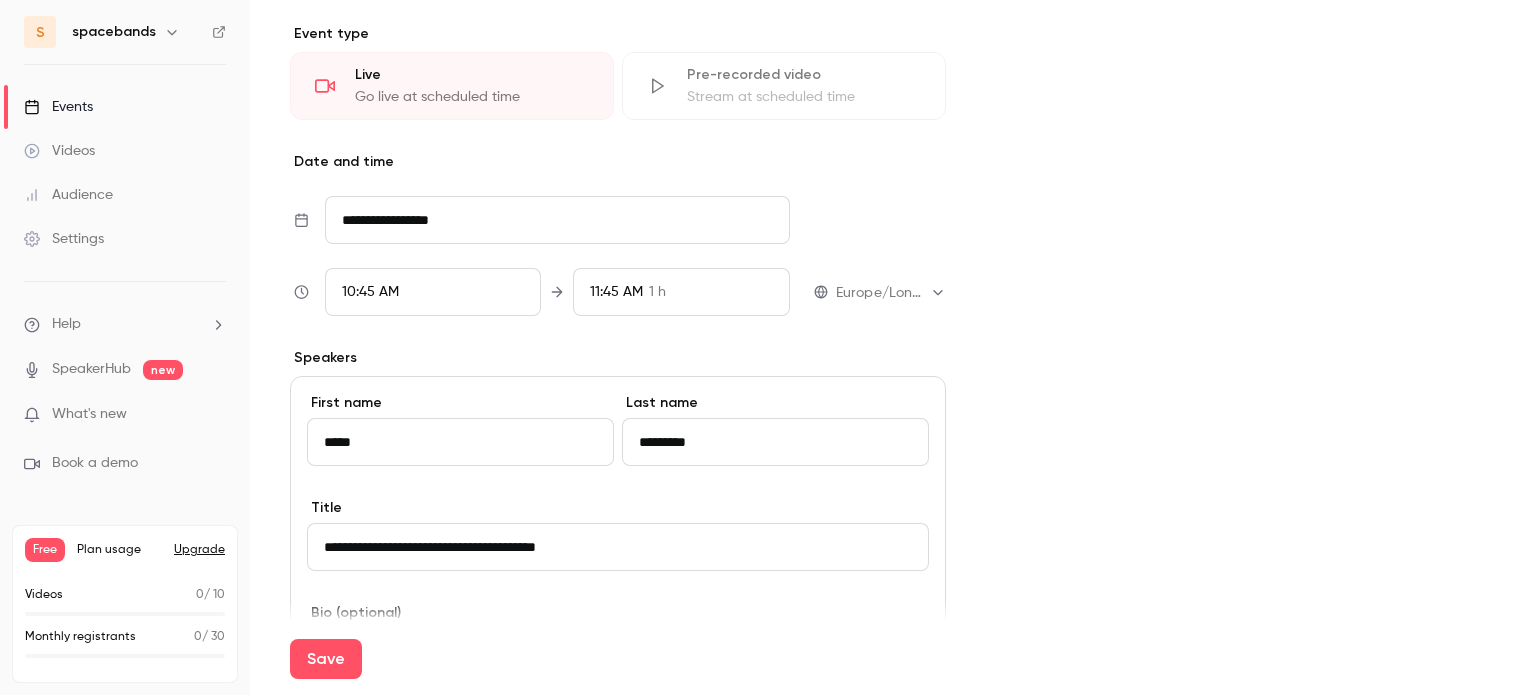 click on "**********" at bounding box center (557, 220) 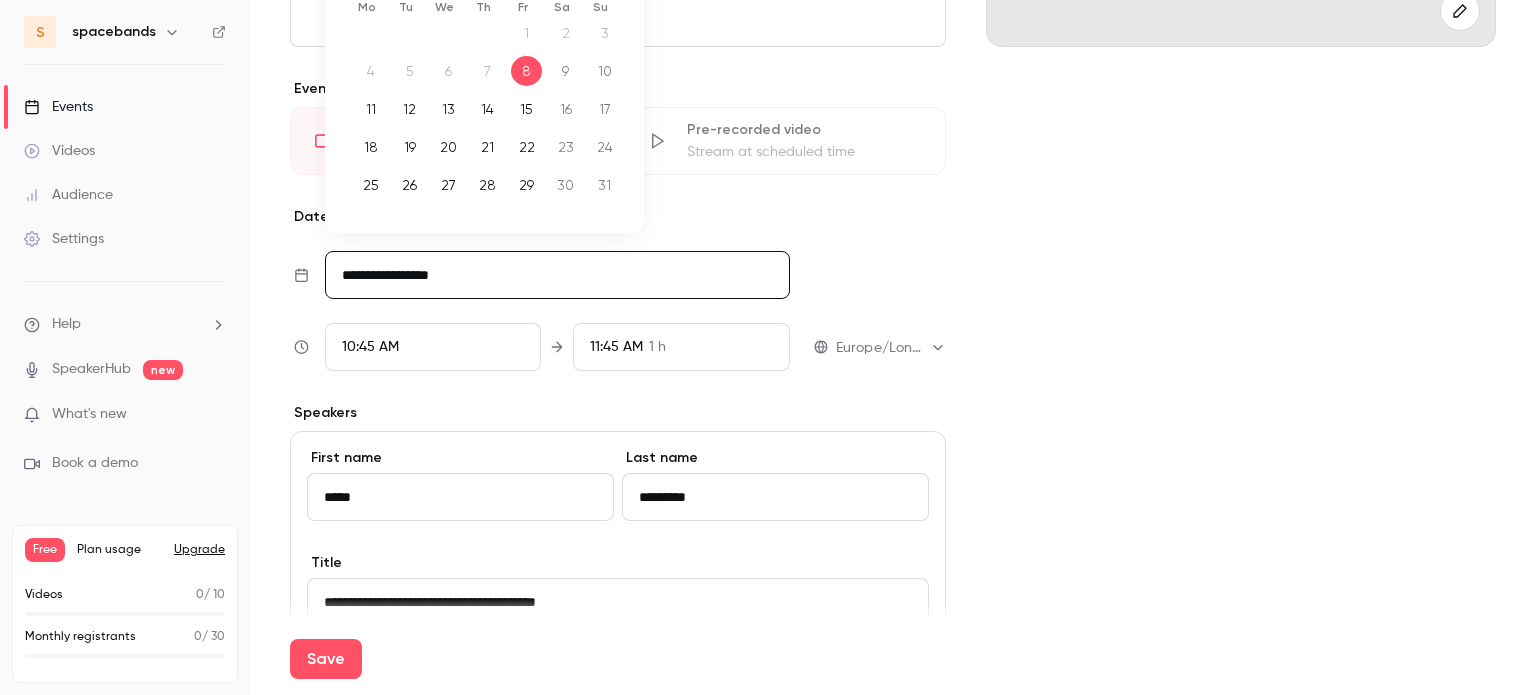 scroll, scrollTop: 400, scrollLeft: 0, axis: vertical 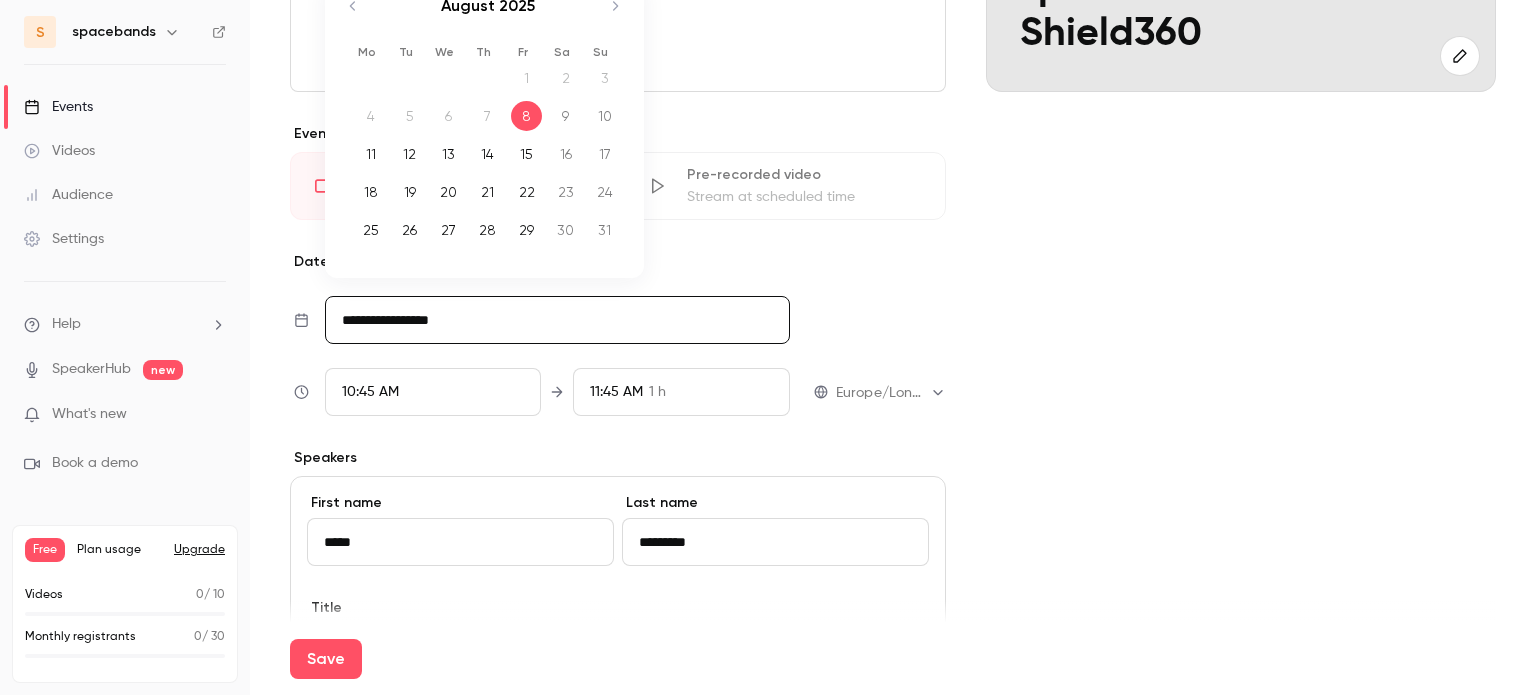 click on "20" at bounding box center (448, 192) 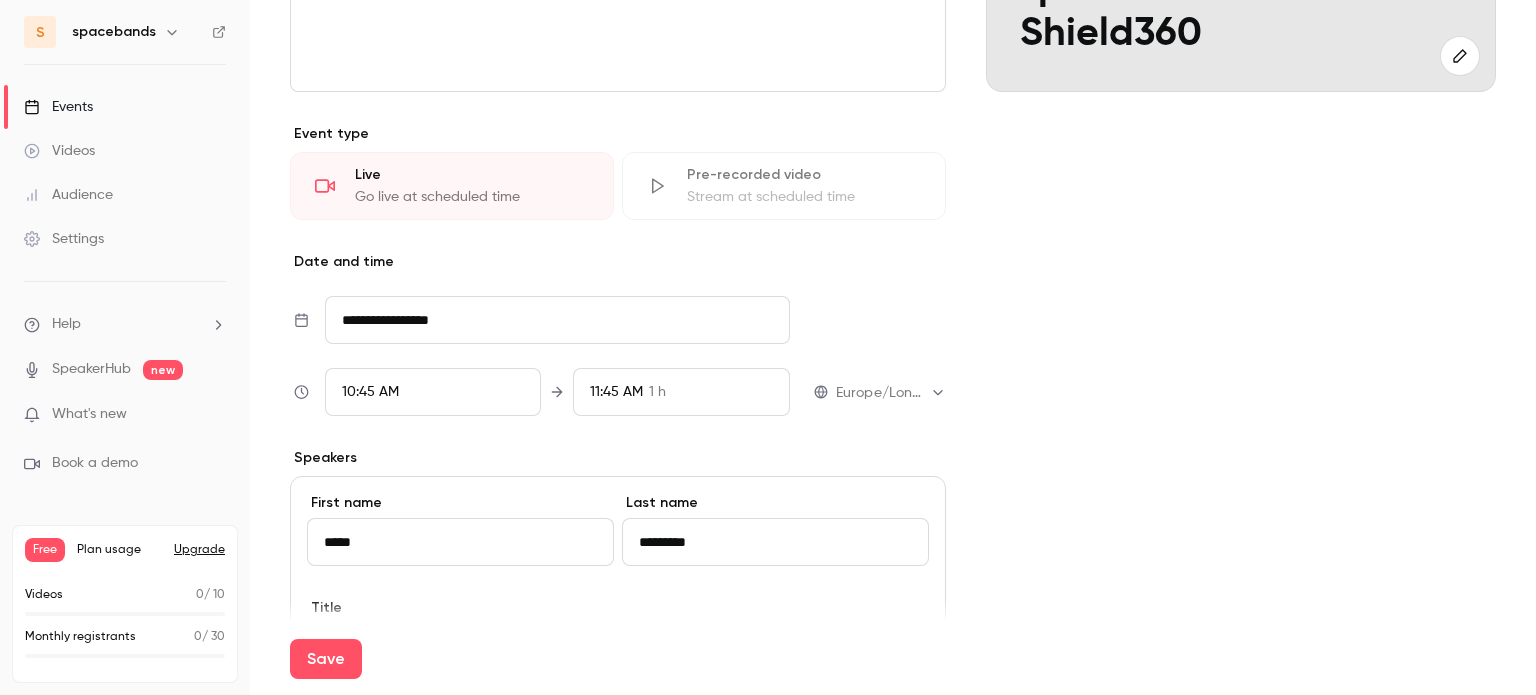 click on "10:45 AM" at bounding box center (370, 392) 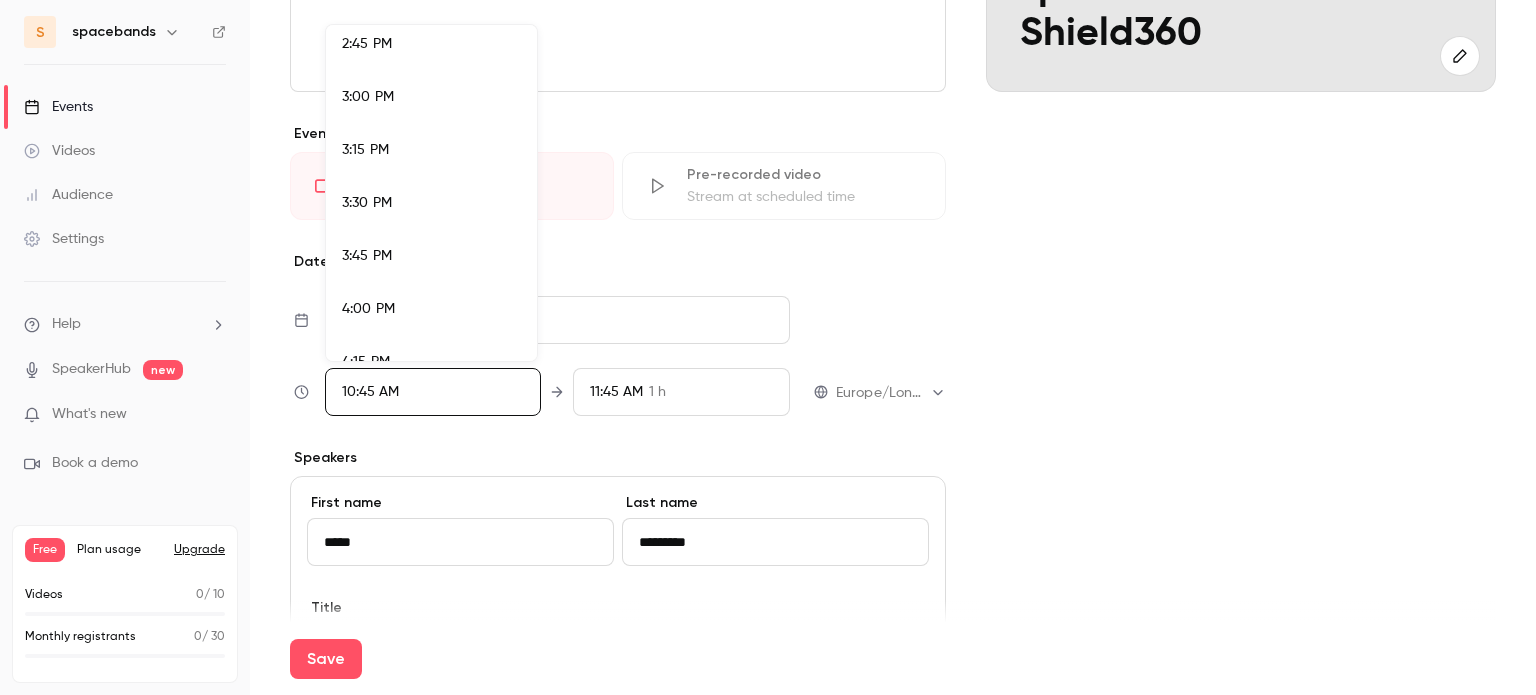 scroll, scrollTop: 3037, scrollLeft: 0, axis: vertical 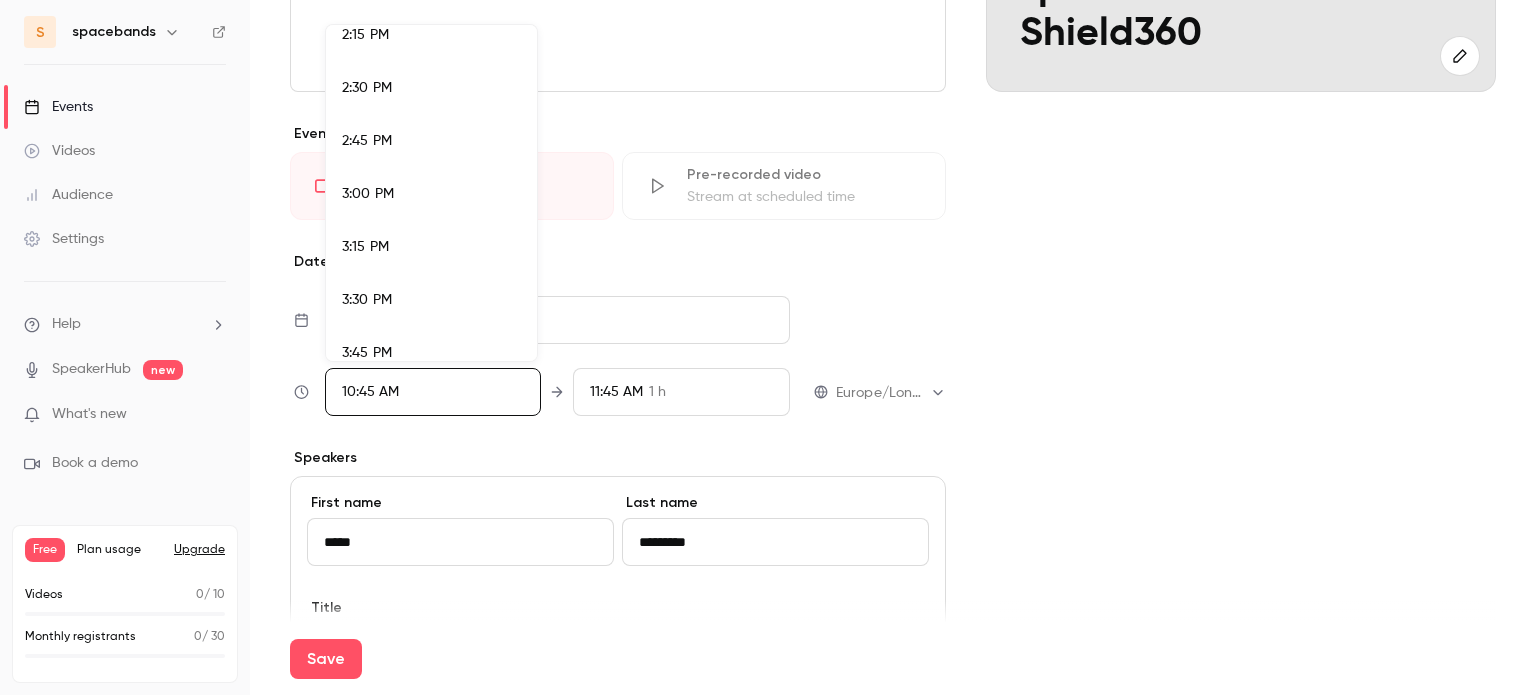 click on "3:00 PM" at bounding box center (431, 194) 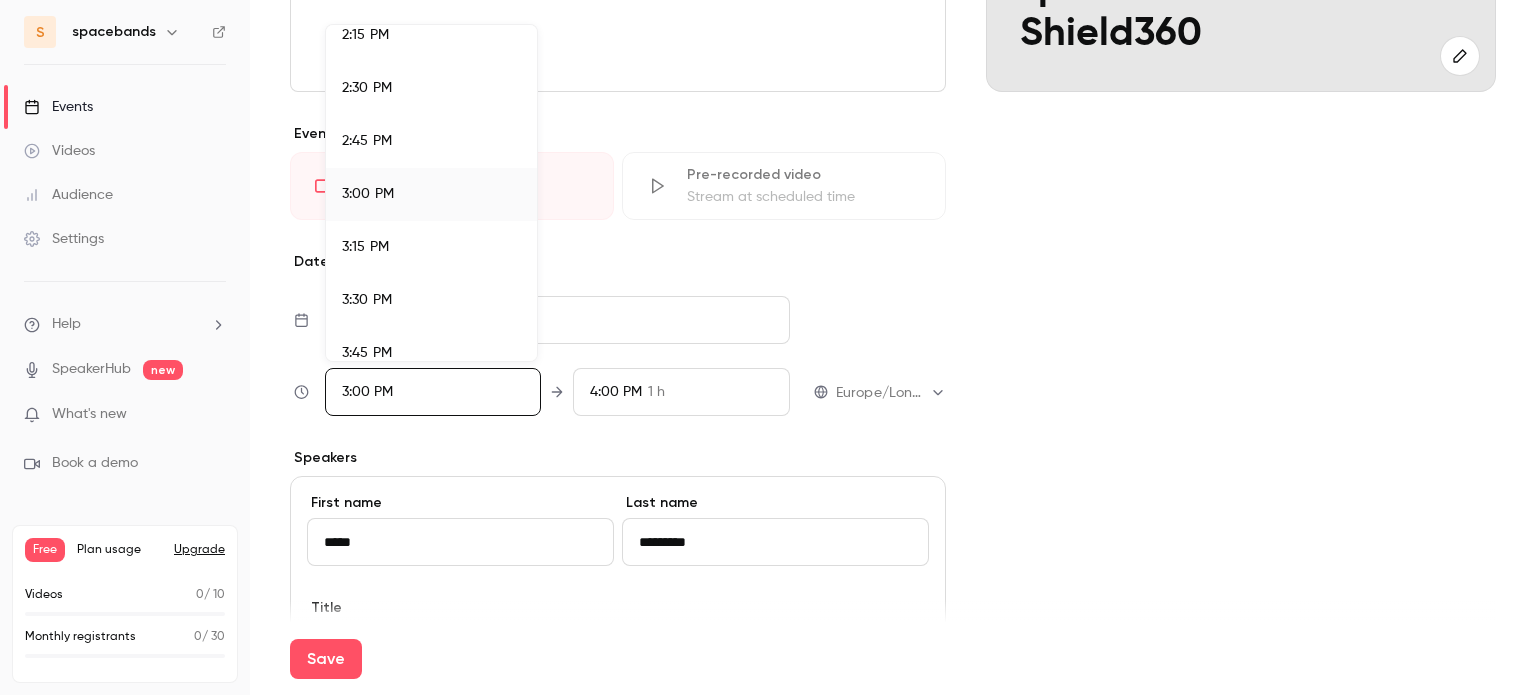 click at bounding box center [768, 347] 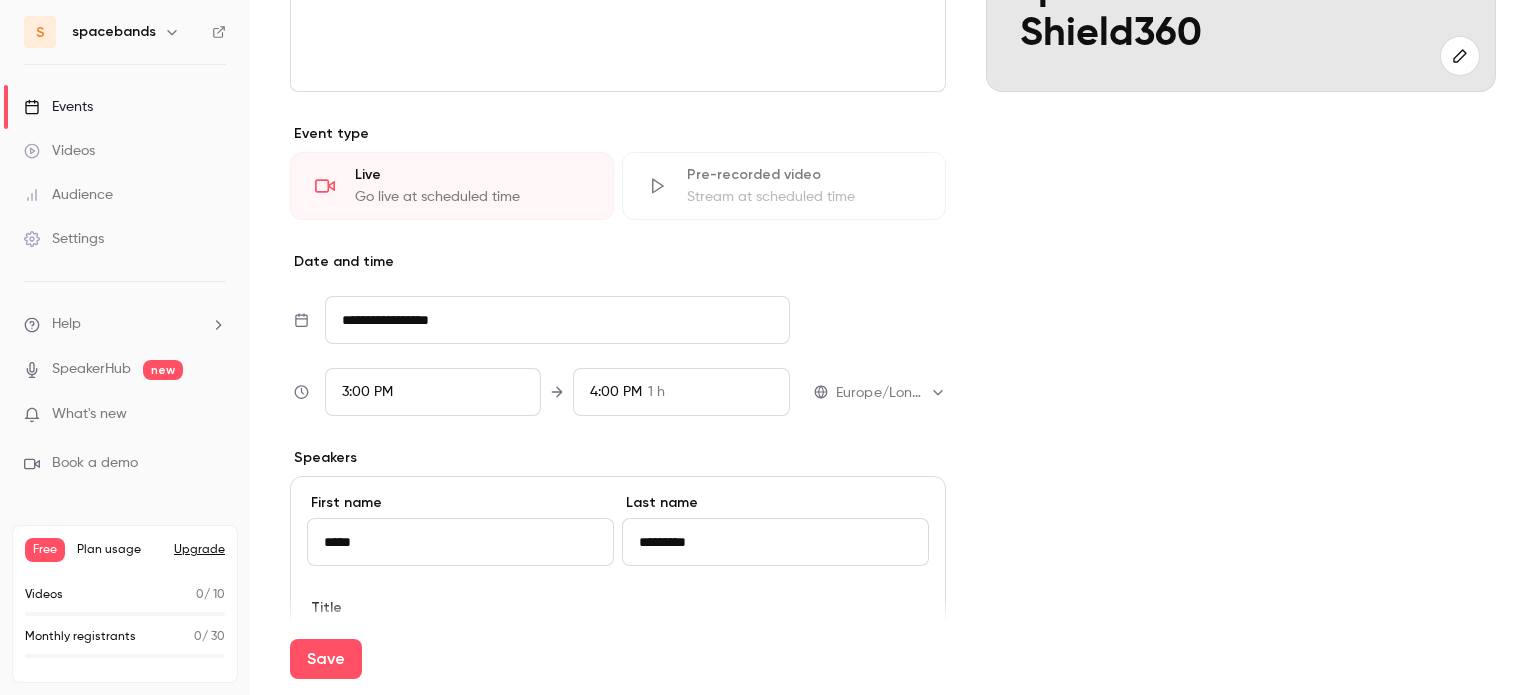 scroll, scrollTop: 2137, scrollLeft: 0, axis: vertical 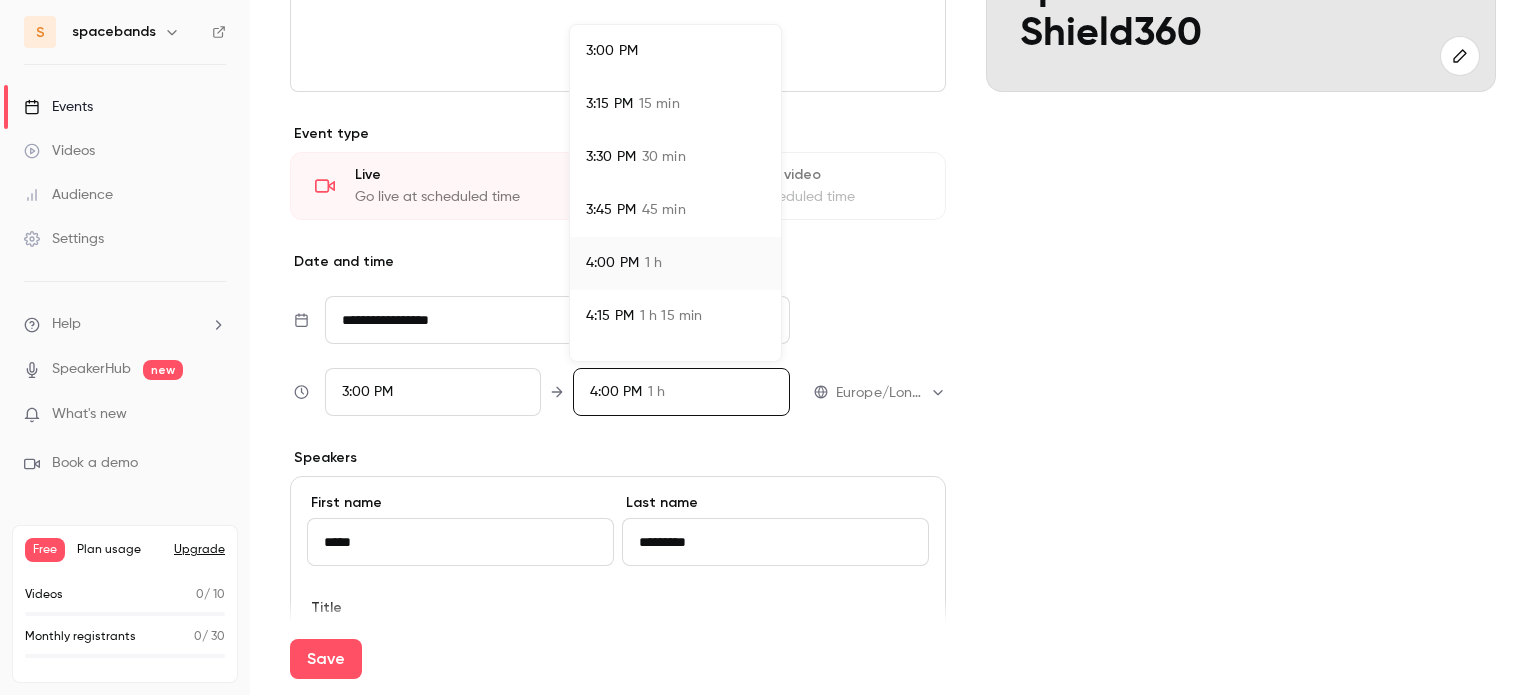 click on "45 min" at bounding box center [664, 210] 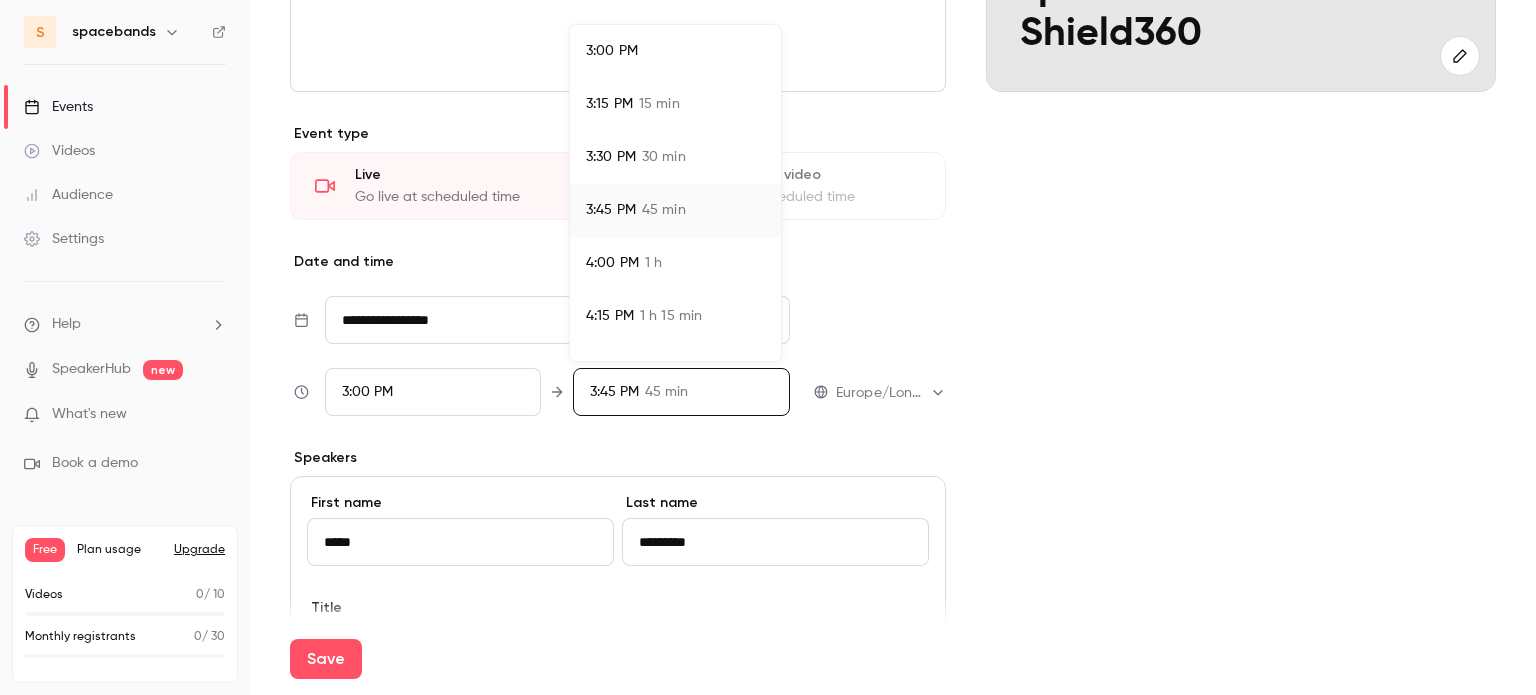 click at bounding box center (768, 347) 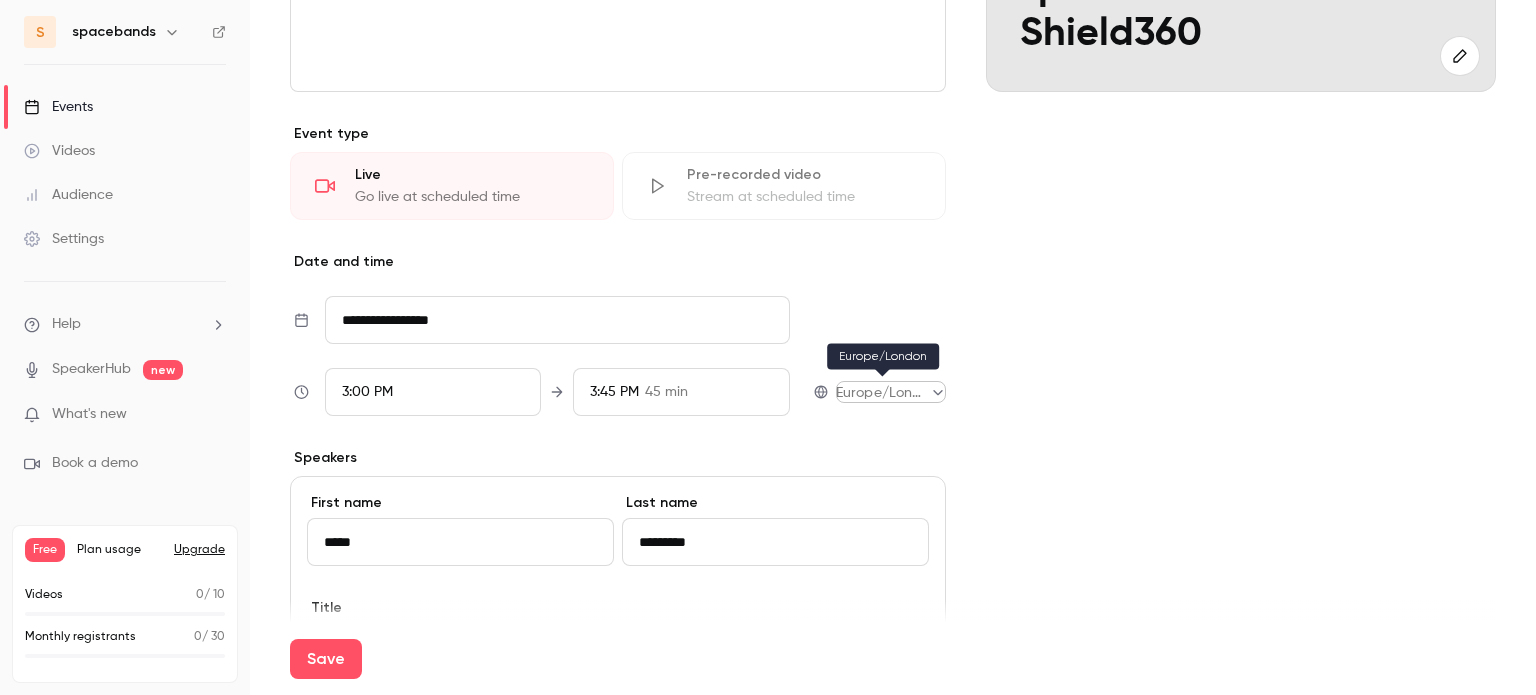 click on "**********" at bounding box center (768, 347) 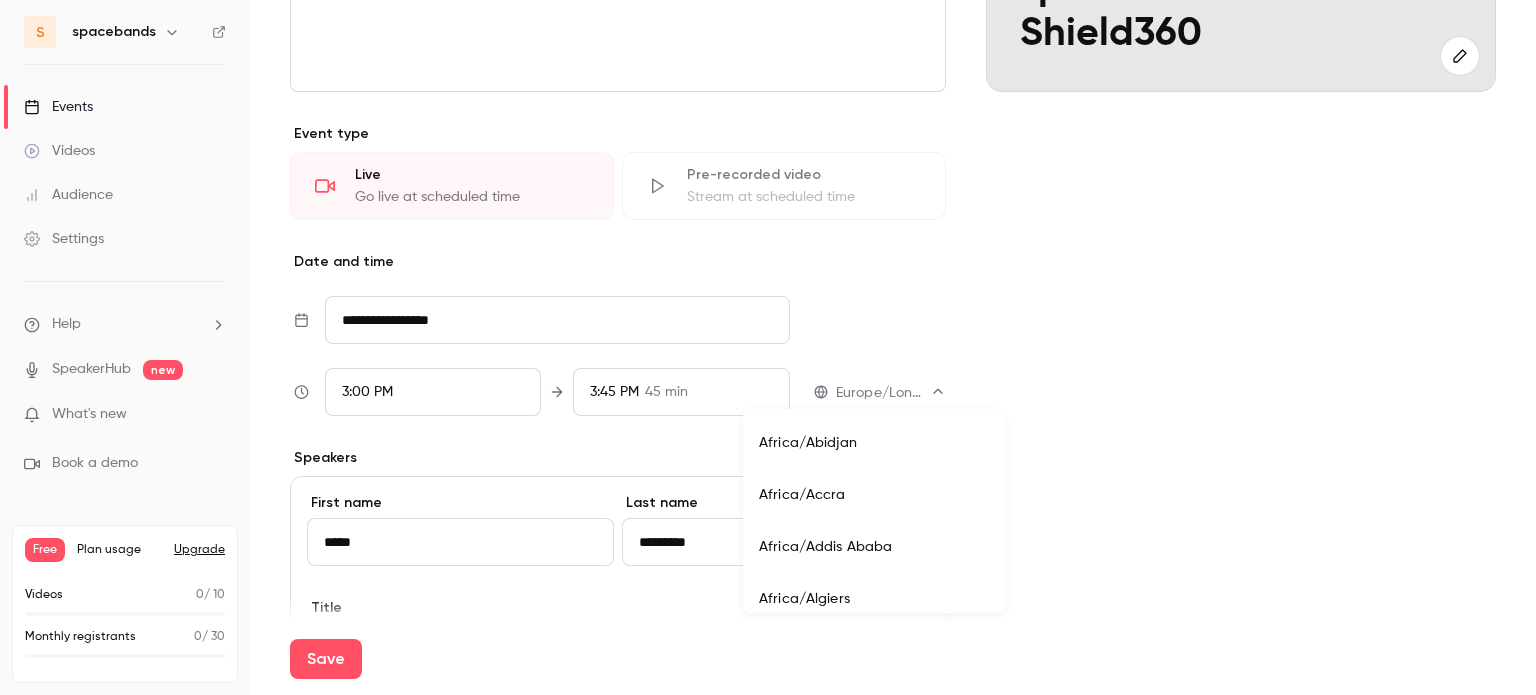 scroll, scrollTop: 17404, scrollLeft: 0, axis: vertical 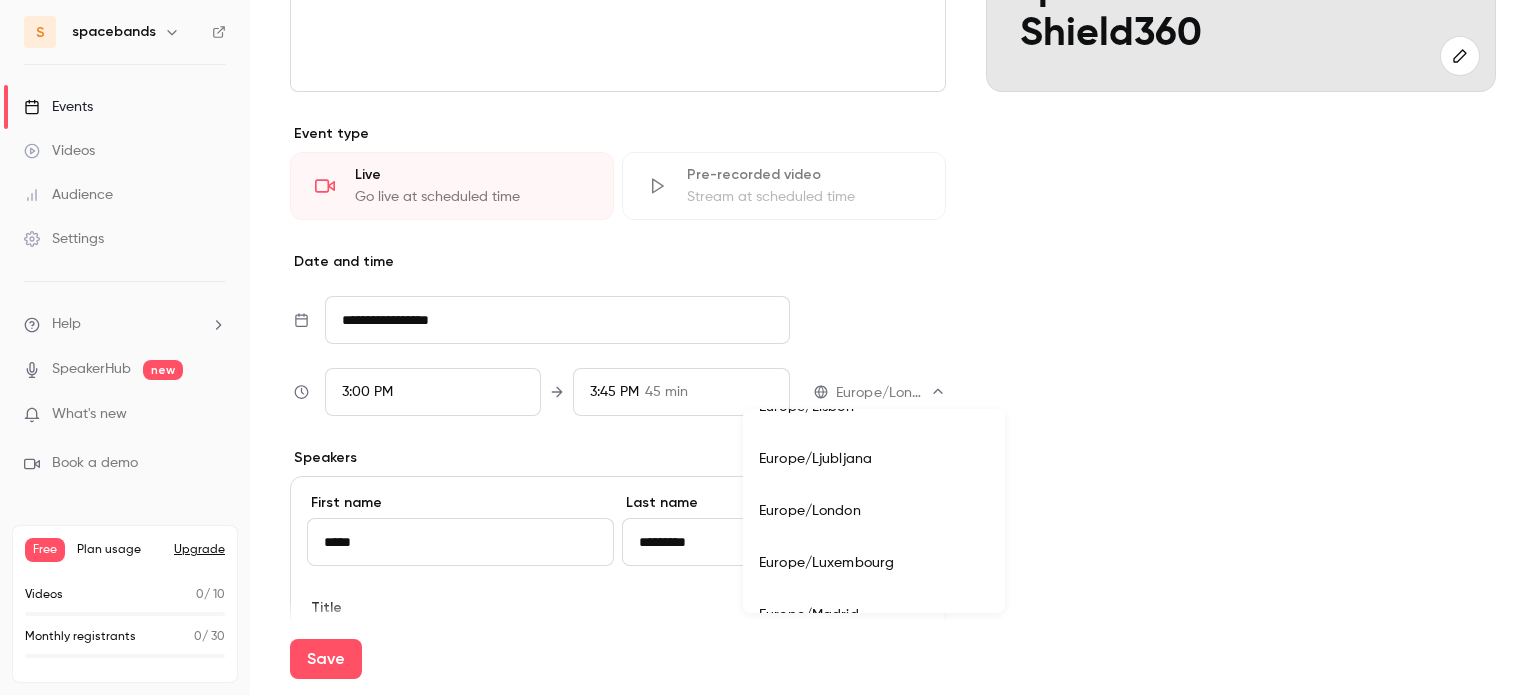 click at bounding box center (768, 347) 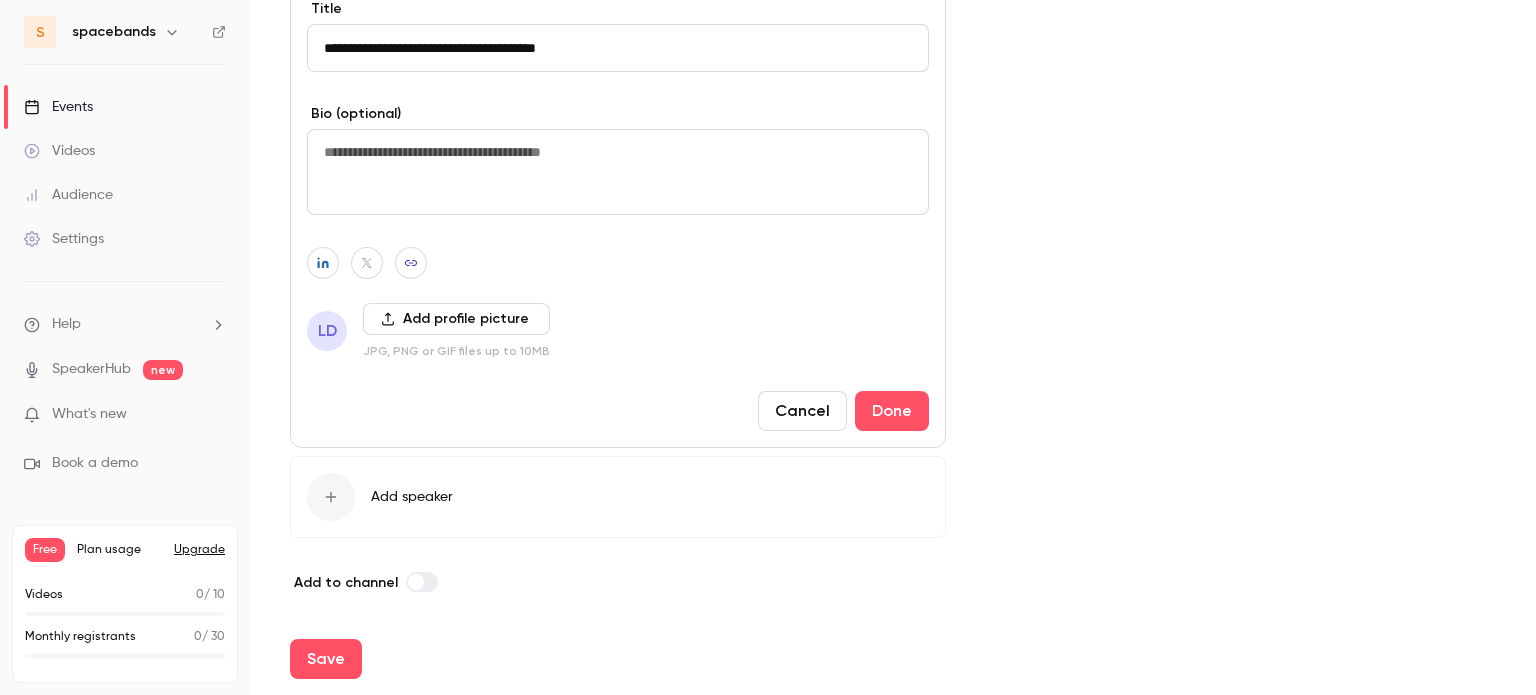 scroll, scrollTop: 1000, scrollLeft: 0, axis: vertical 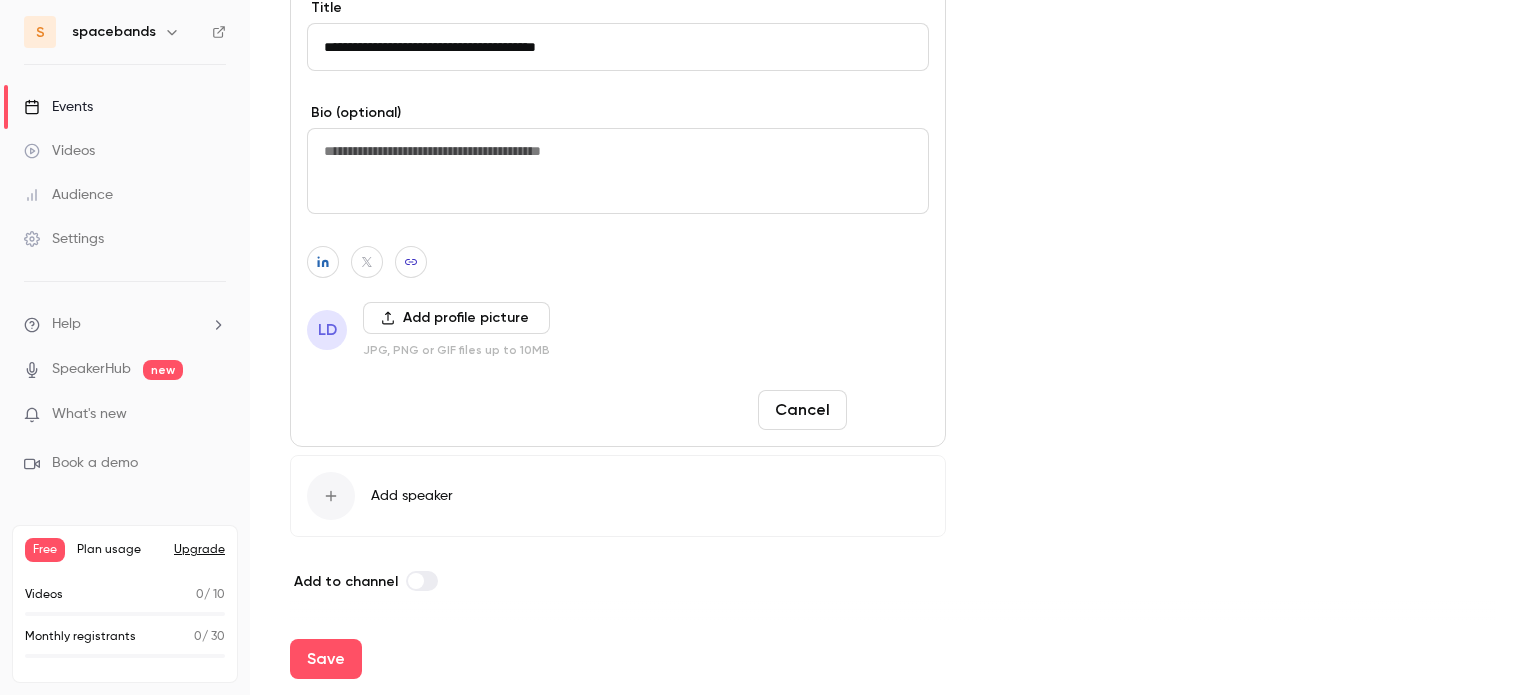 click on "Done" at bounding box center (892, 410) 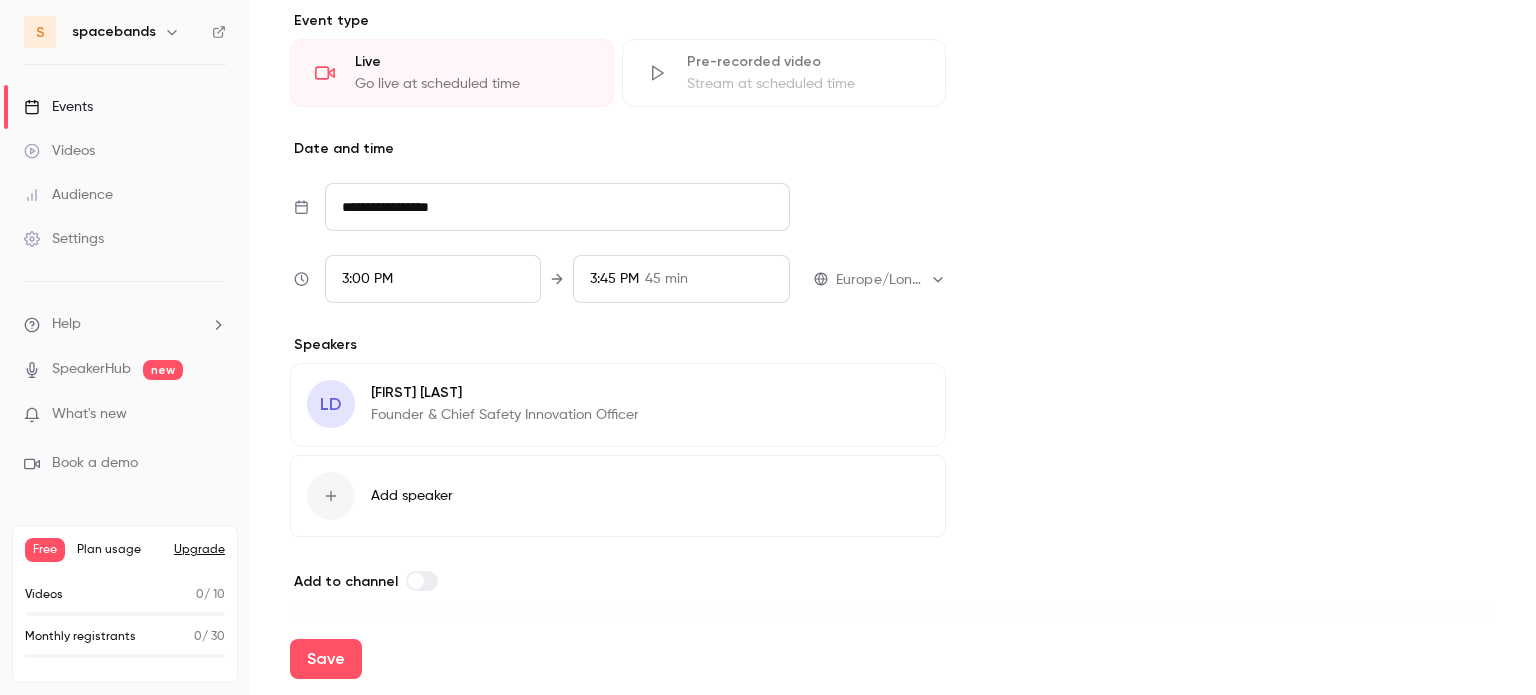 click on "Add speaker" at bounding box center (412, 496) 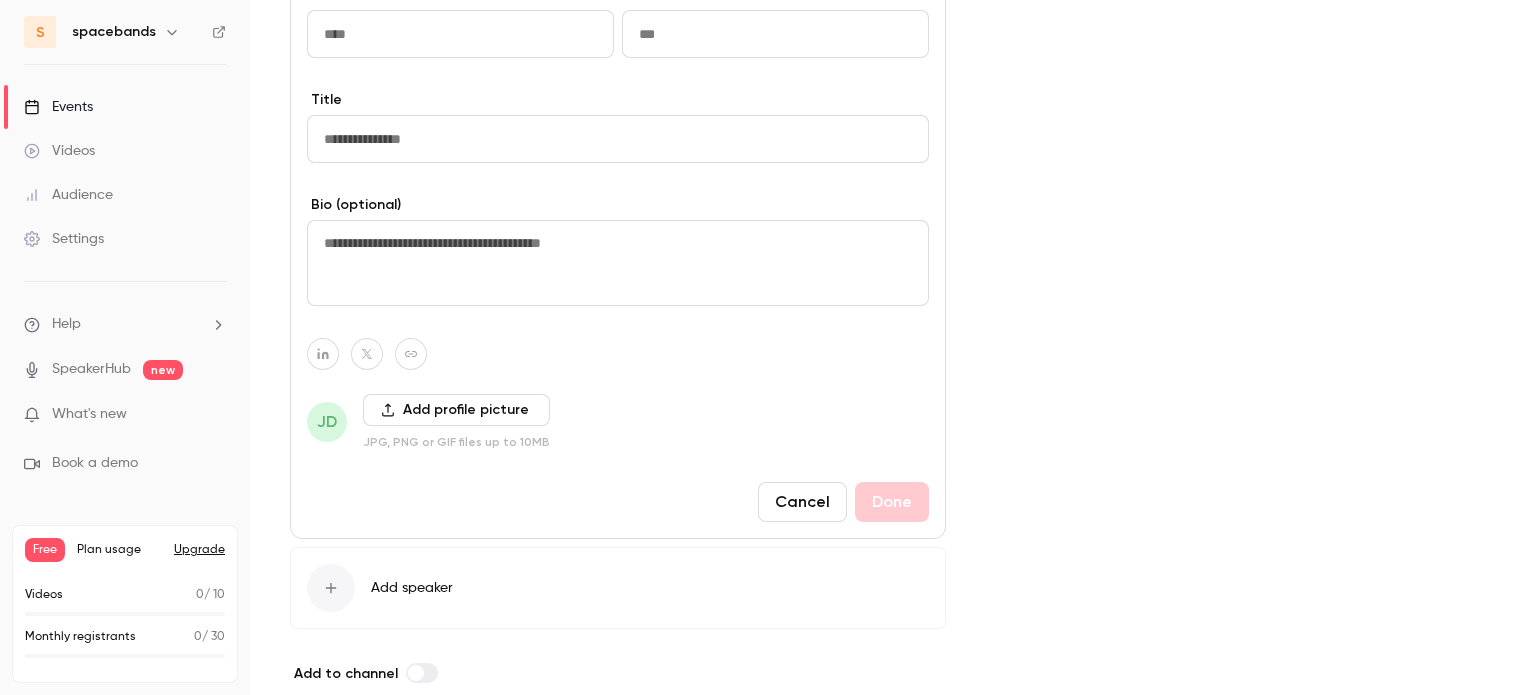 scroll, scrollTop: 600, scrollLeft: 0, axis: vertical 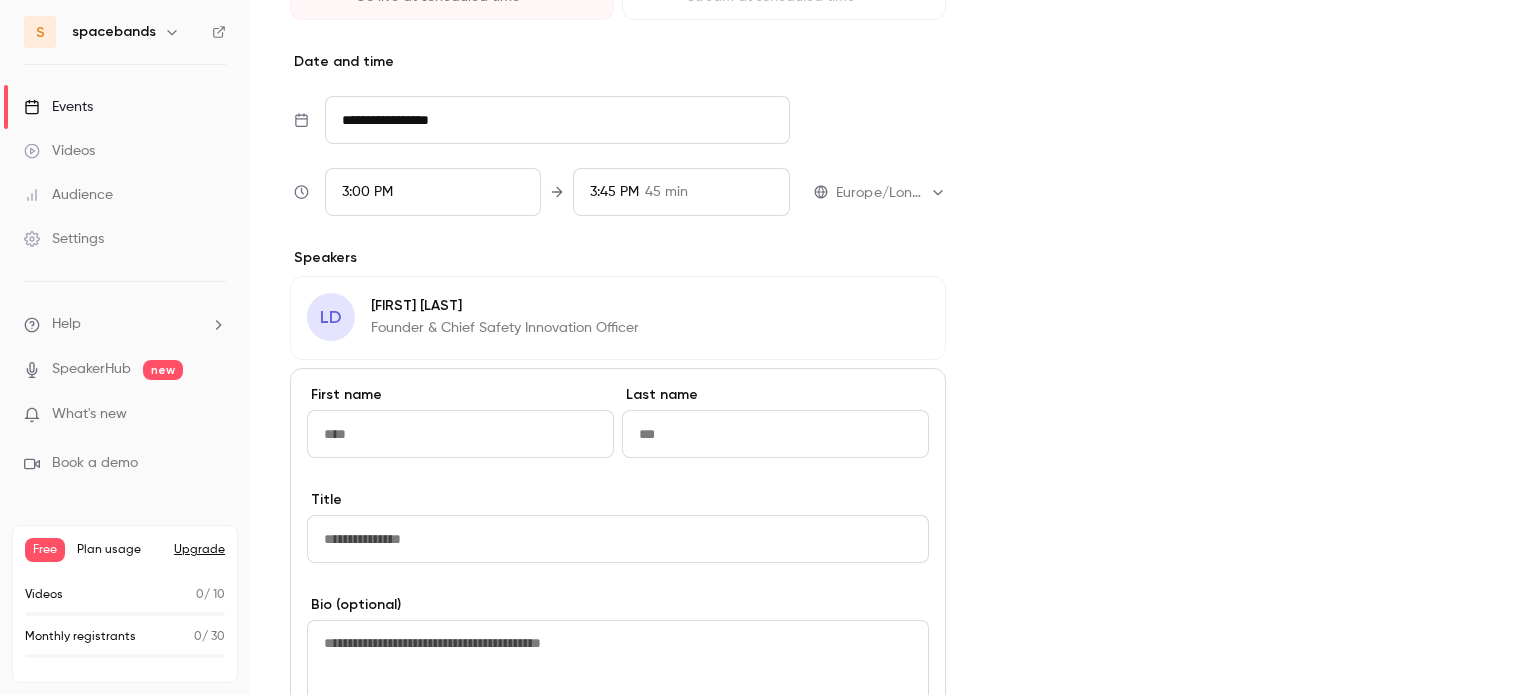 click at bounding box center (460, 434) 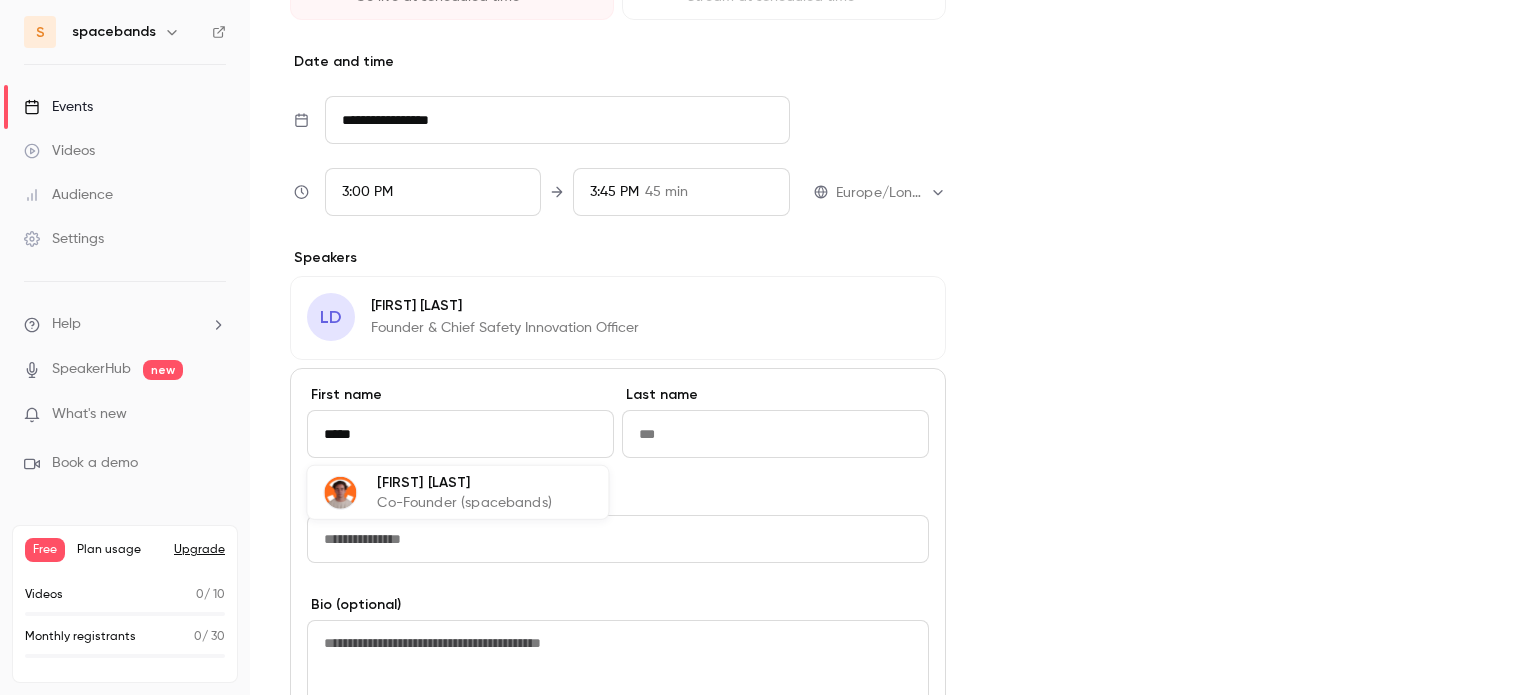 type on "*****" 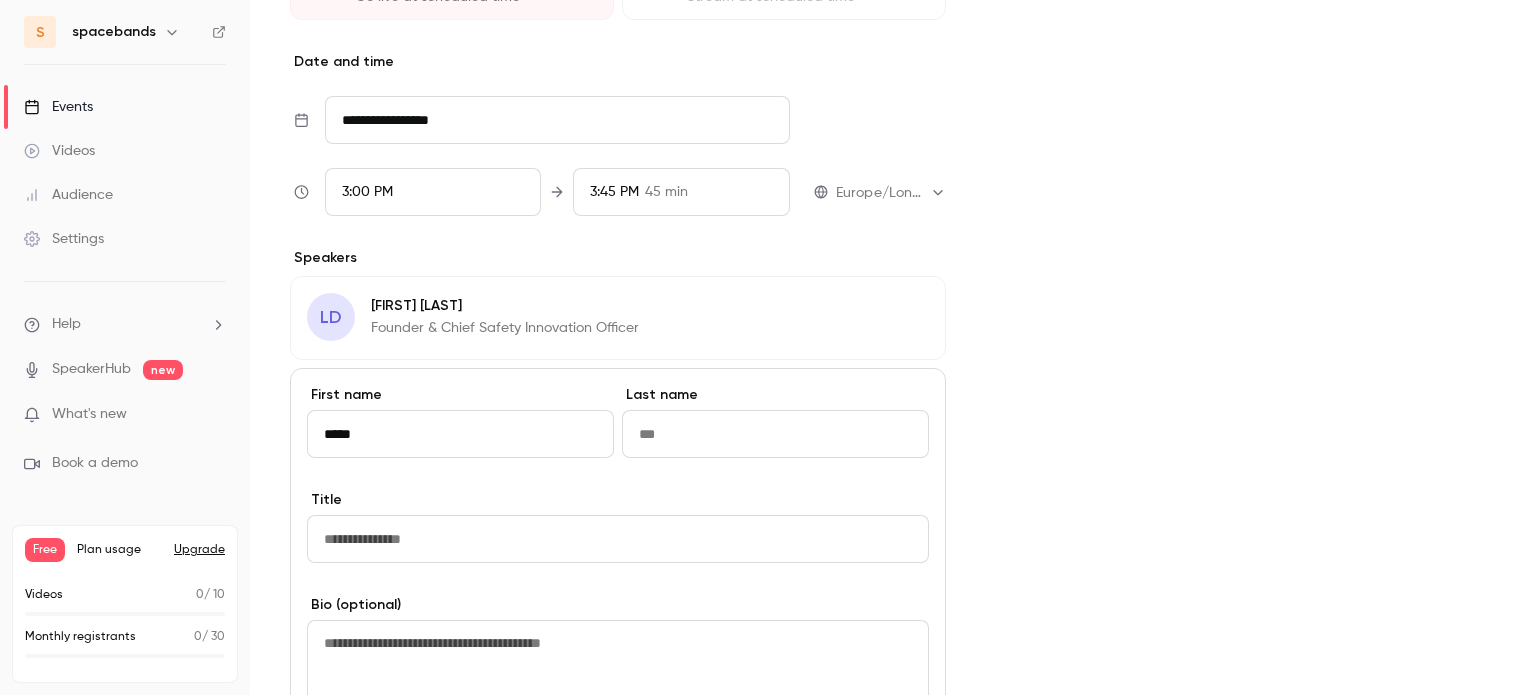 click at bounding box center [775, 434] 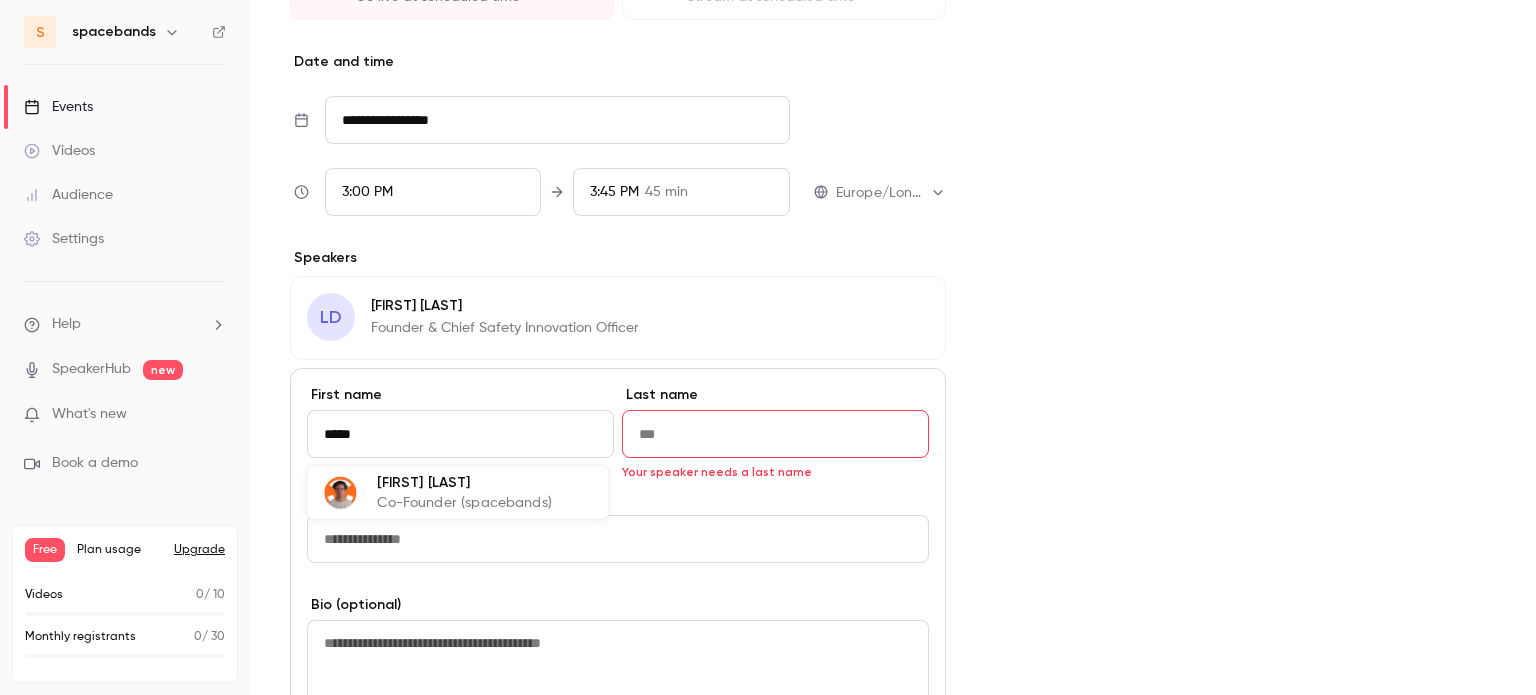 click on "Co-Founder (spacebands)" at bounding box center (464, 503) 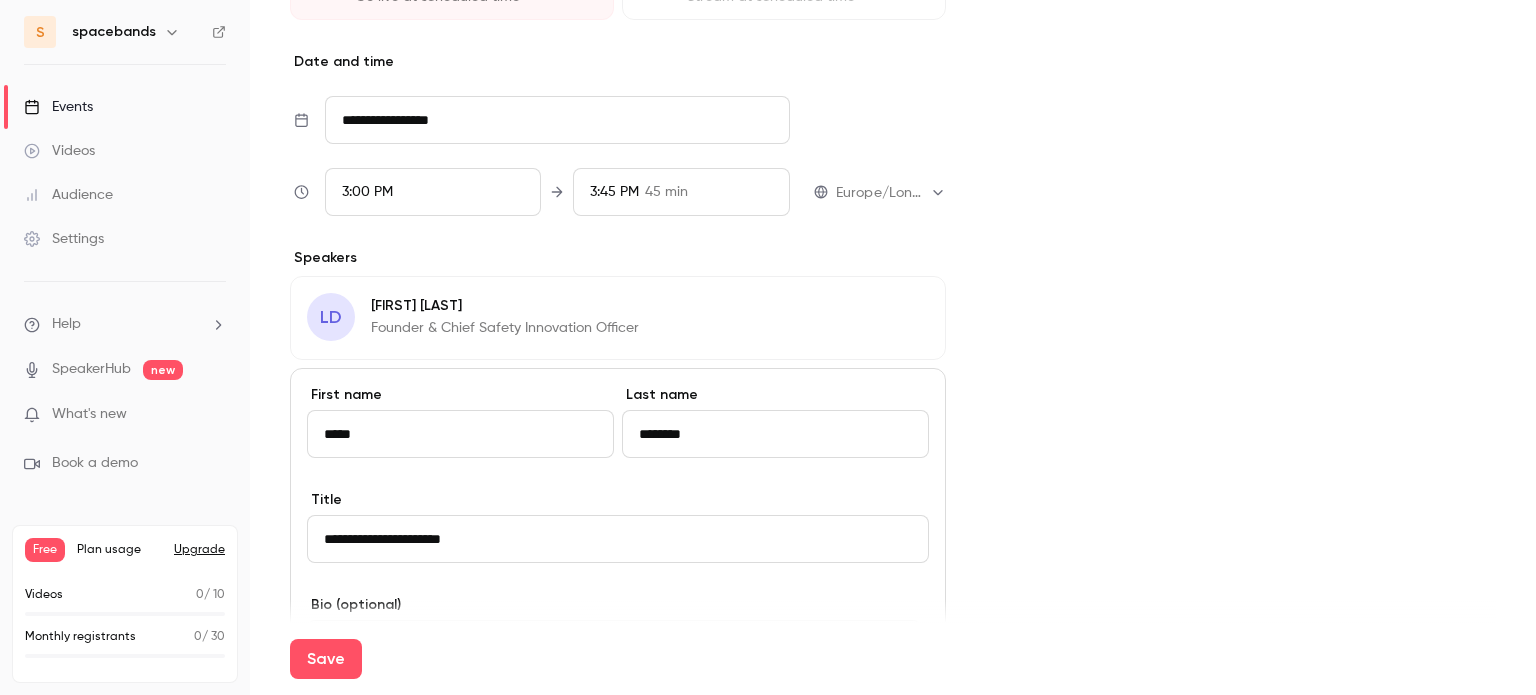 scroll, scrollTop: 700, scrollLeft: 0, axis: vertical 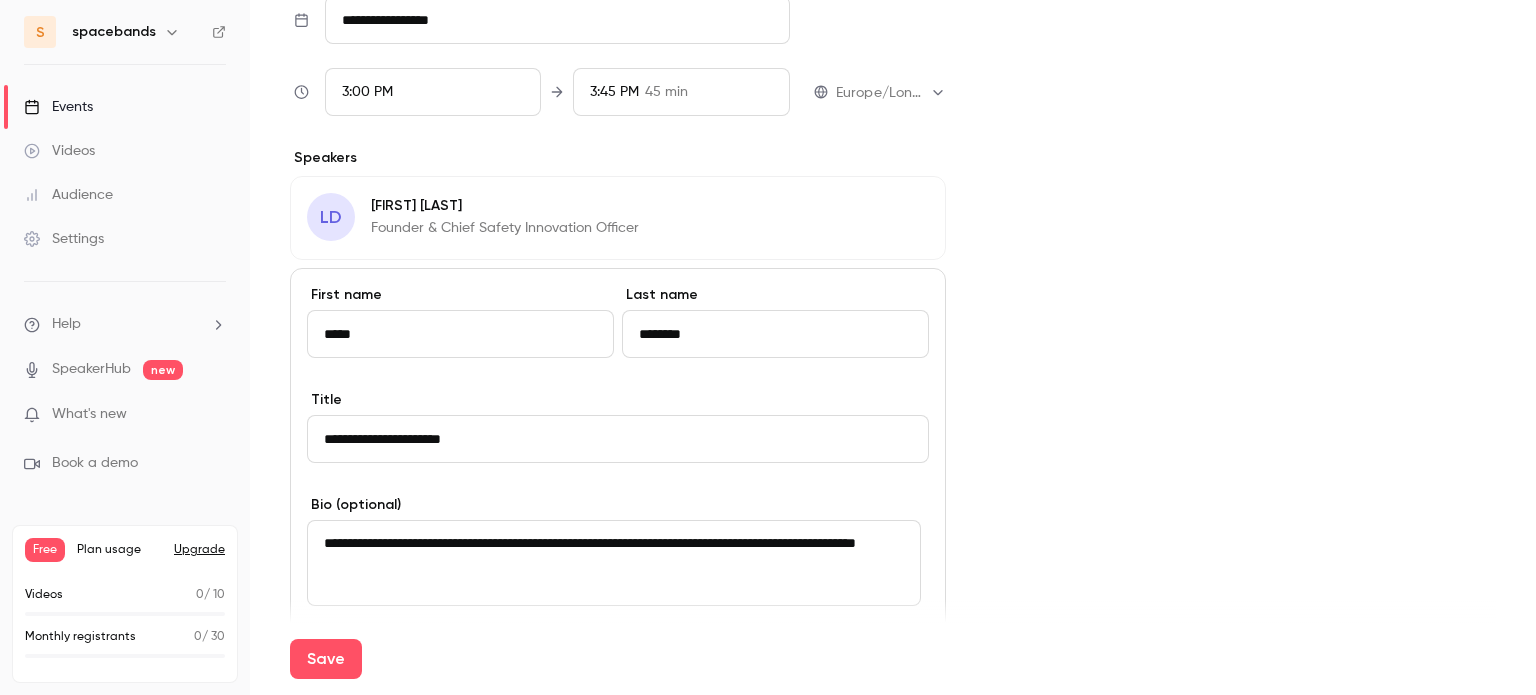 click on "**********" at bounding box center (614, 563) 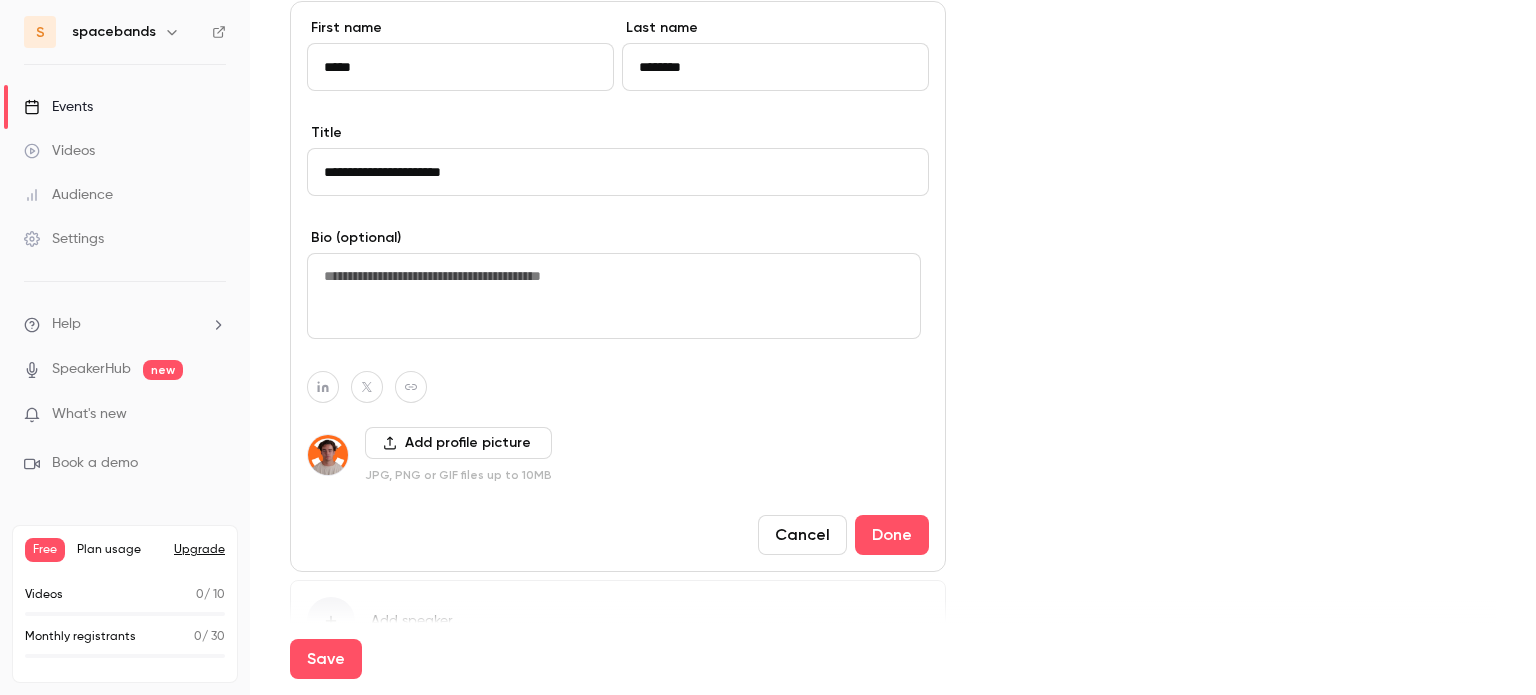 scroll, scrollTop: 1000, scrollLeft: 0, axis: vertical 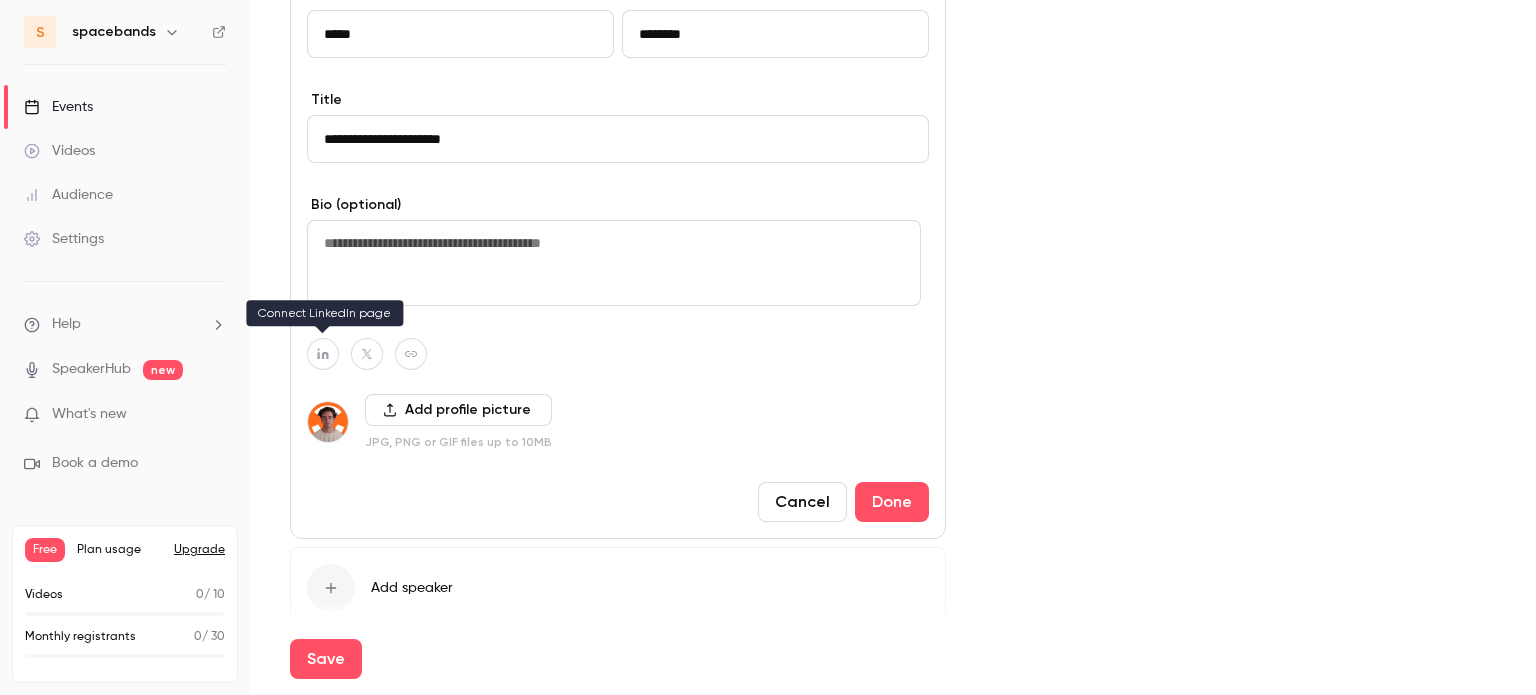 type 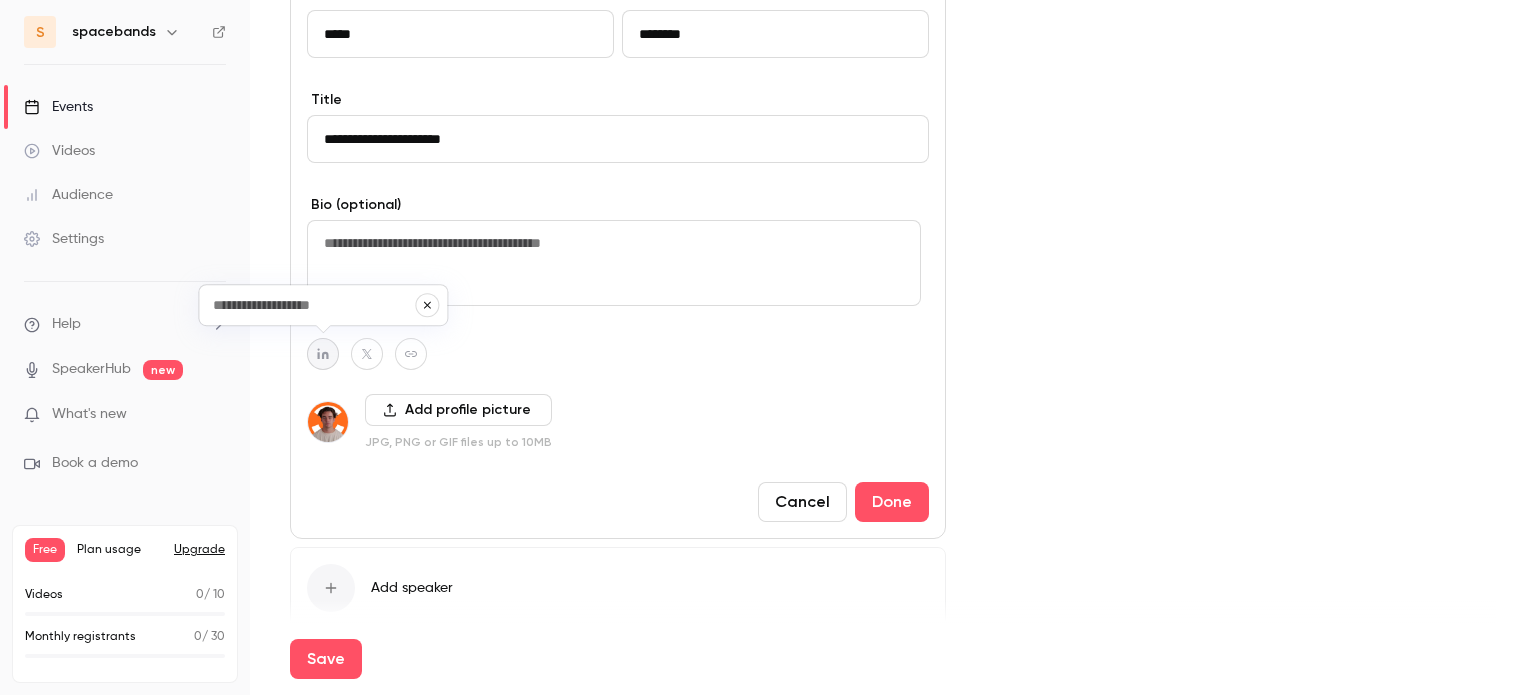 click at bounding box center (313, 305) 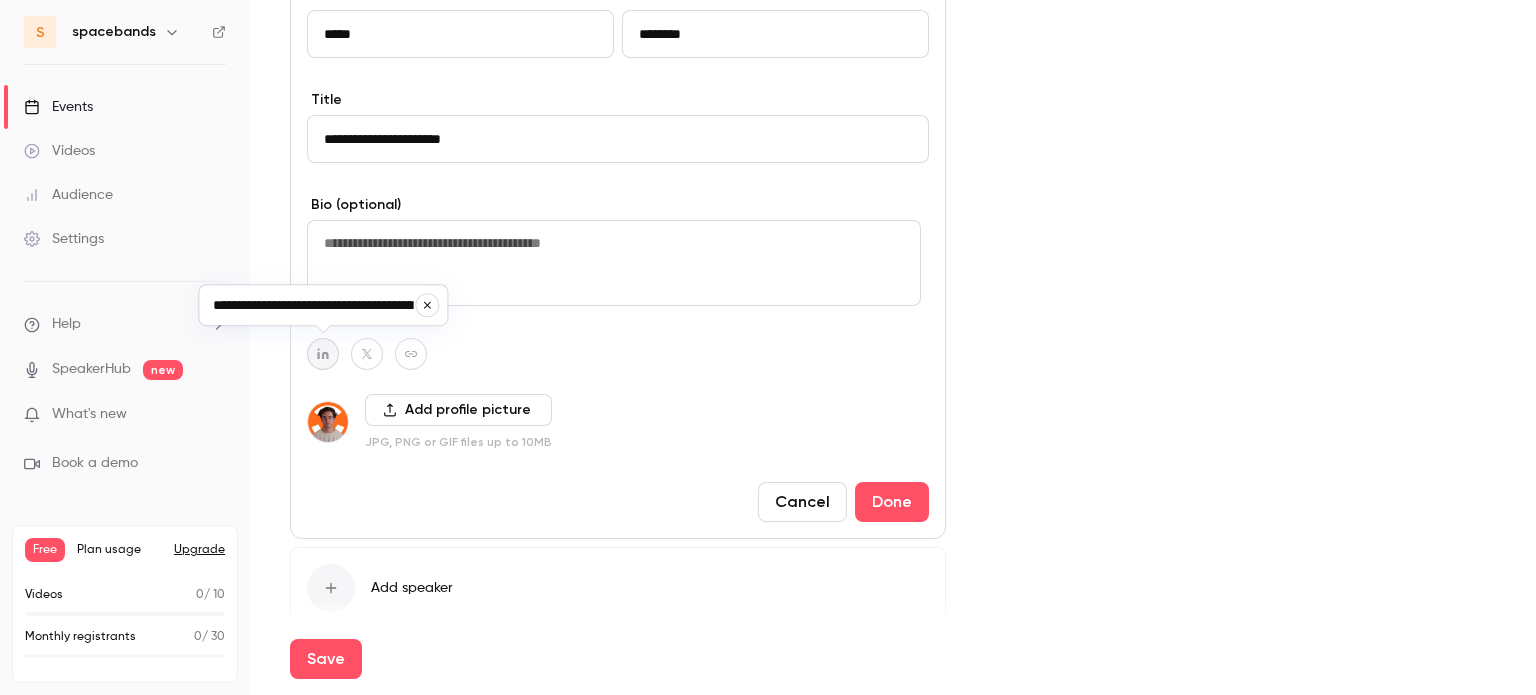 scroll, scrollTop: 0, scrollLeft: 65, axis: horizontal 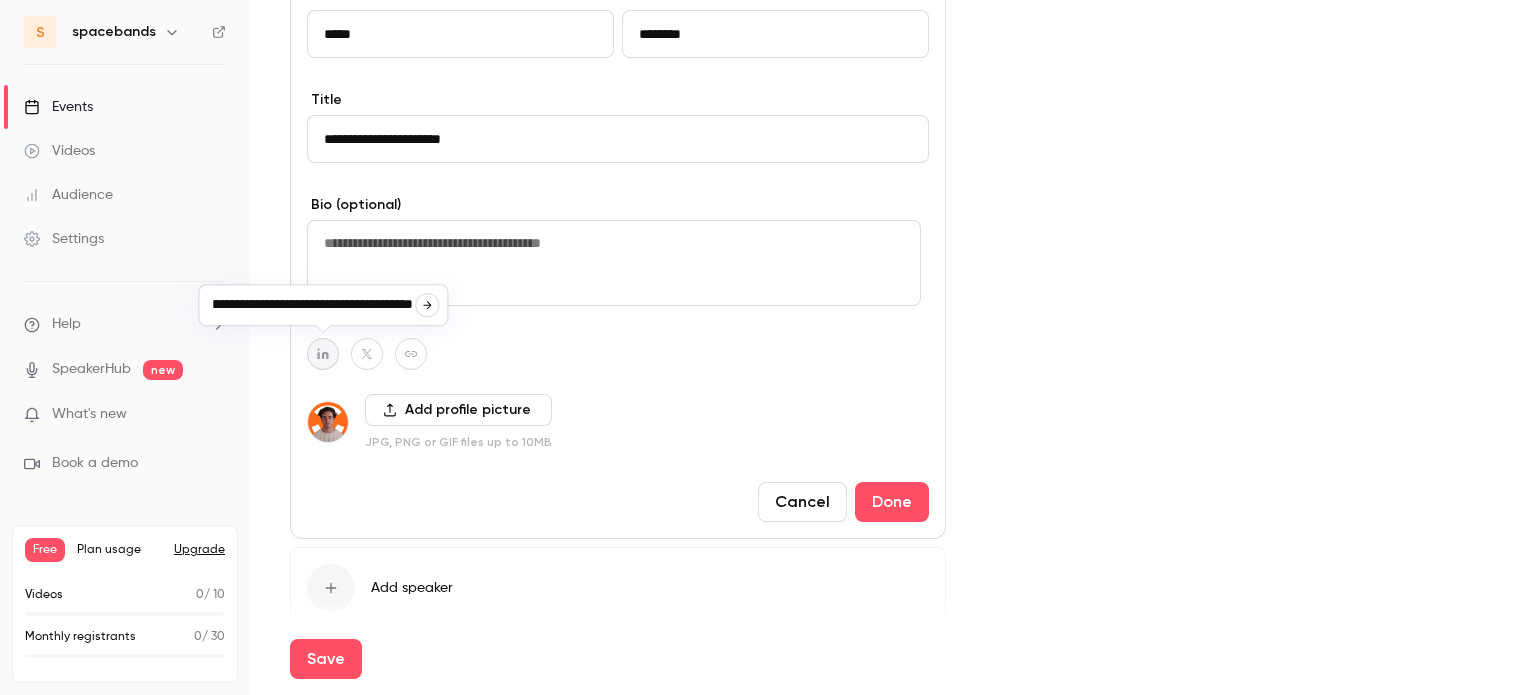 click 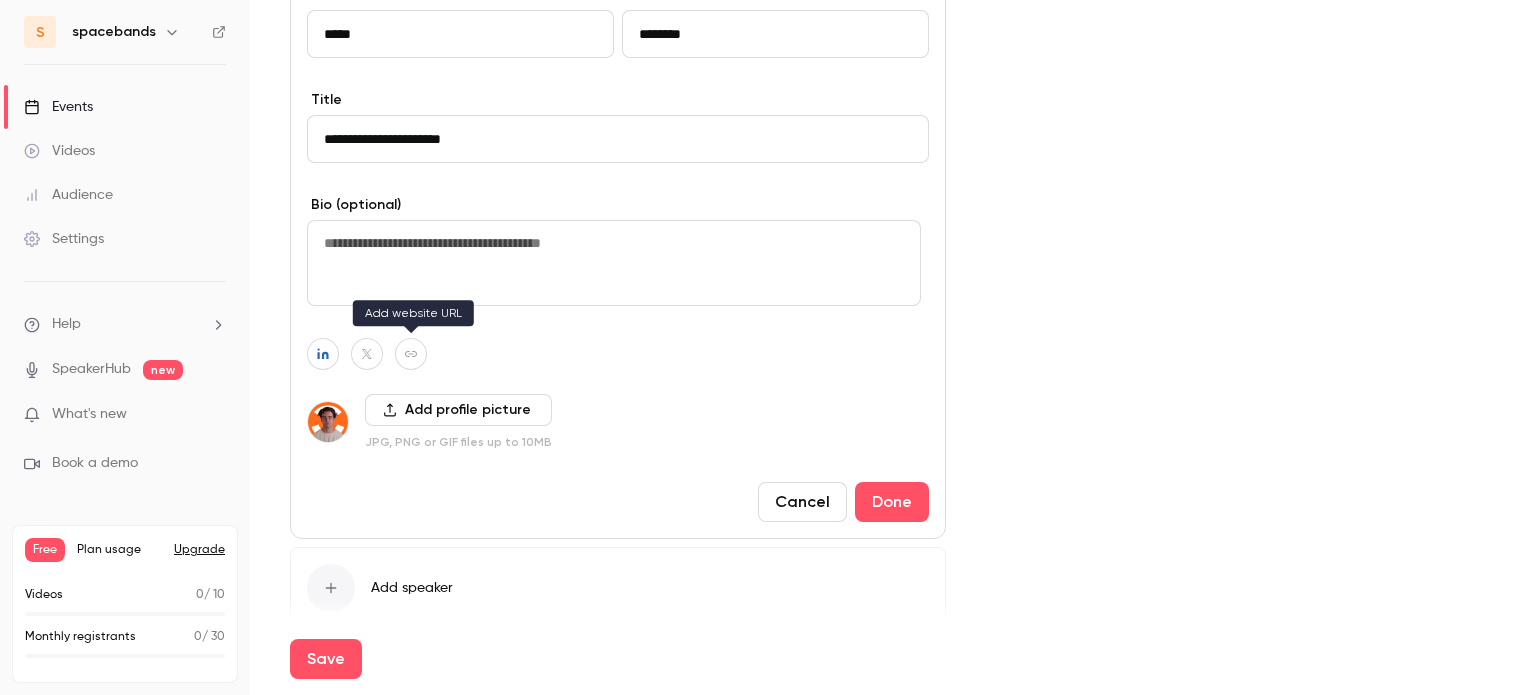 click 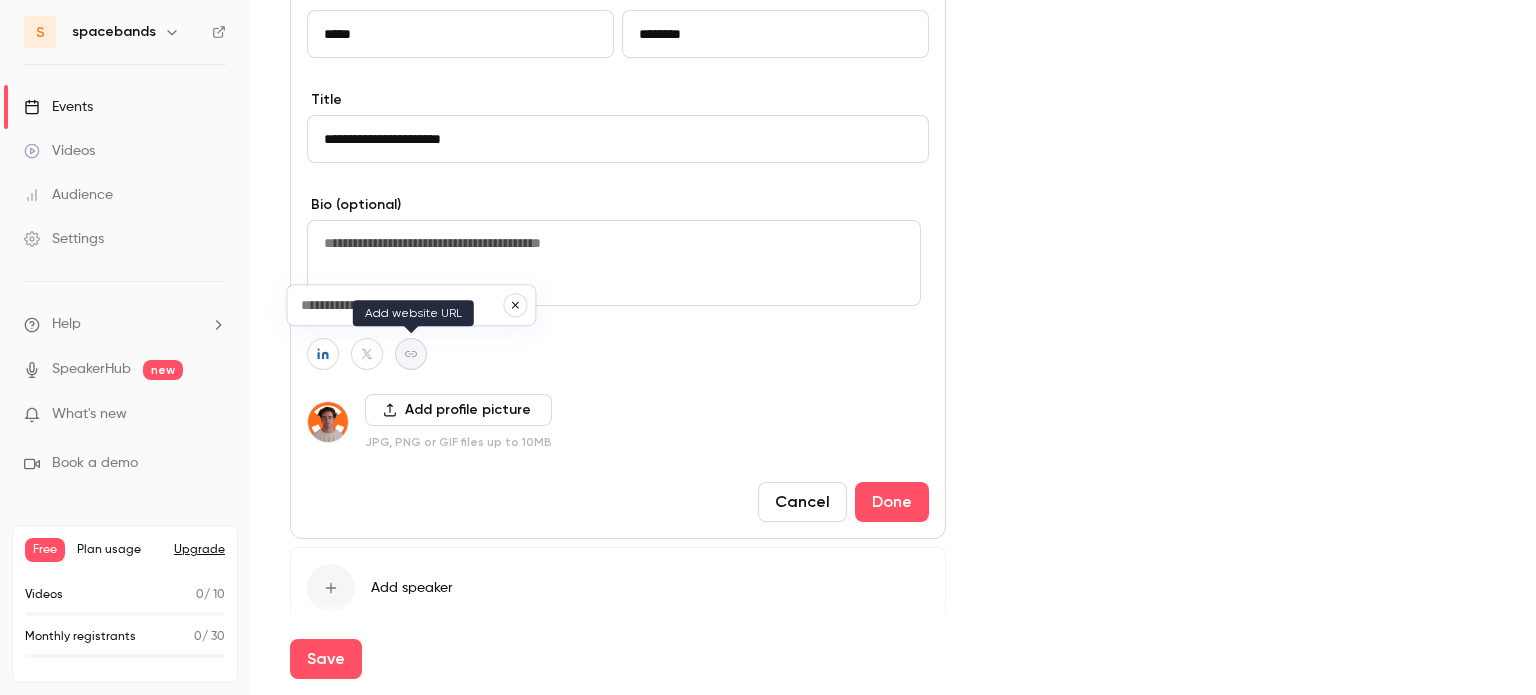 click 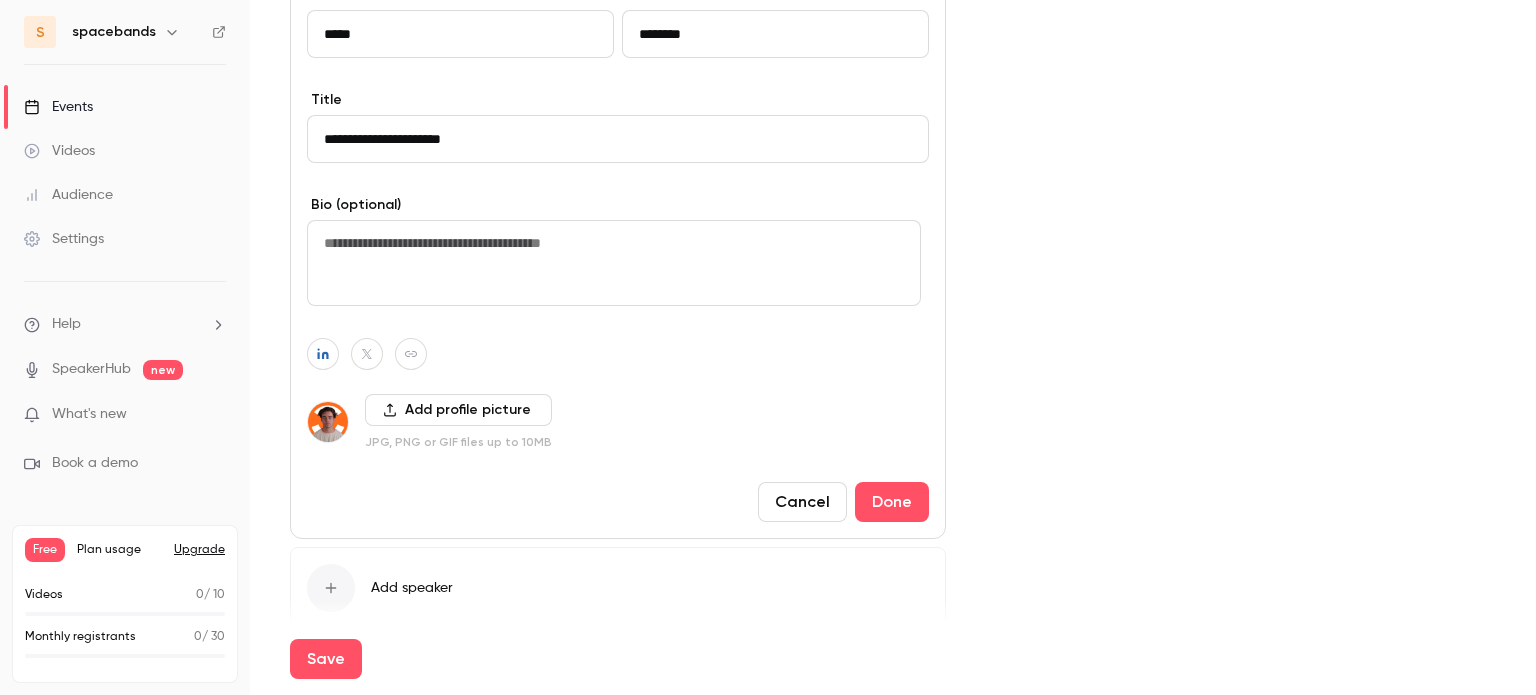 click 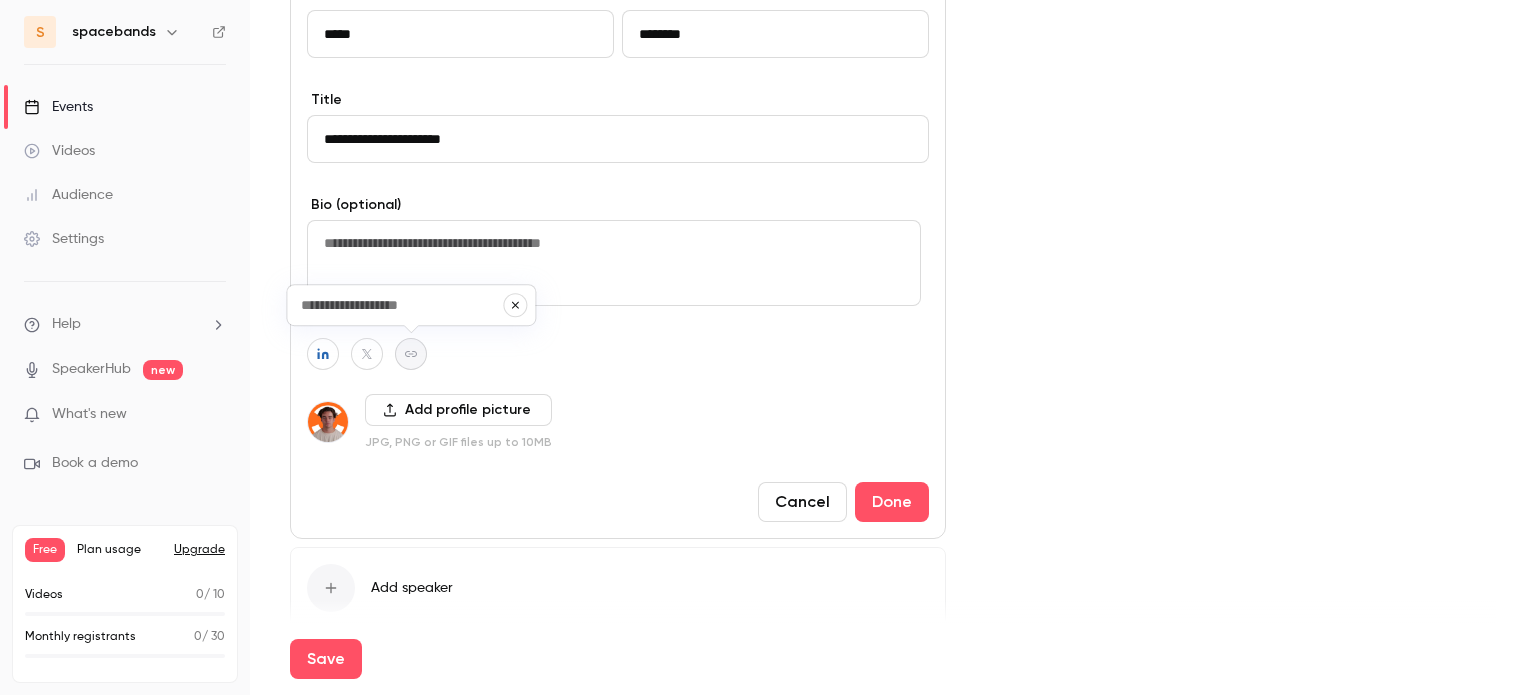 click at bounding box center [401, 305] 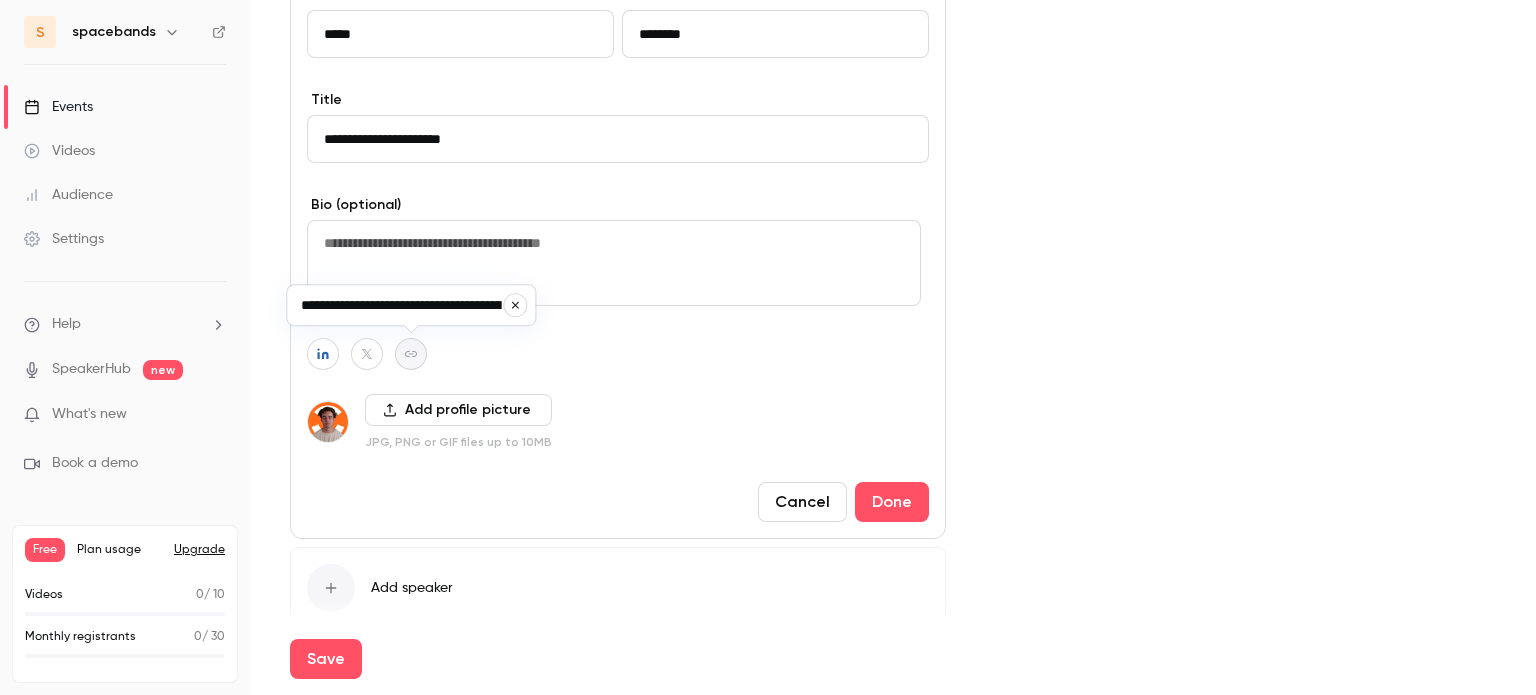 scroll, scrollTop: 0, scrollLeft: 170, axis: horizontal 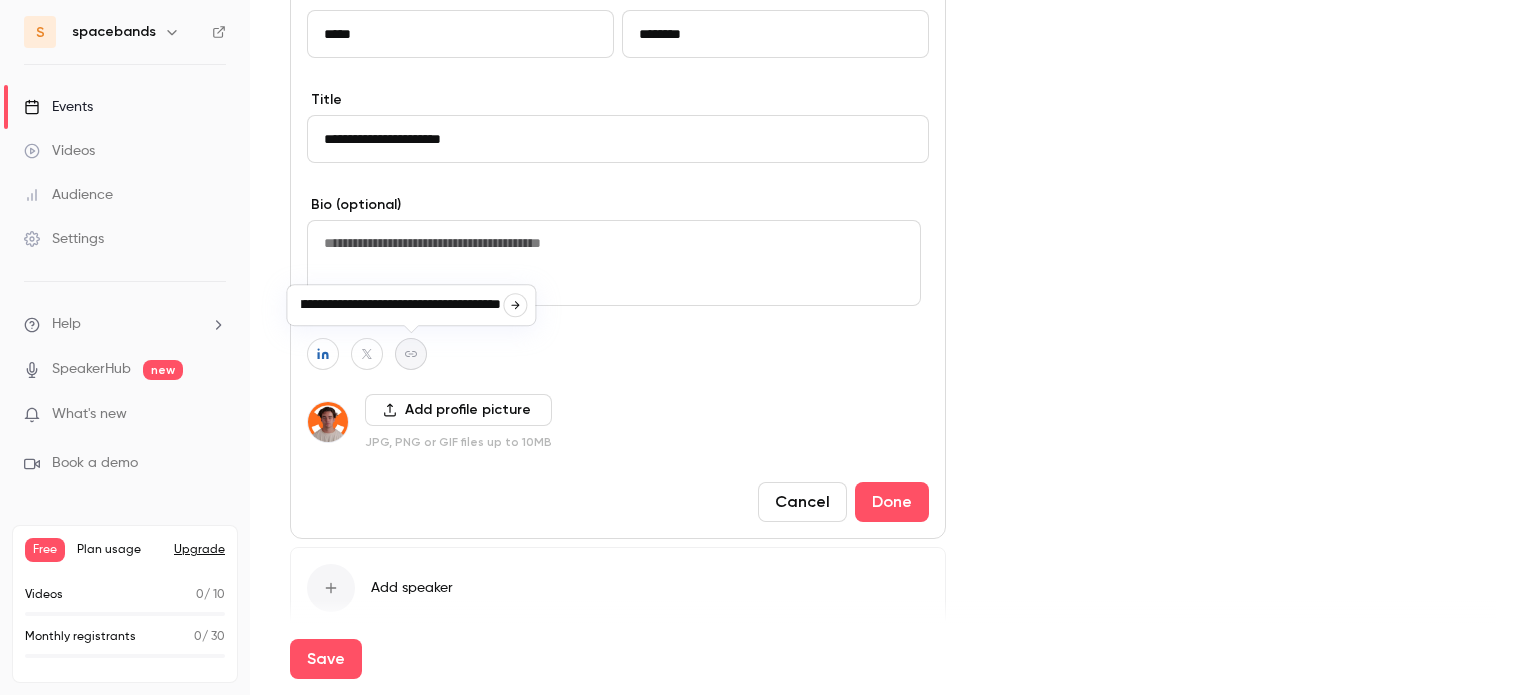 click 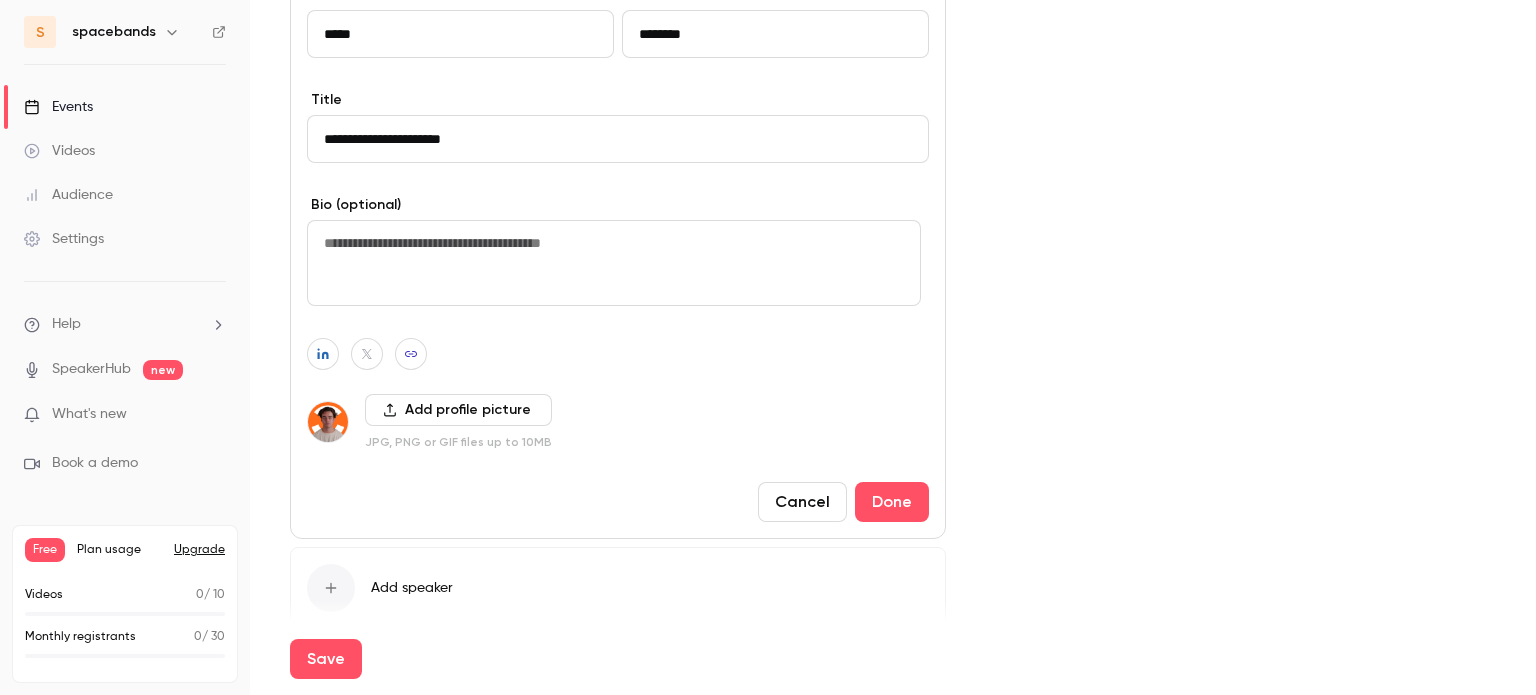 type on "**********" 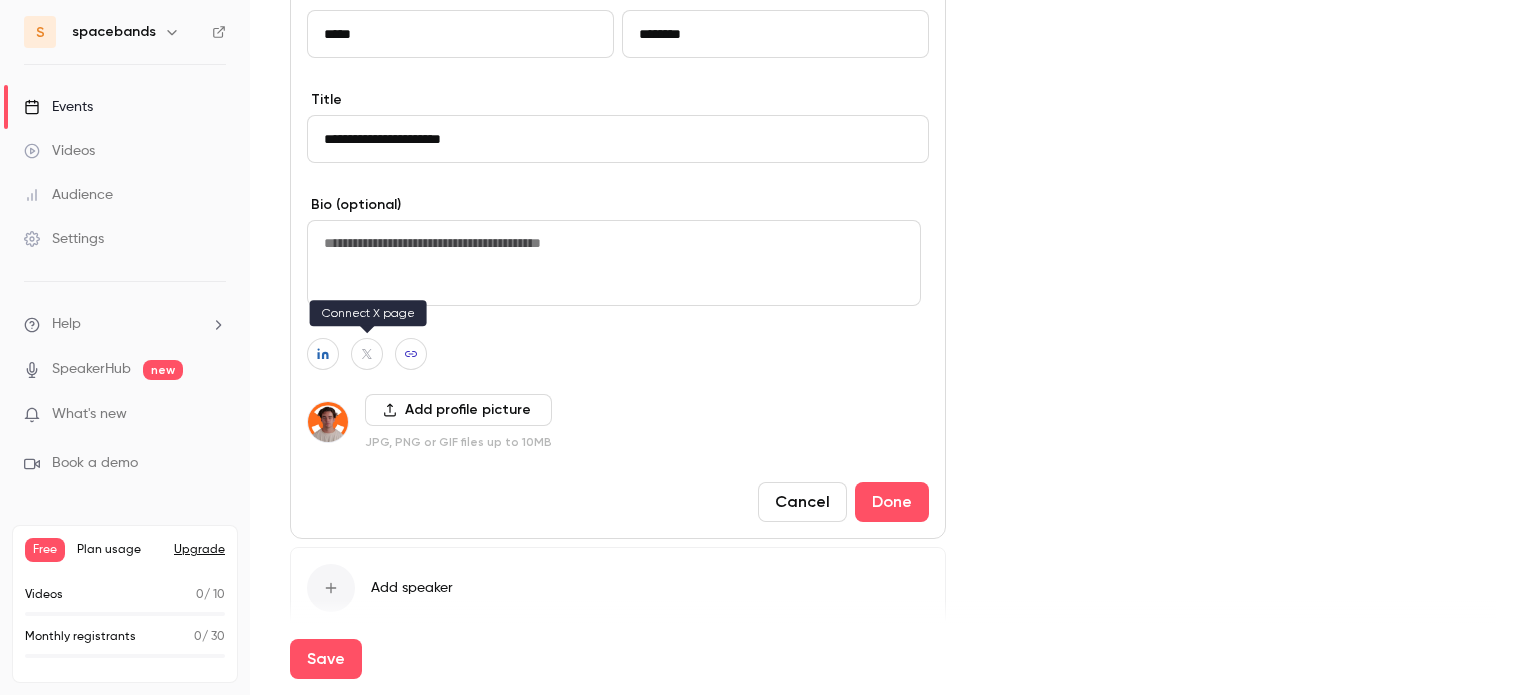 click at bounding box center [367, 354] 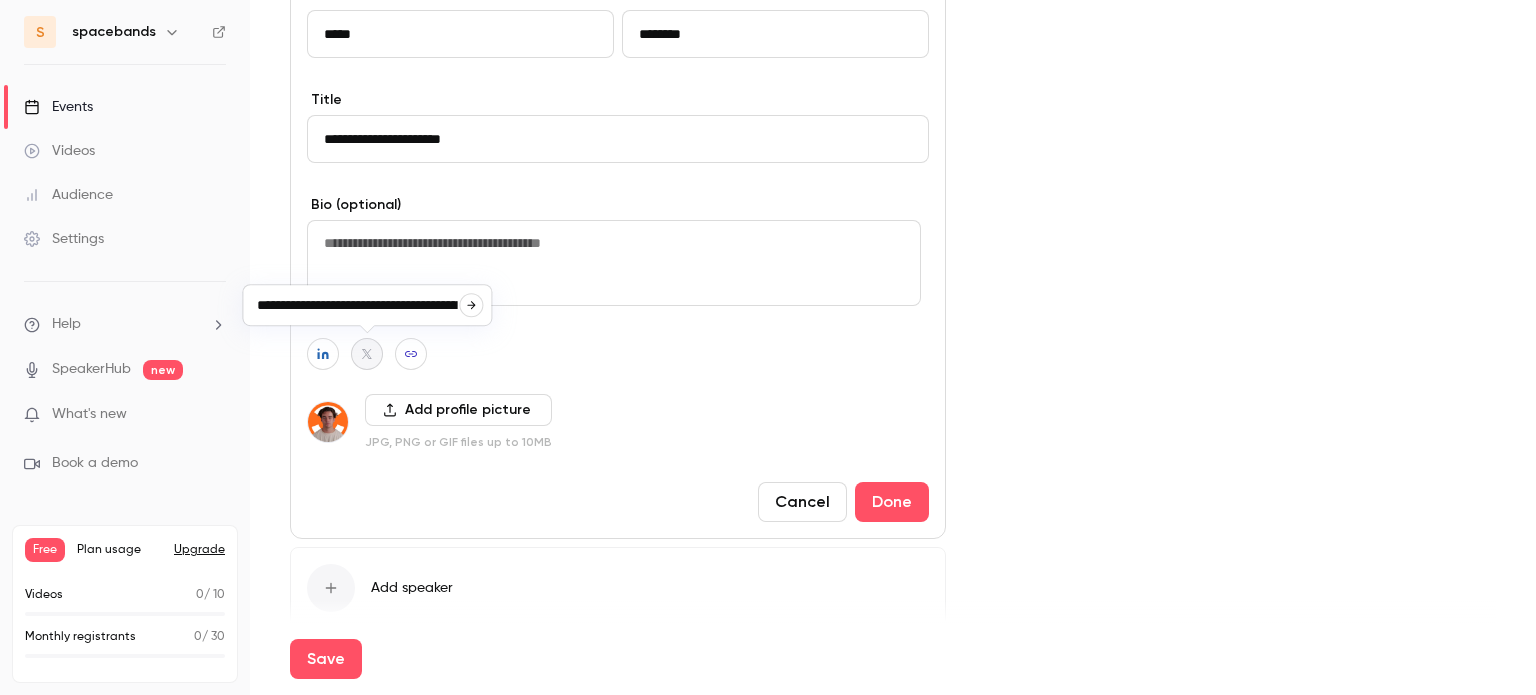 scroll, scrollTop: 0, scrollLeft: 196, axis: horizontal 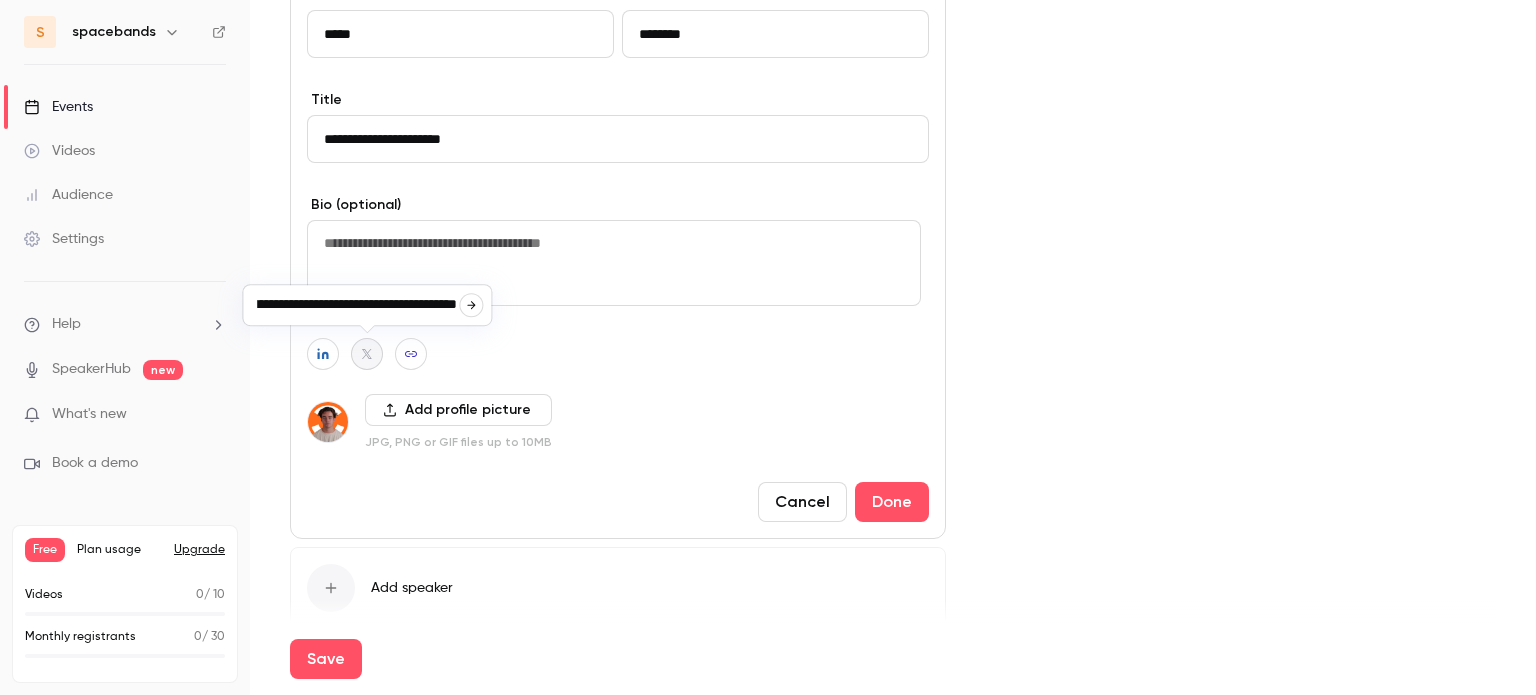 drag, startPoint x: 456, startPoint y: 303, endPoint x: 288, endPoint y: 305, distance: 168.0119 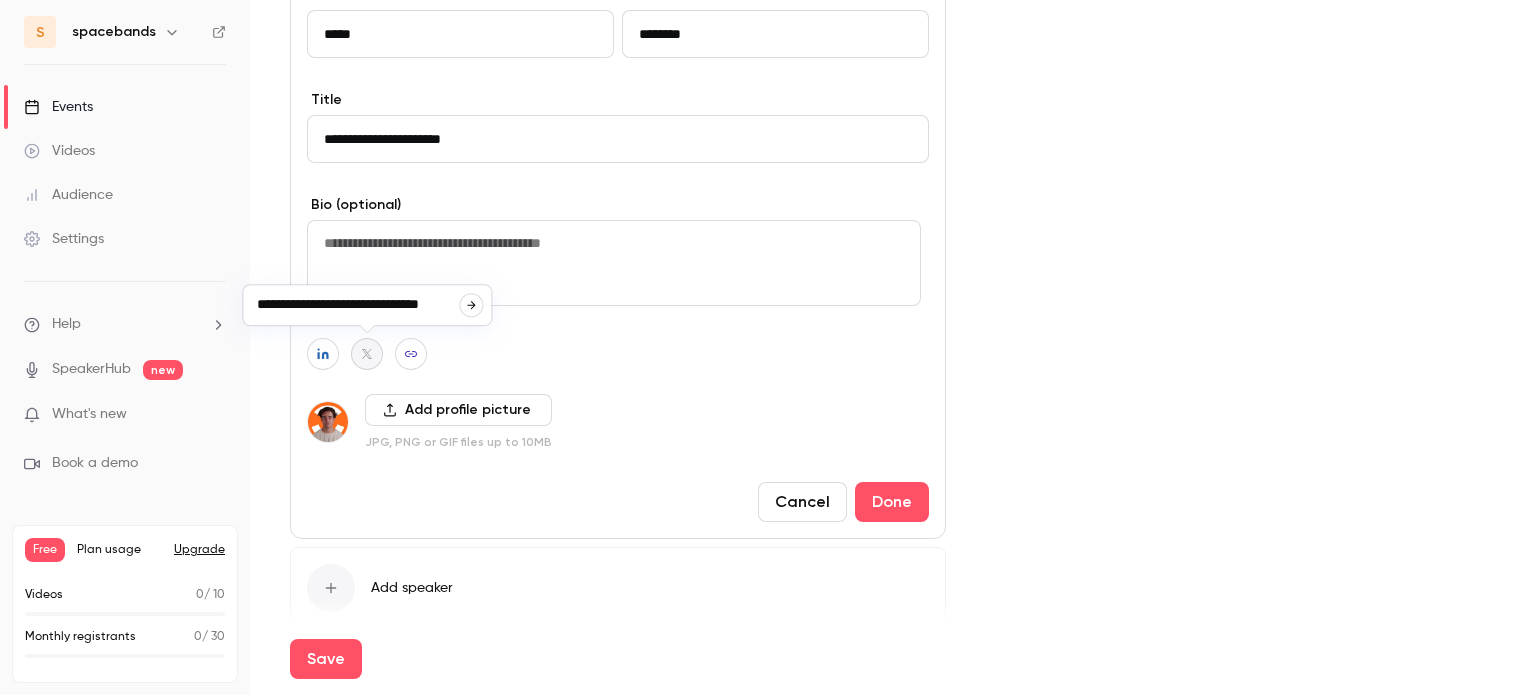scroll, scrollTop: 0, scrollLeft: 0, axis: both 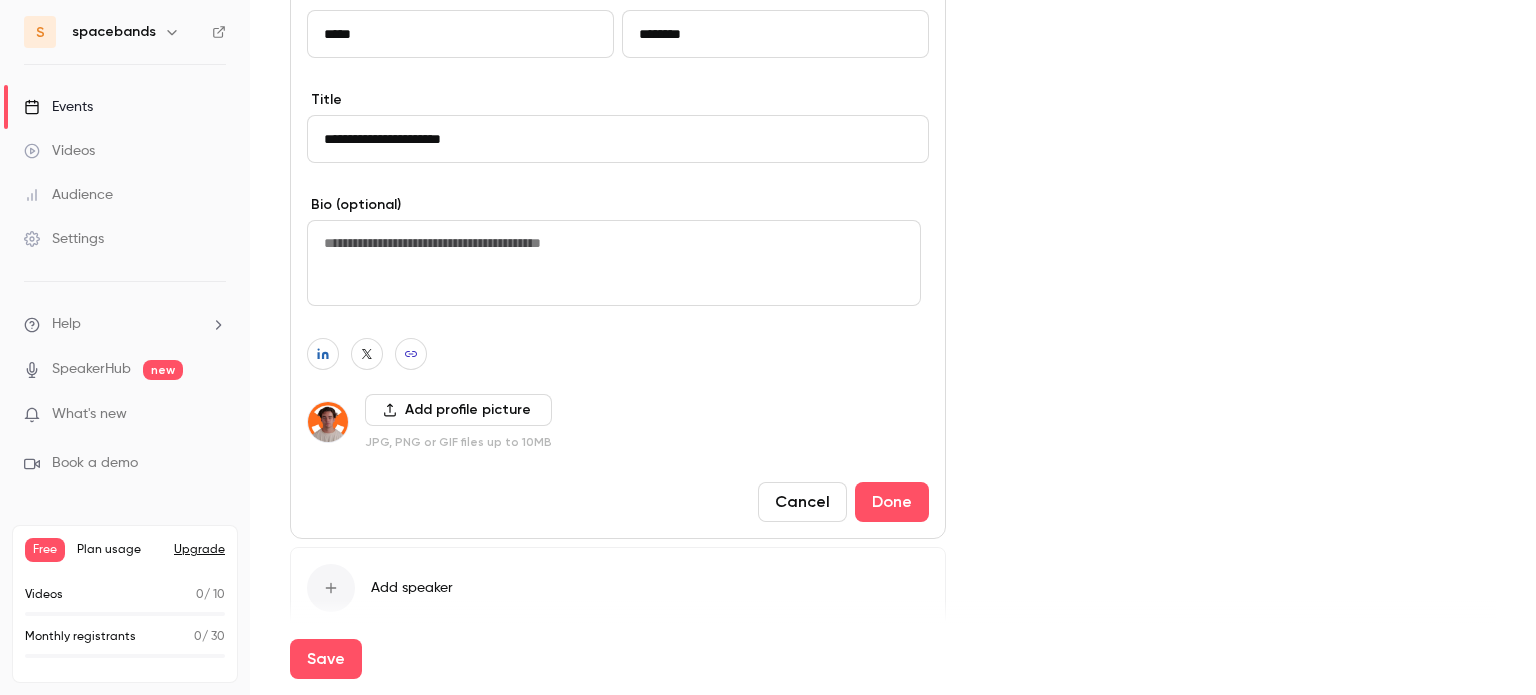 click 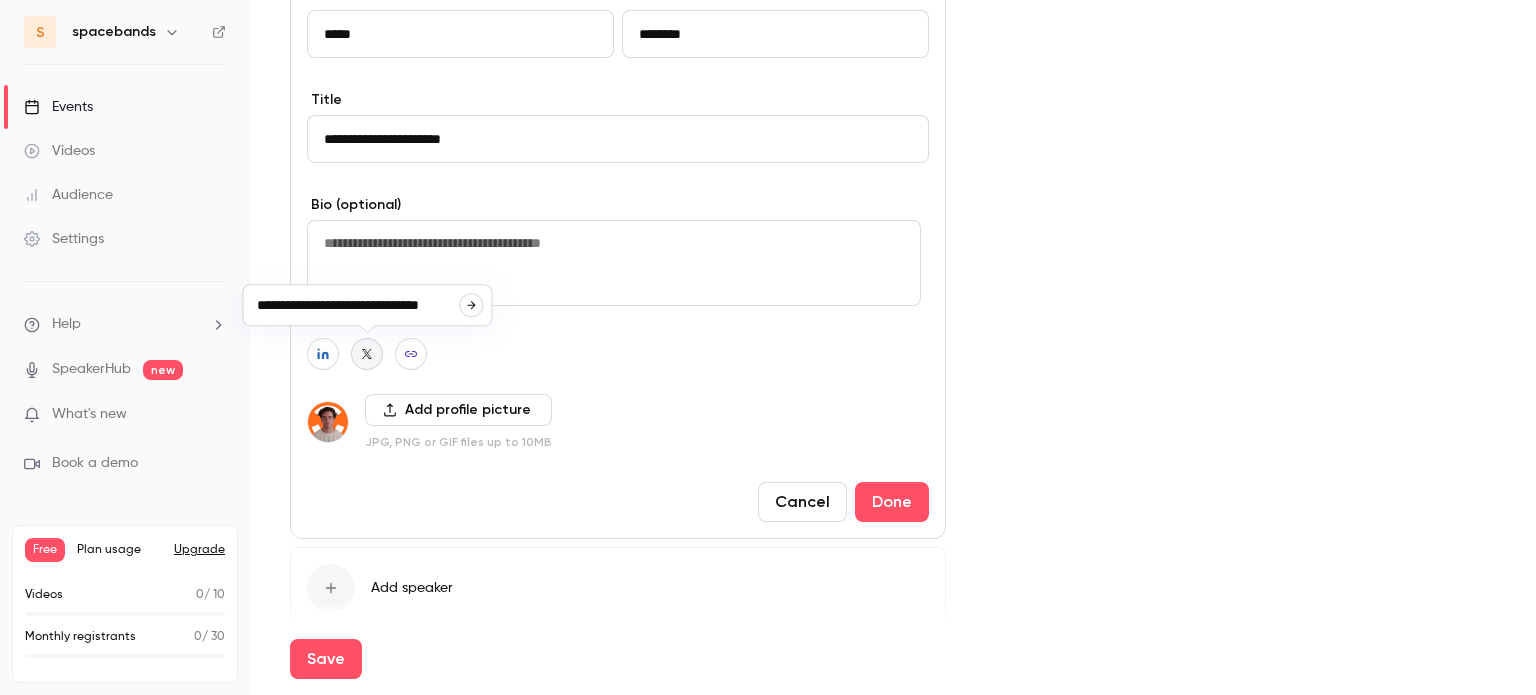 scroll, scrollTop: 0, scrollLeft: 3, axis: horizontal 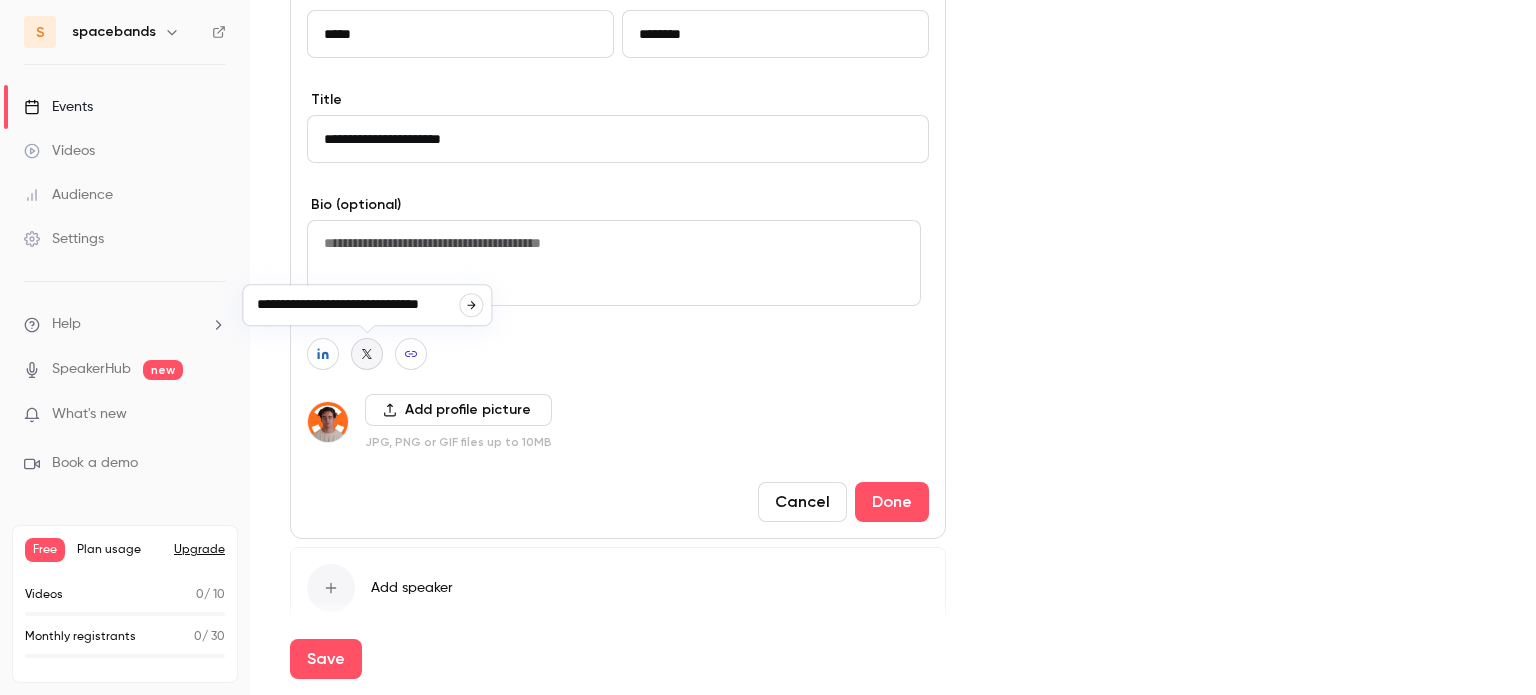 click at bounding box center (471, 305) 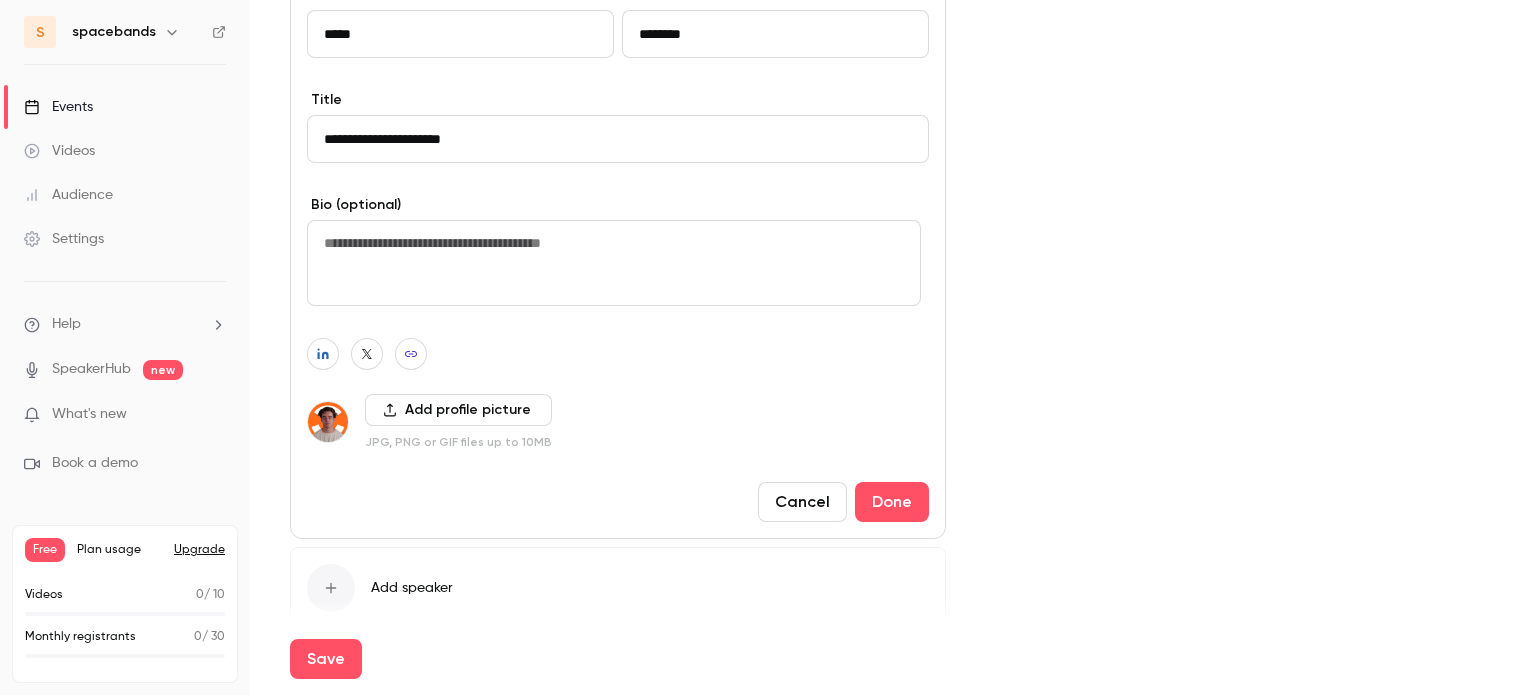 click at bounding box center (618, 354) 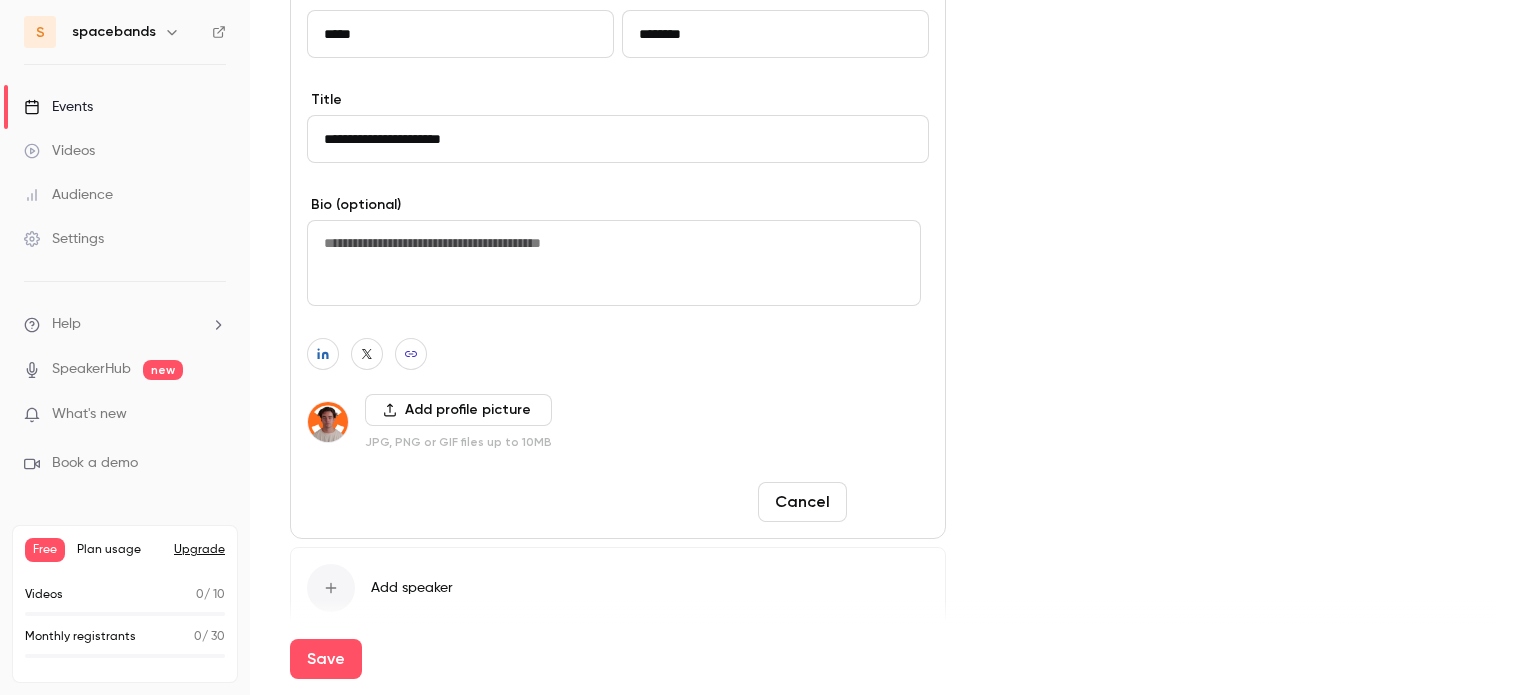 click on "Done" at bounding box center [892, 502] 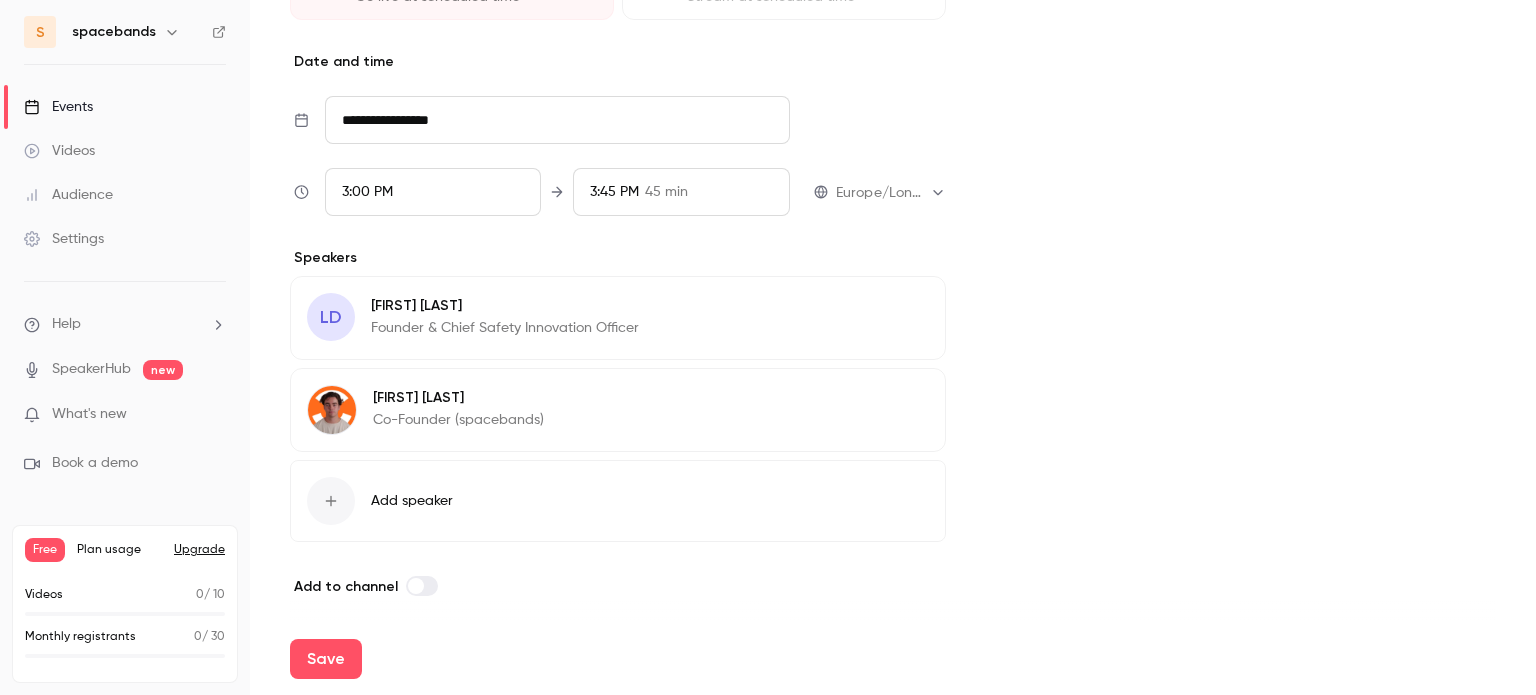 scroll, scrollTop: 604, scrollLeft: 0, axis: vertical 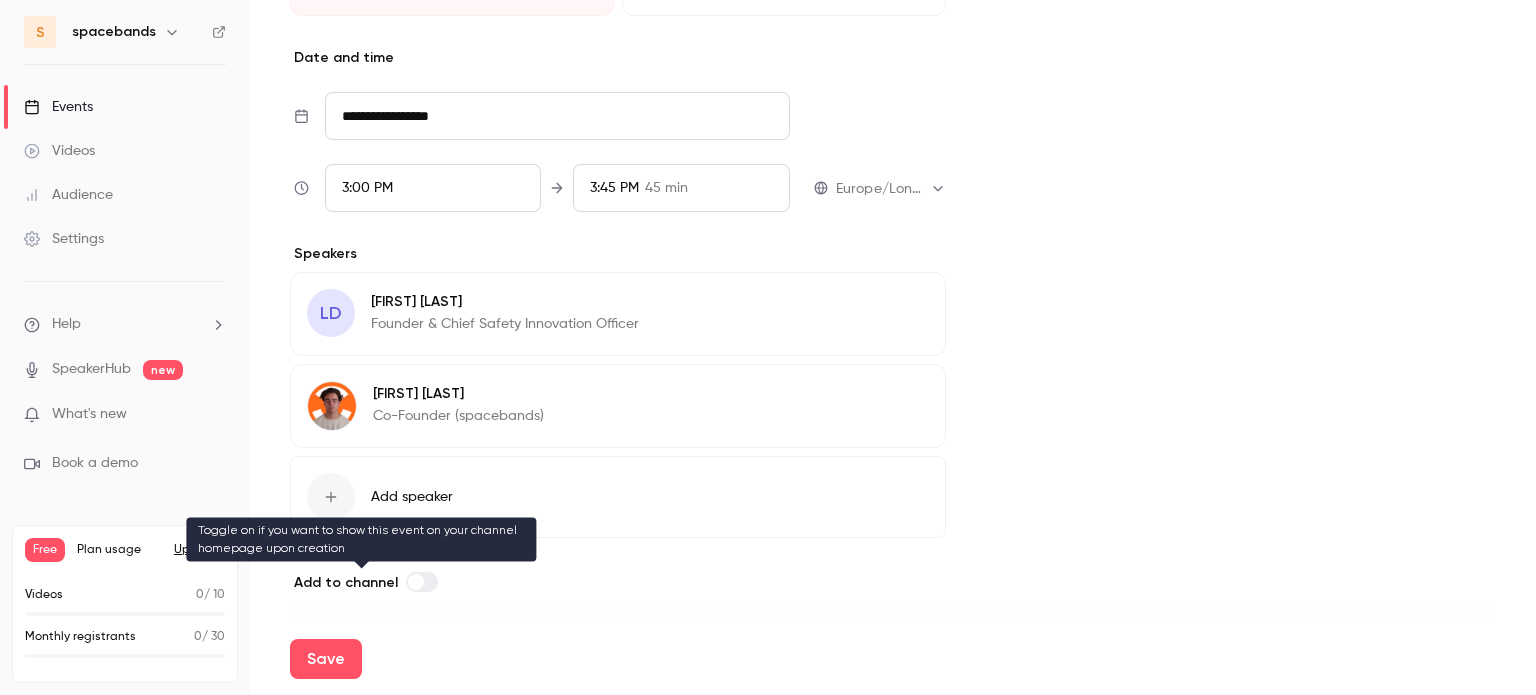 click at bounding box center [422, 582] 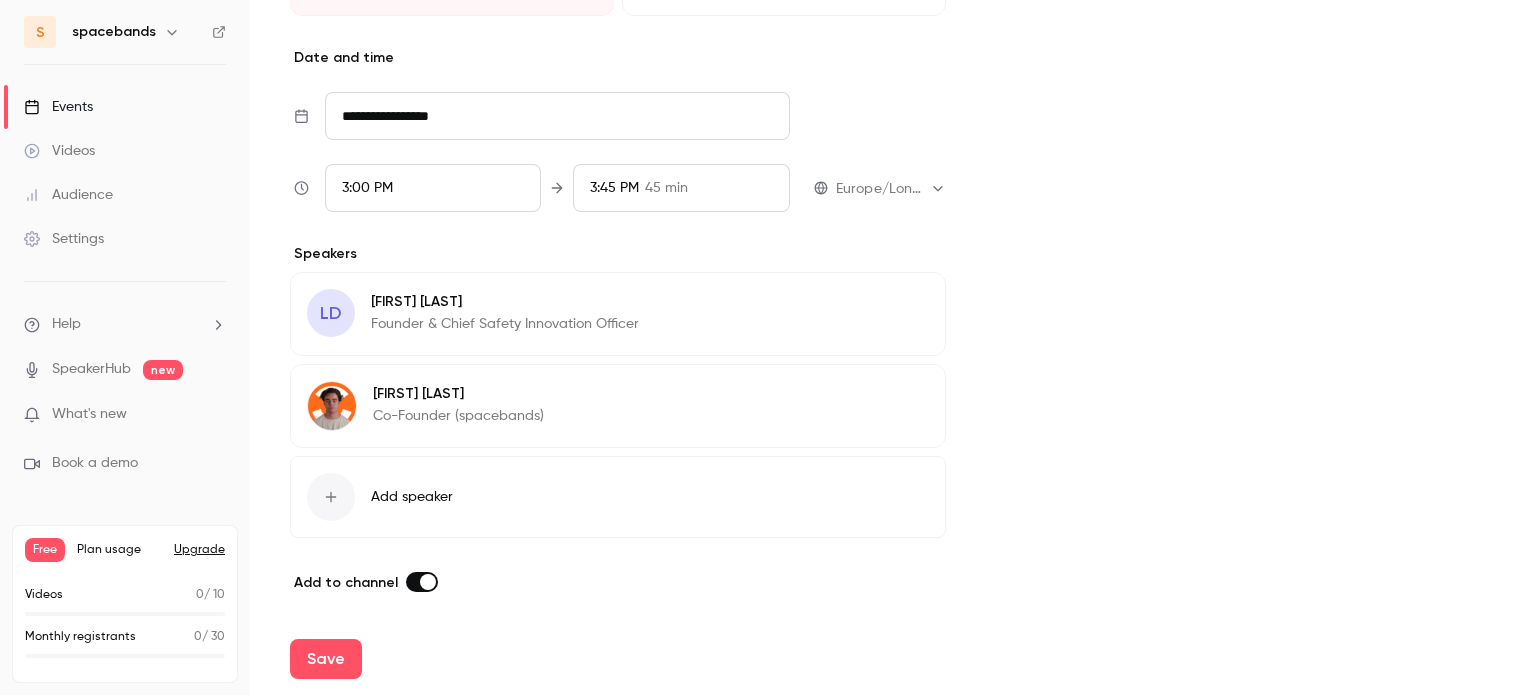 click on "Add to channel" at bounding box center [618, 582] 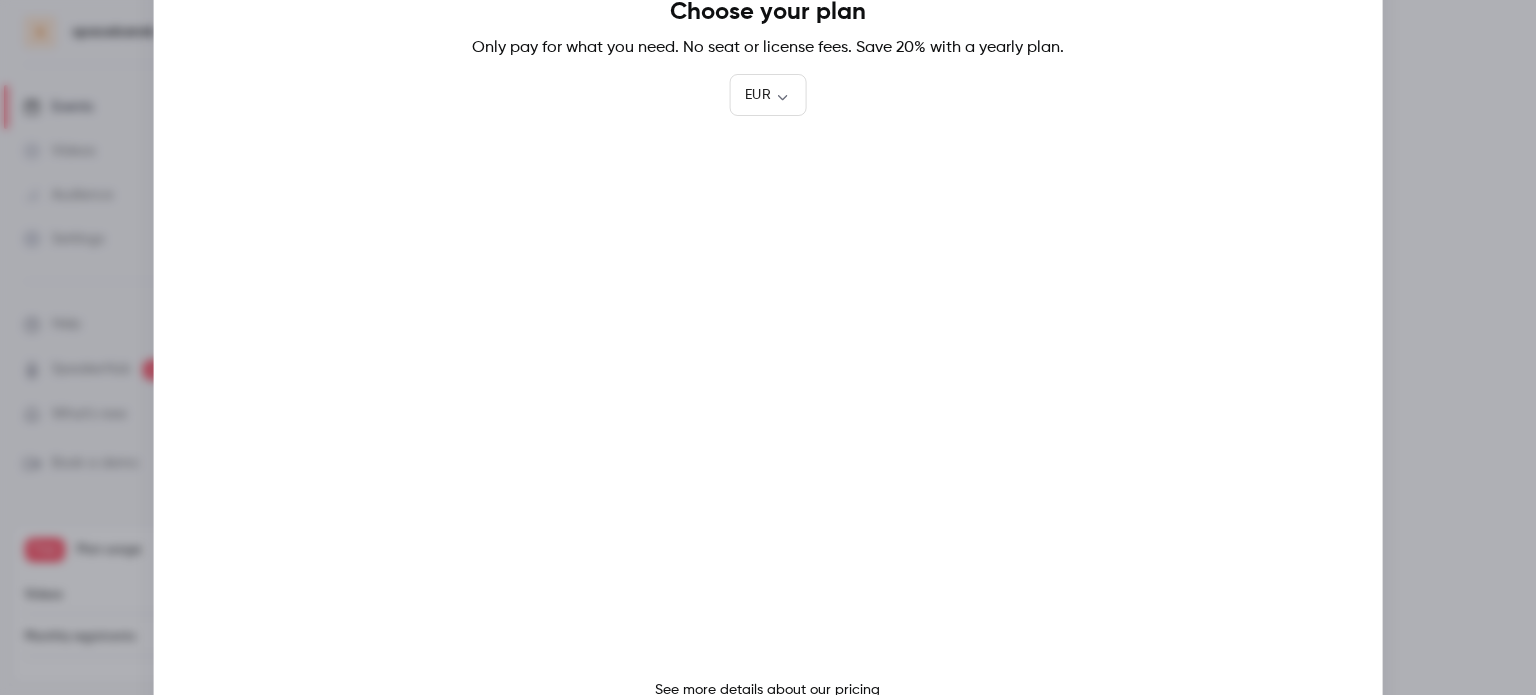 click at bounding box center (768, 347) 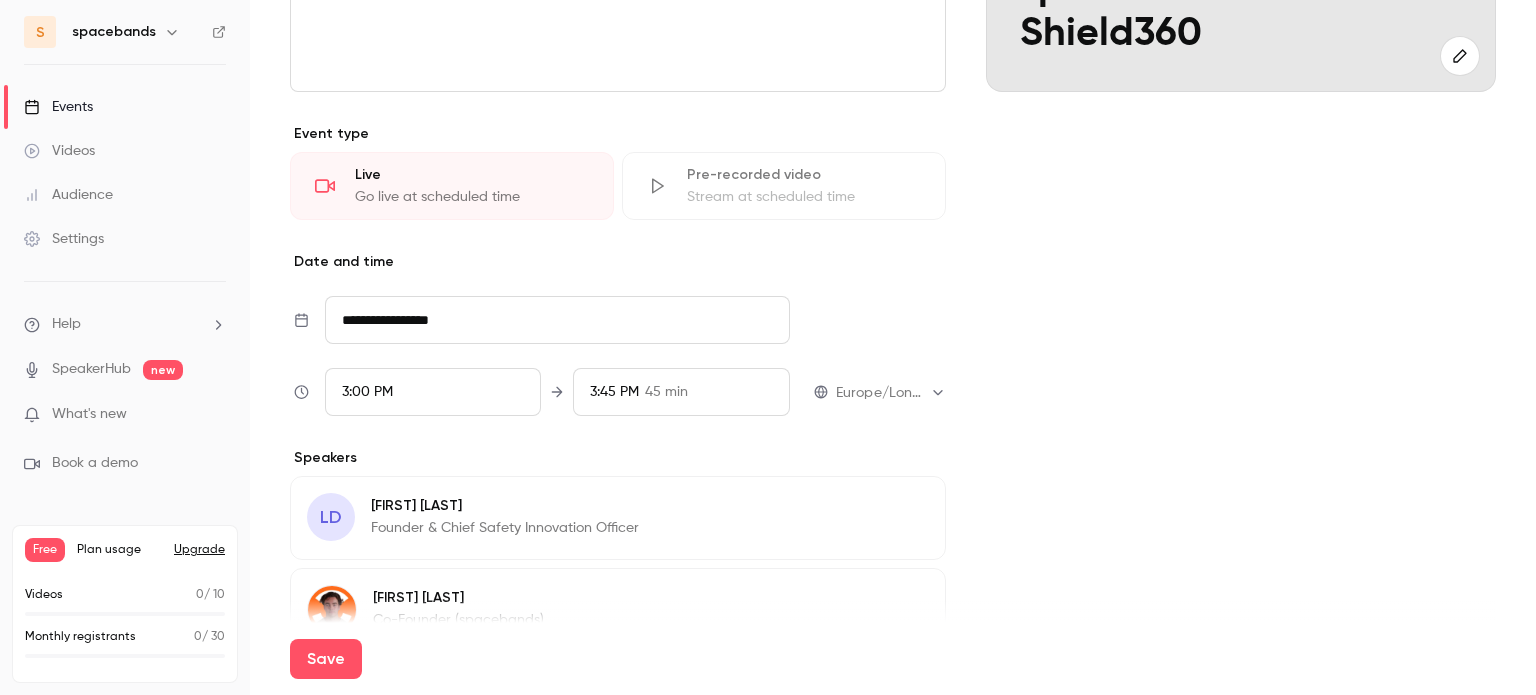 scroll, scrollTop: 600, scrollLeft: 0, axis: vertical 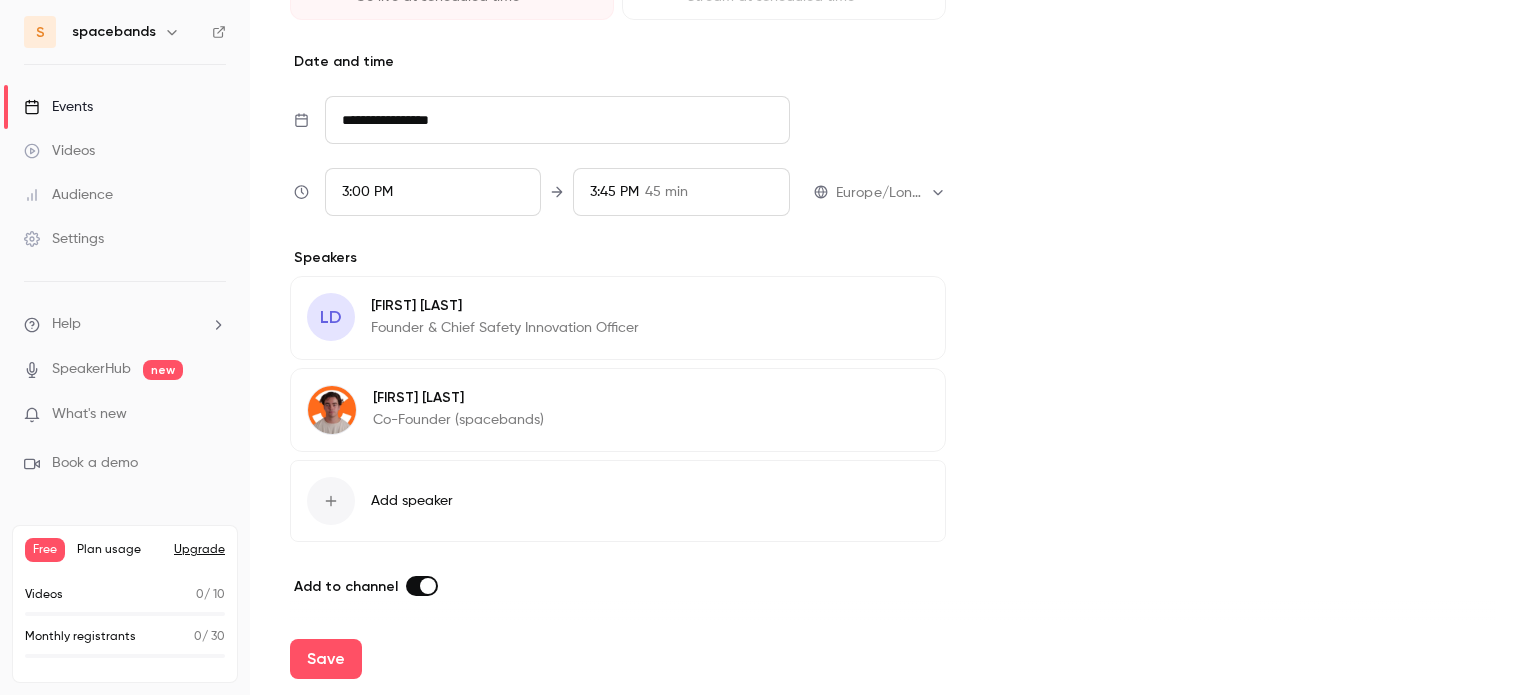 click on "Plan usage" at bounding box center (119, 550) 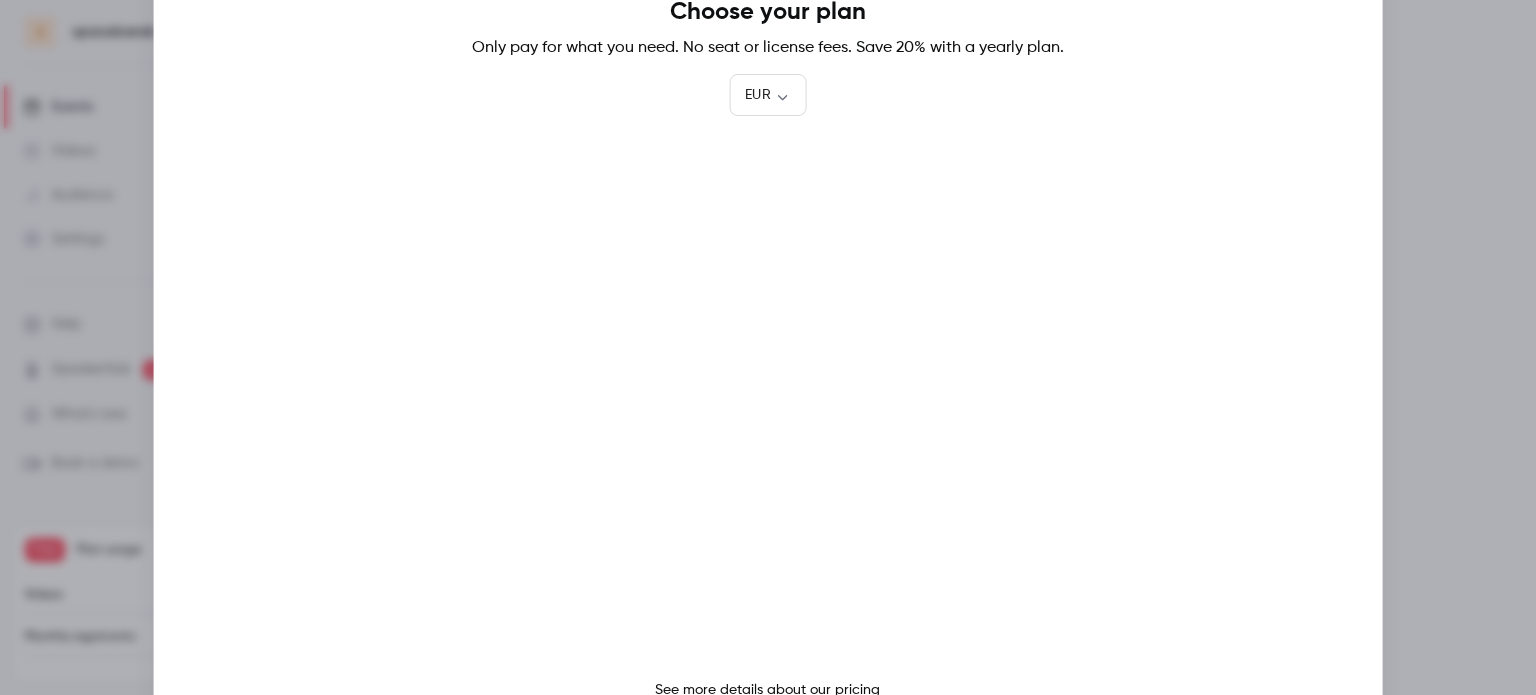 click at bounding box center [768, 347] 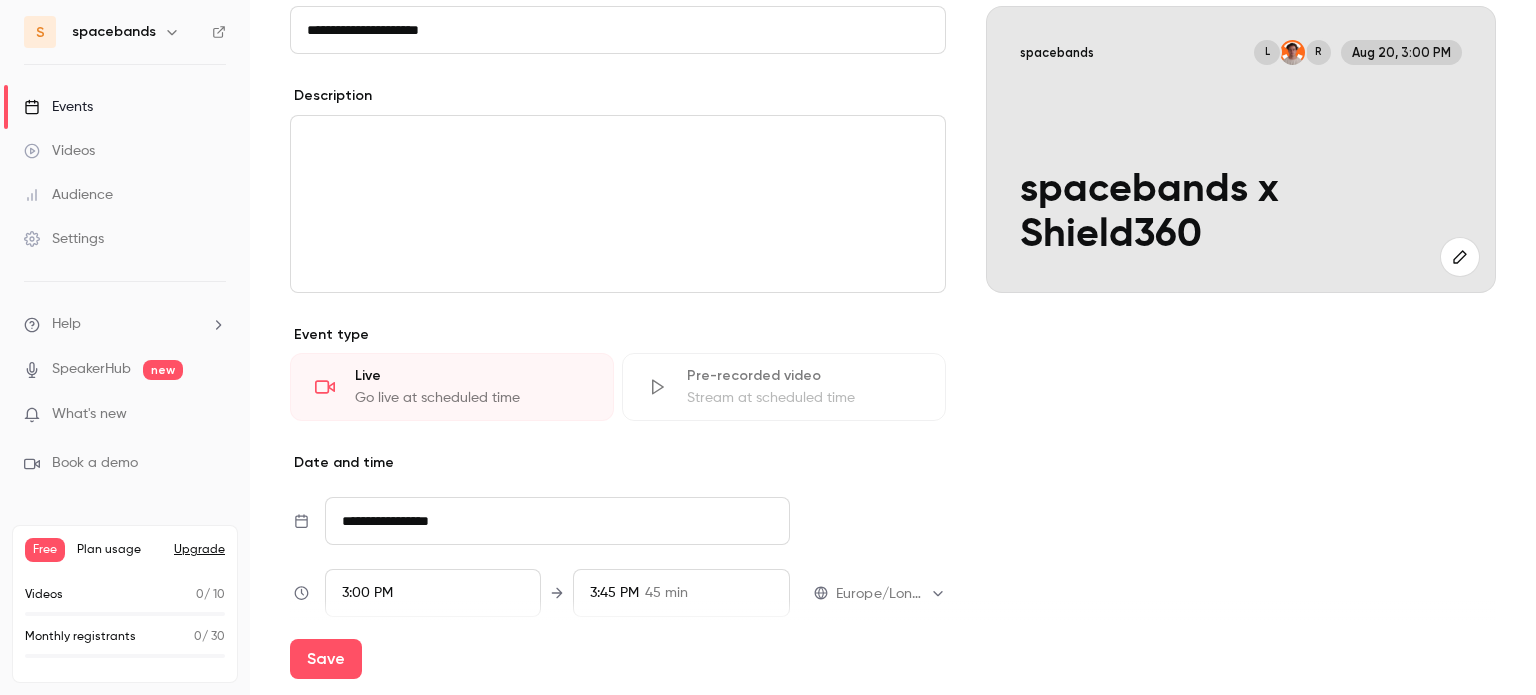 scroll, scrollTop: 0, scrollLeft: 0, axis: both 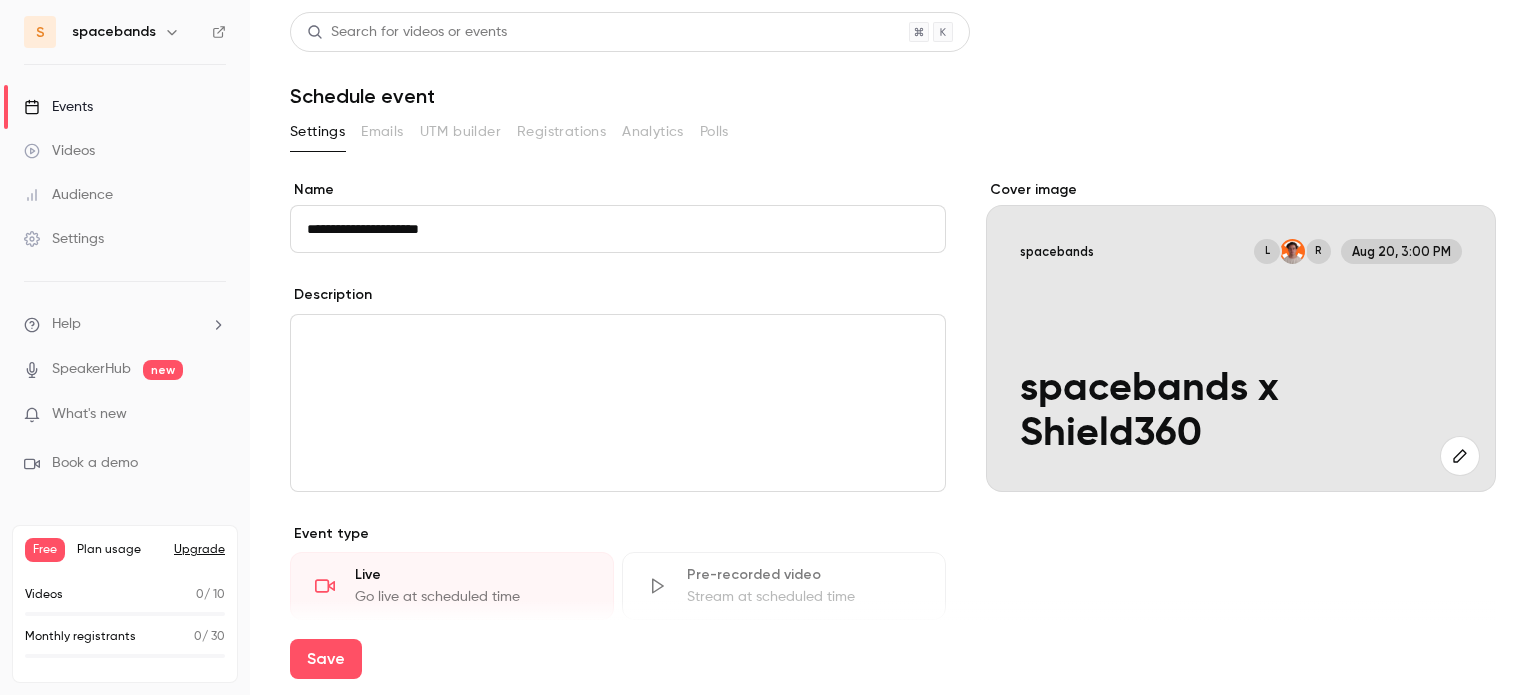 click on "Videos" at bounding box center [59, 151] 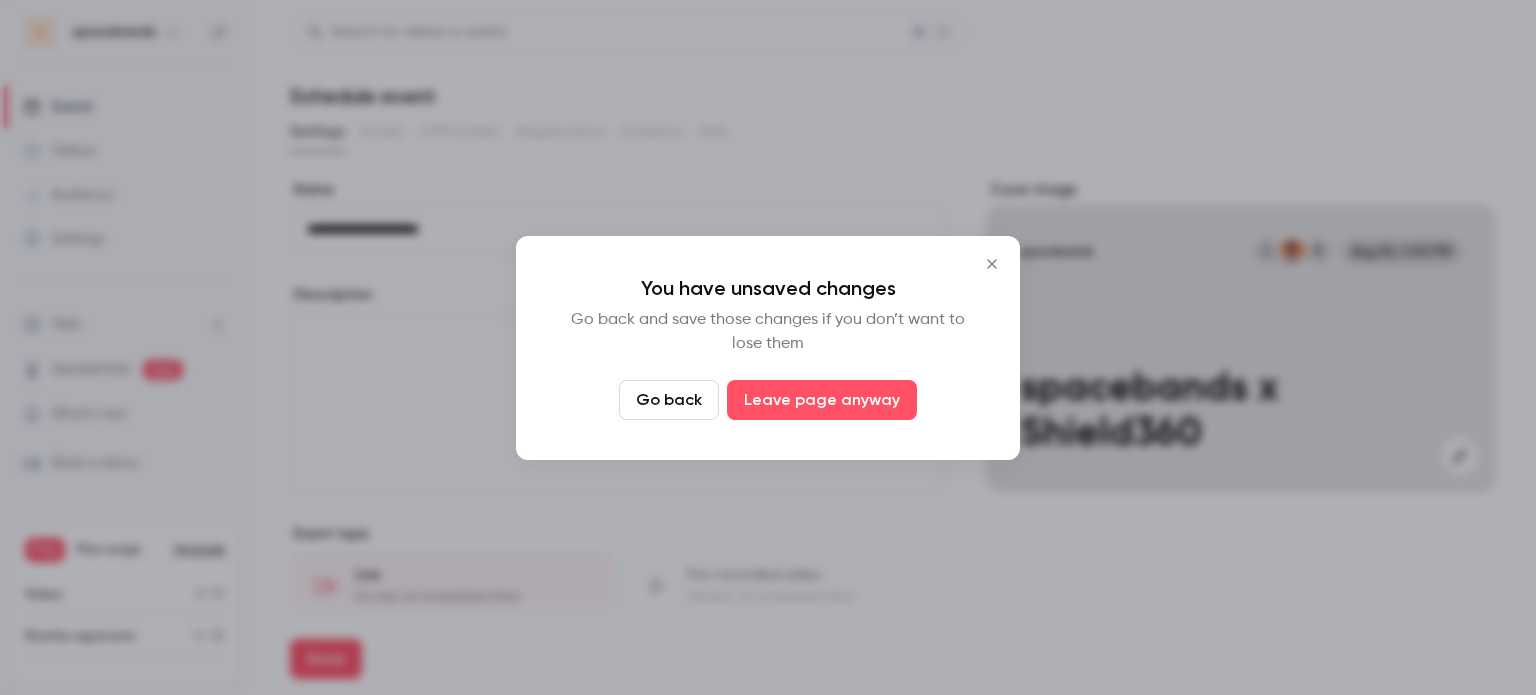 click on "Go back" at bounding box center [669, 400] 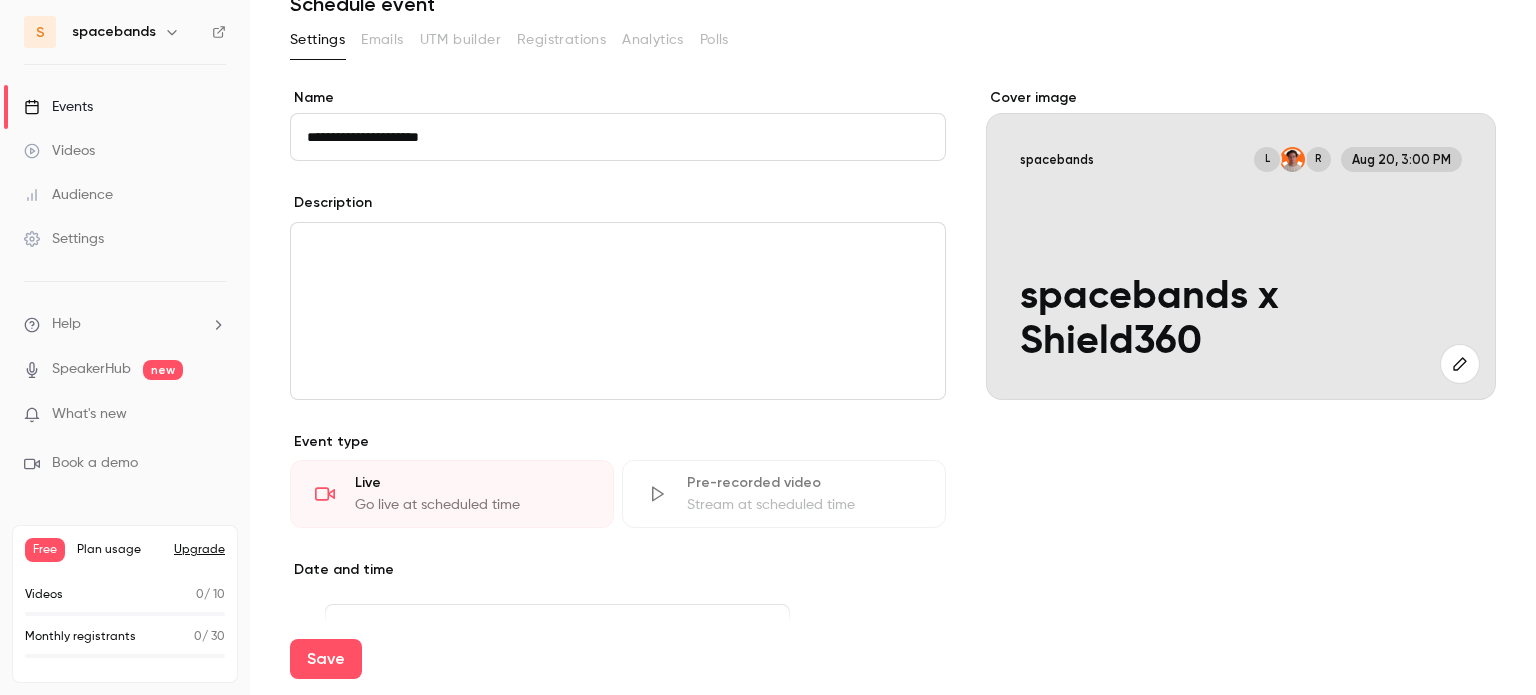 scroll, scrollTop: 200, scrollLeft: 0, axis: vertical 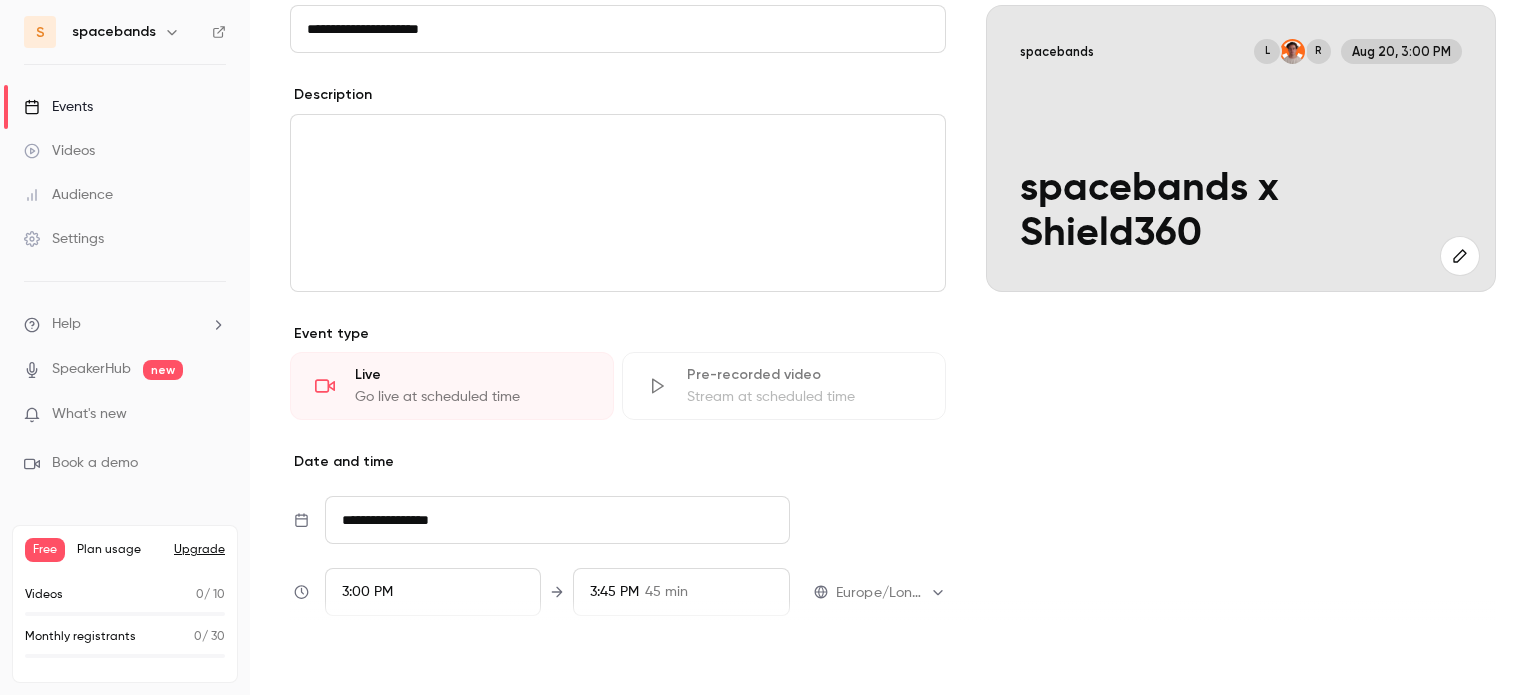 click on "Save" at bounding box center (326, 659) 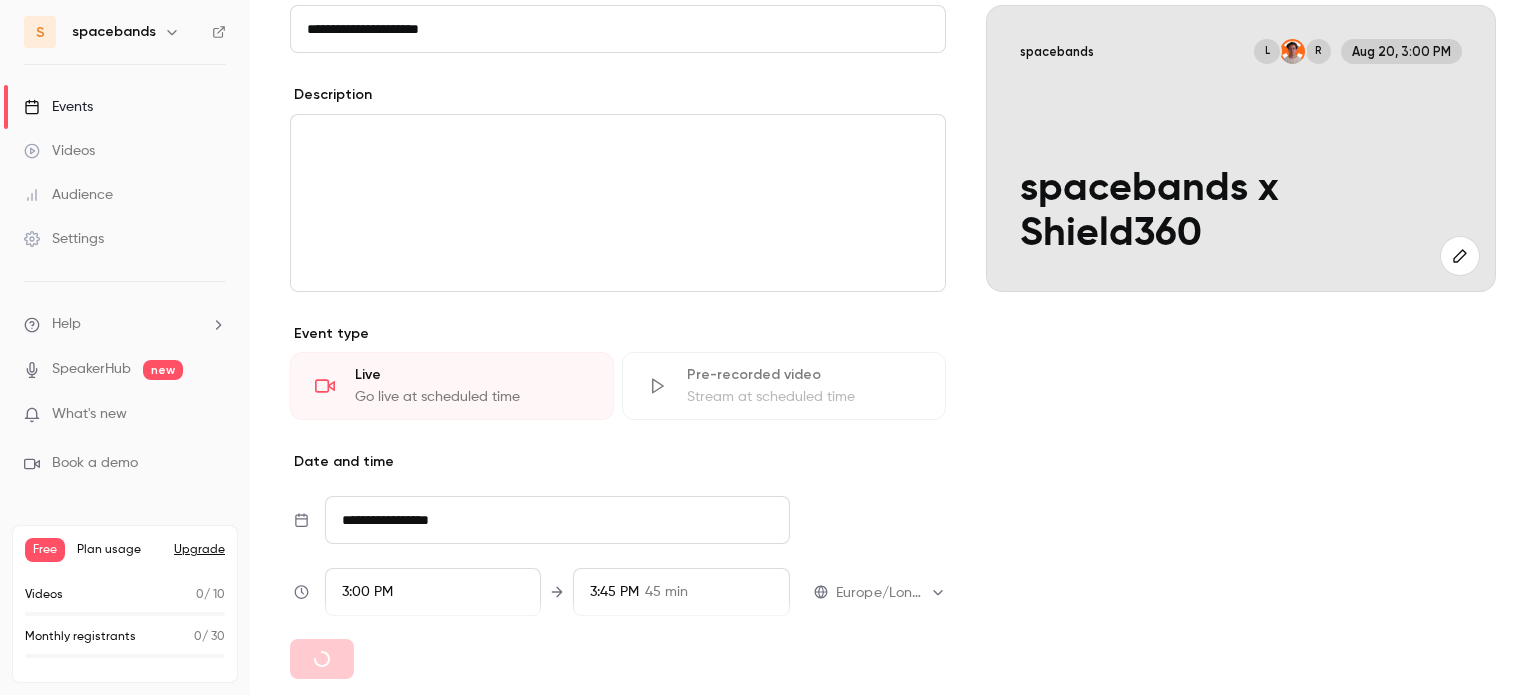 type 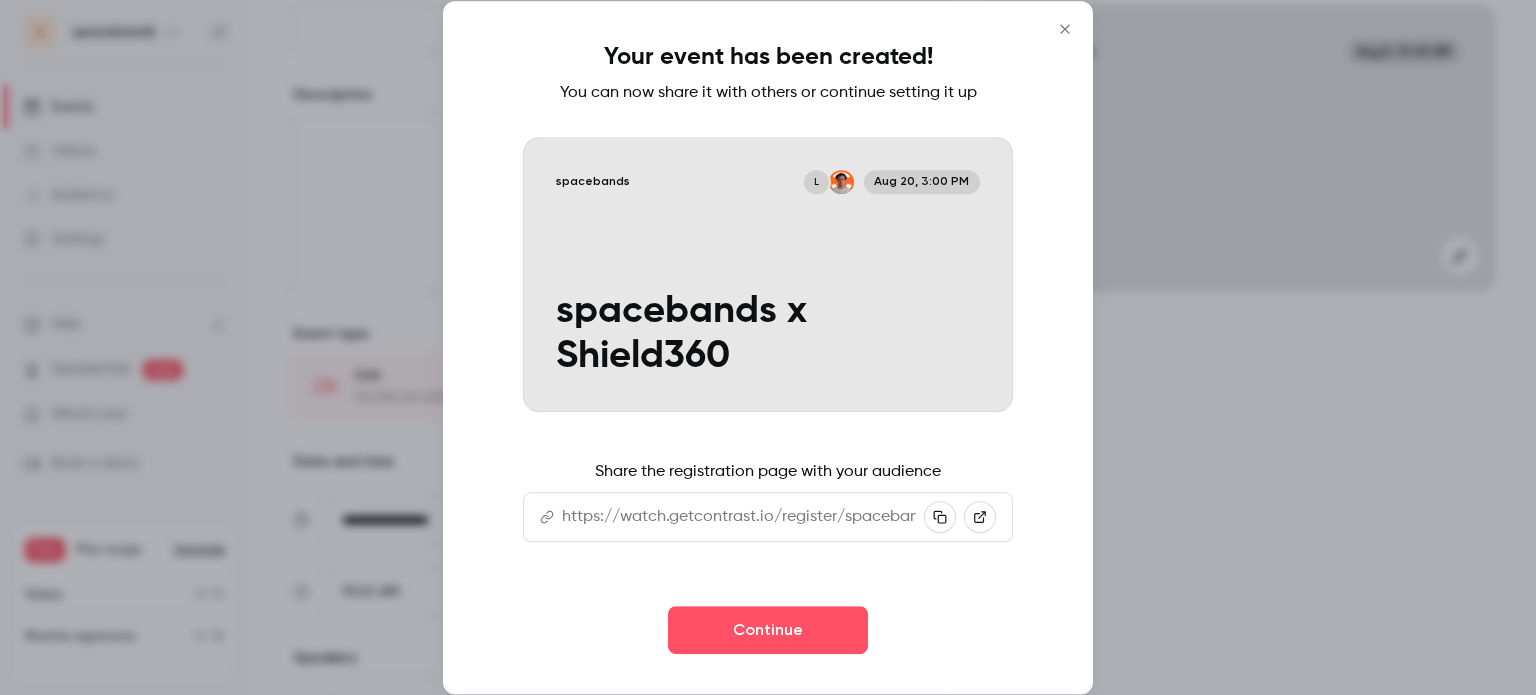 click 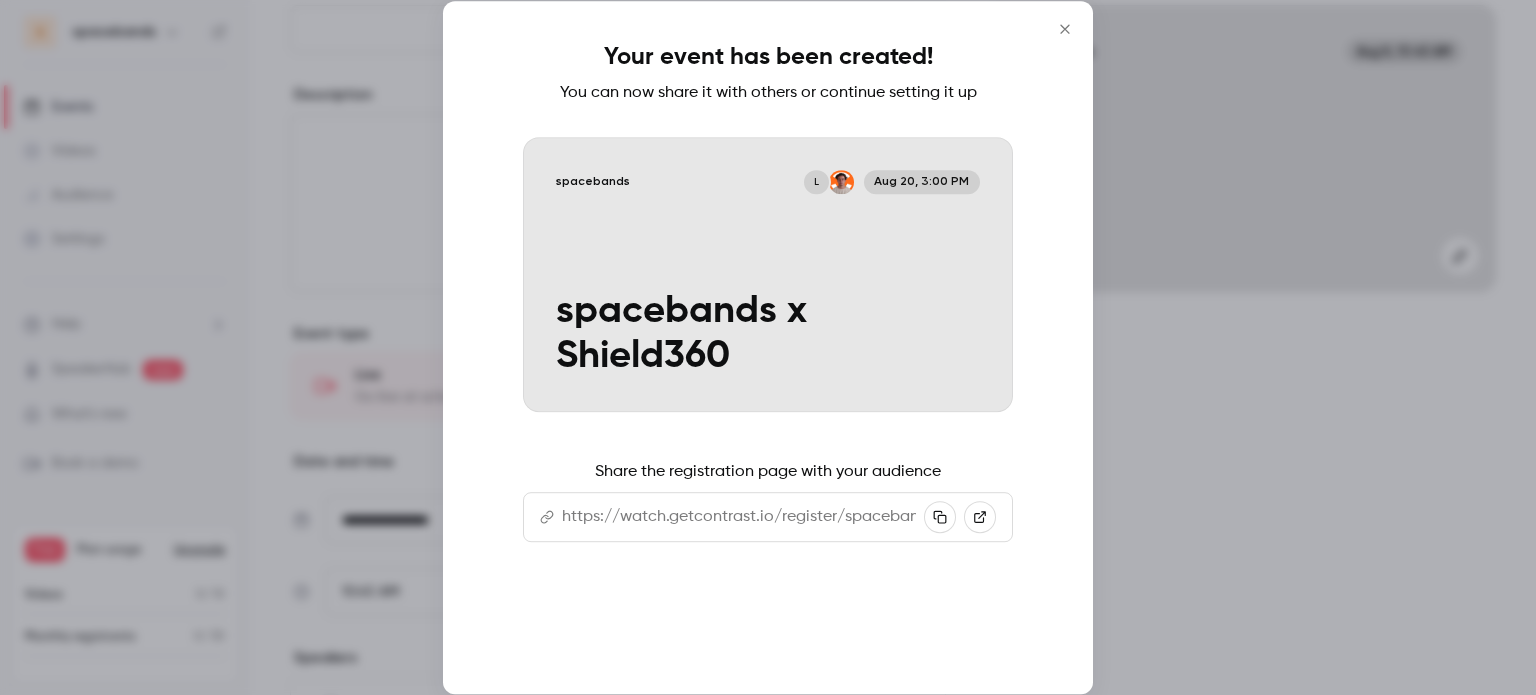 click on "Continue" at bounding box center (768, 630) 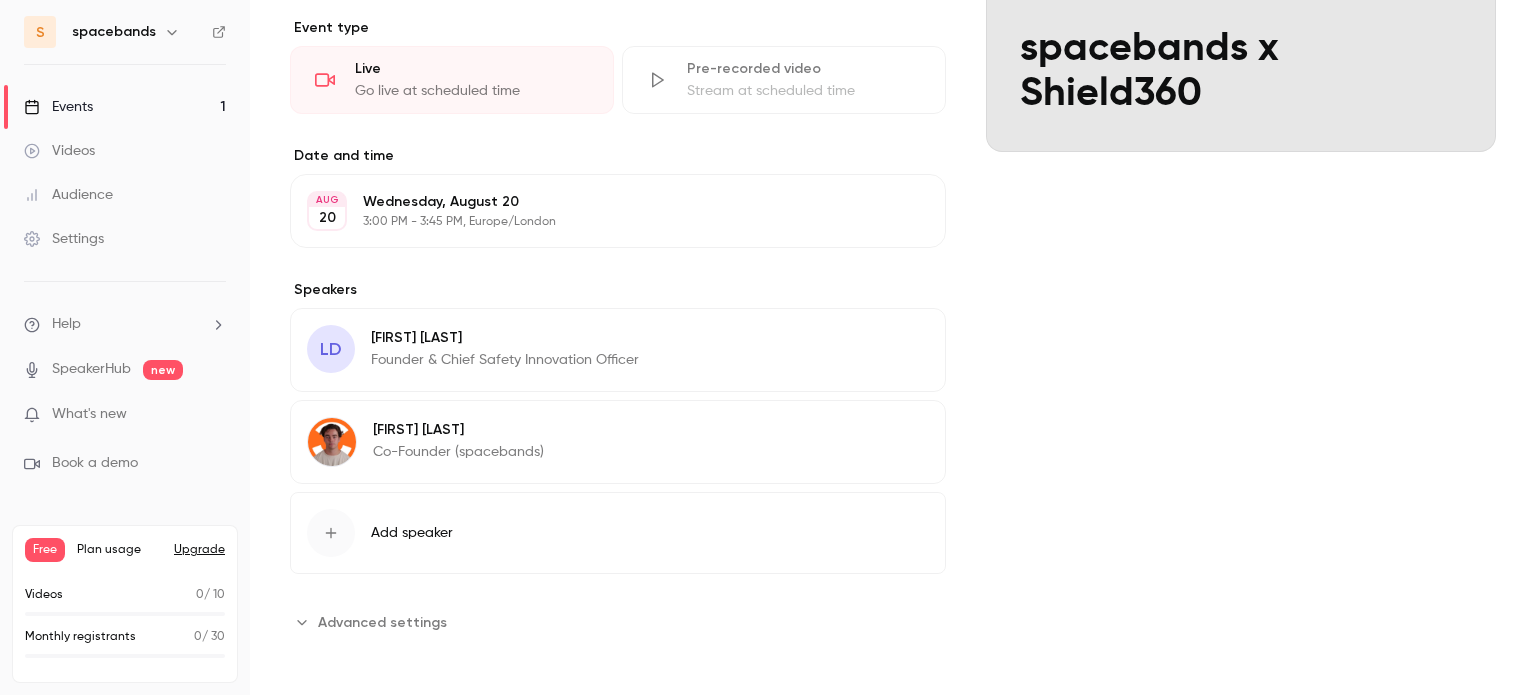 scroll, scrollTop: 0, scrollLeft: 0, axis: both 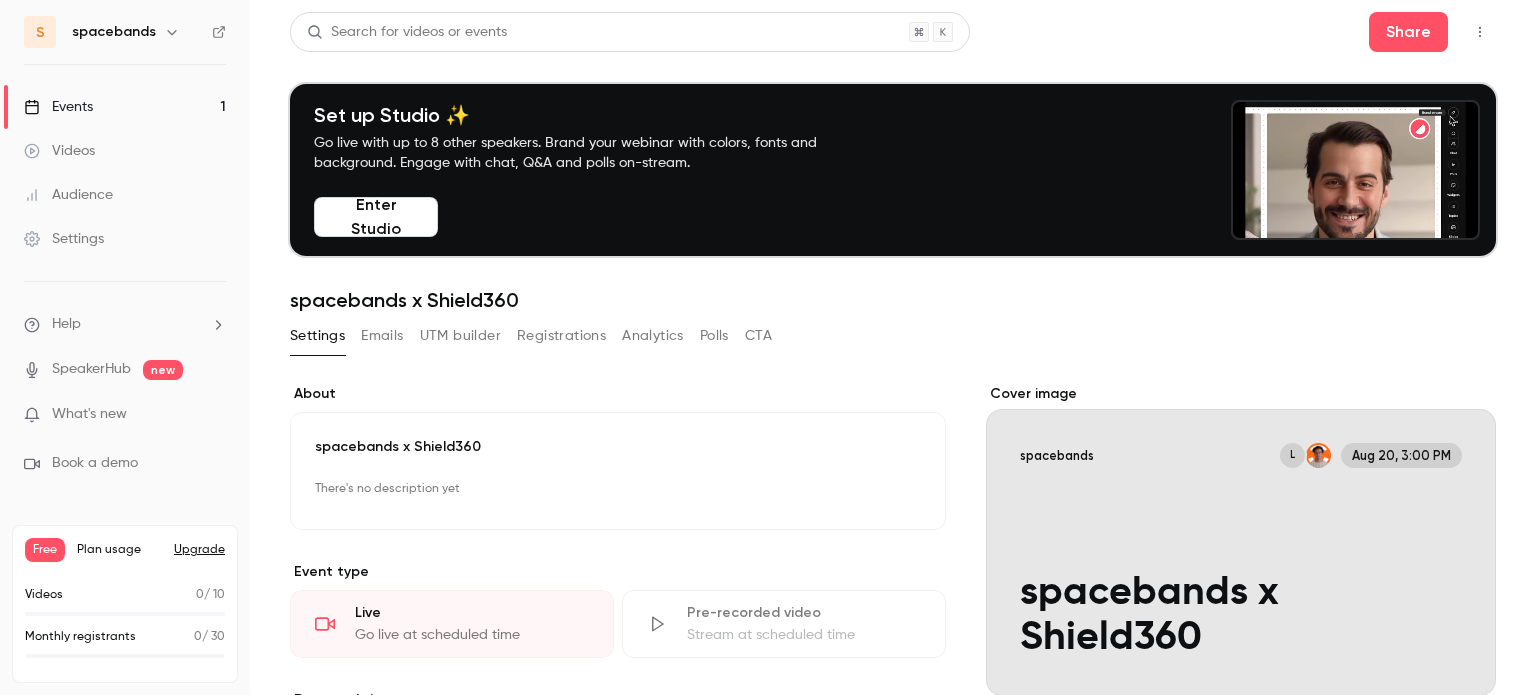 click on "Registrations" at bounding box center [561, 336] 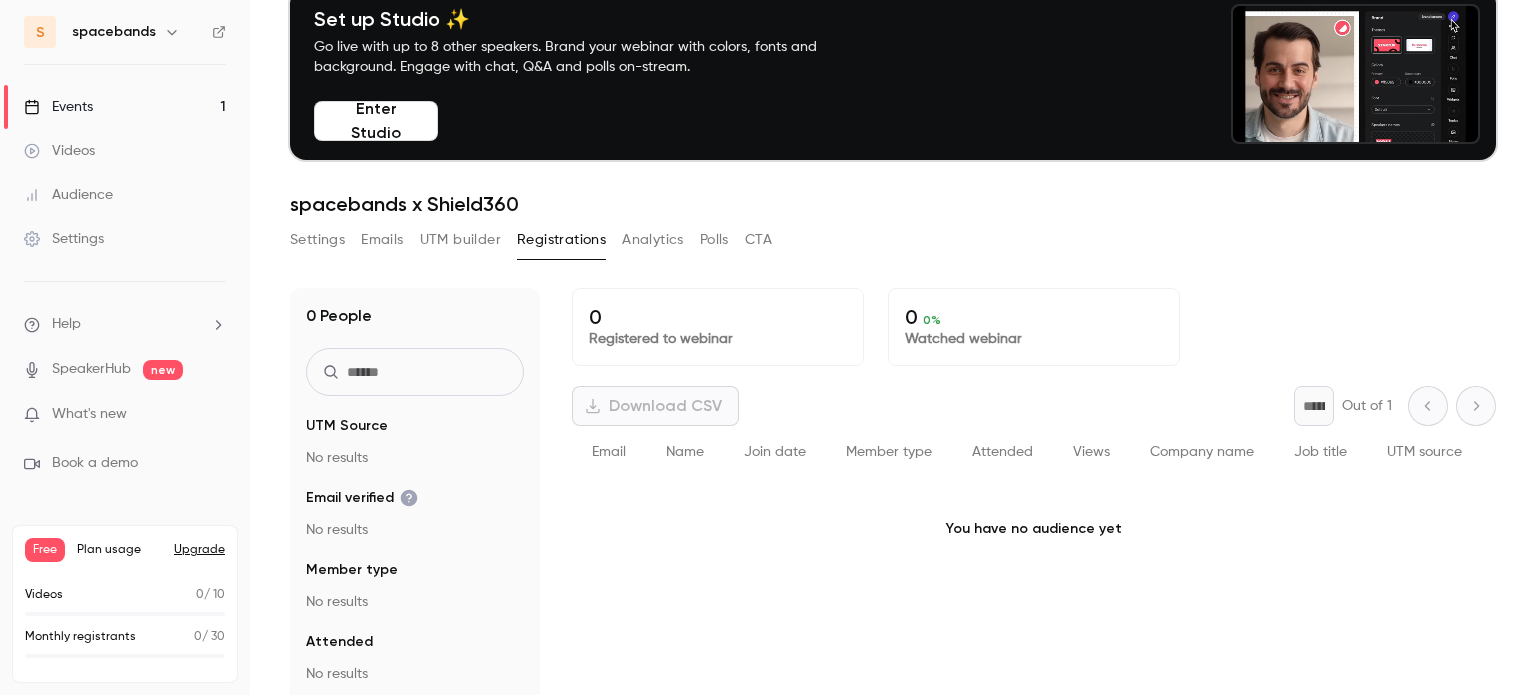 scroll, scrollTop: 0, scrollLeft: 0, axis: both 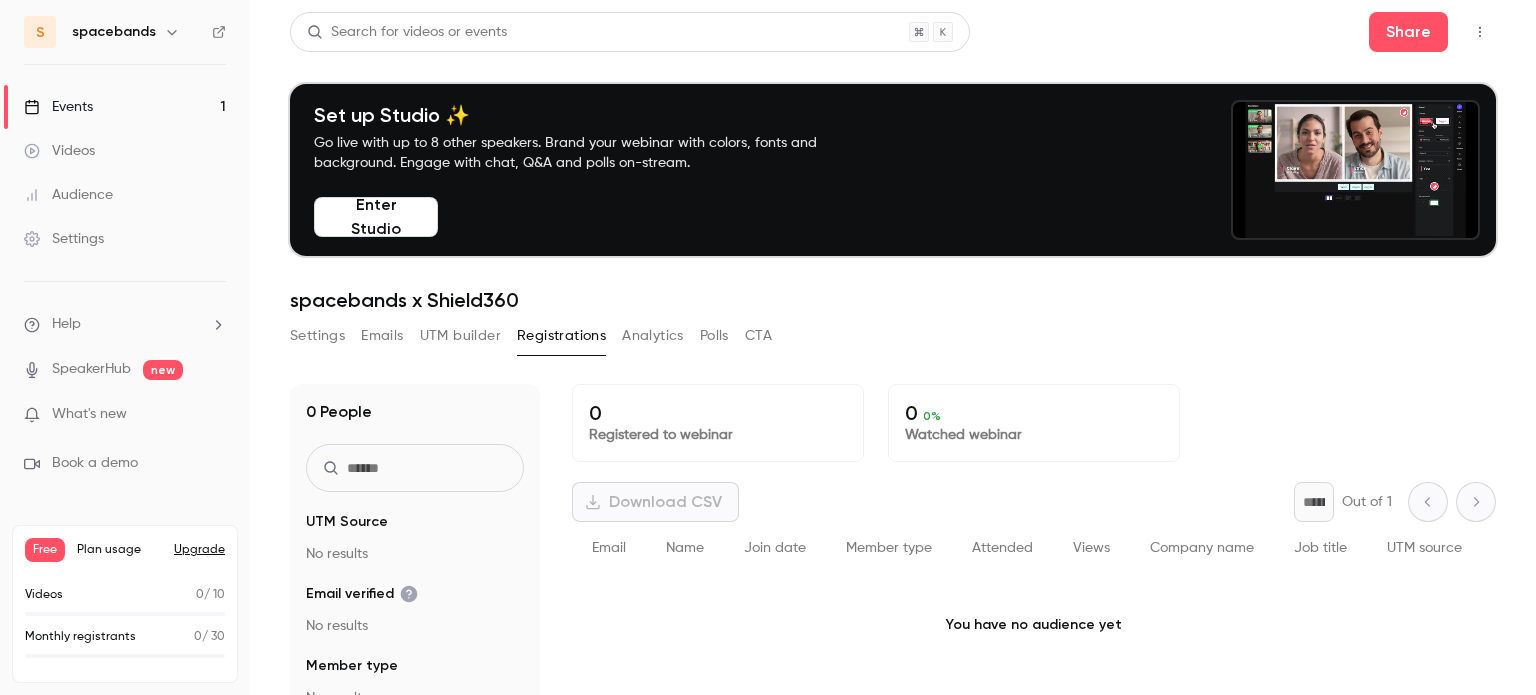 click on "Analytics" at bounding box center (653, 336) 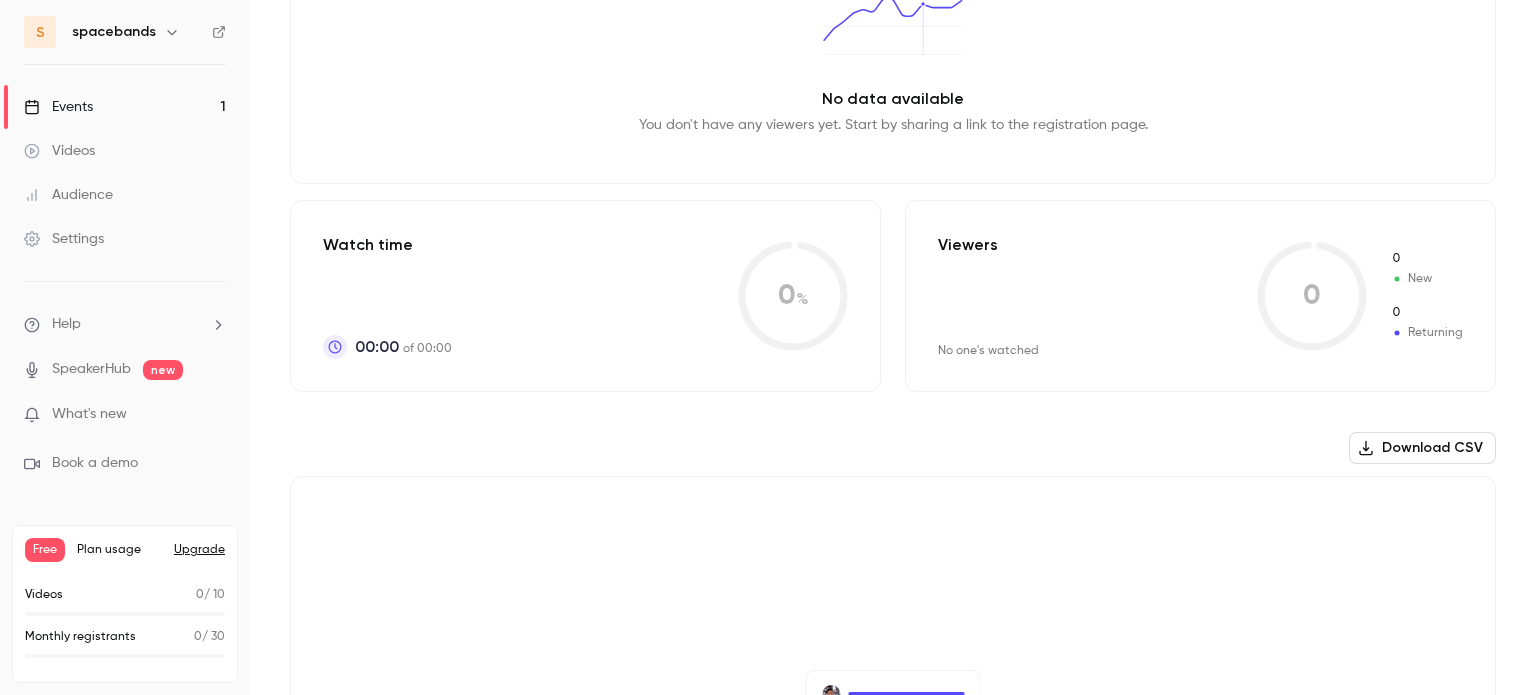 scroll, scrollTop: 100, scrollLeft: 0, axis: vertical 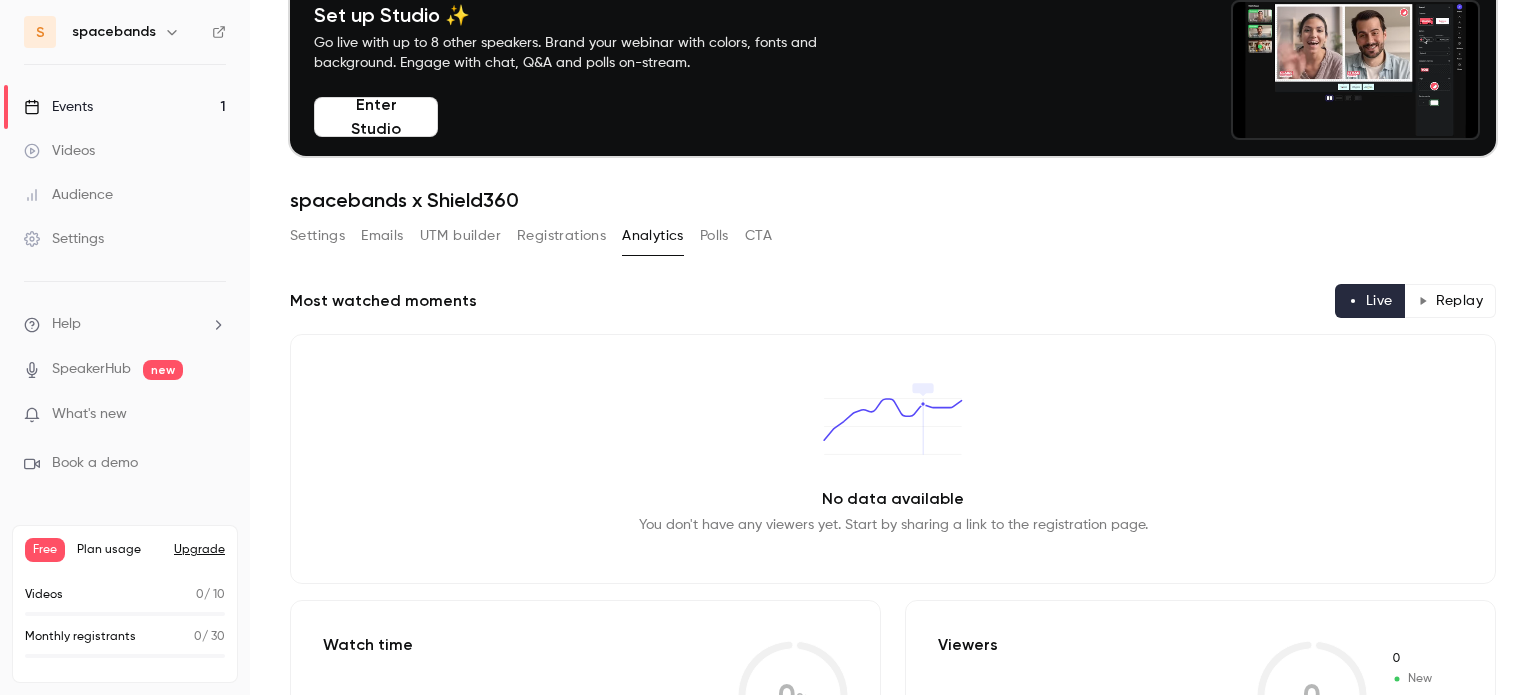 click on "Polls" at bounding box center (714, 236) 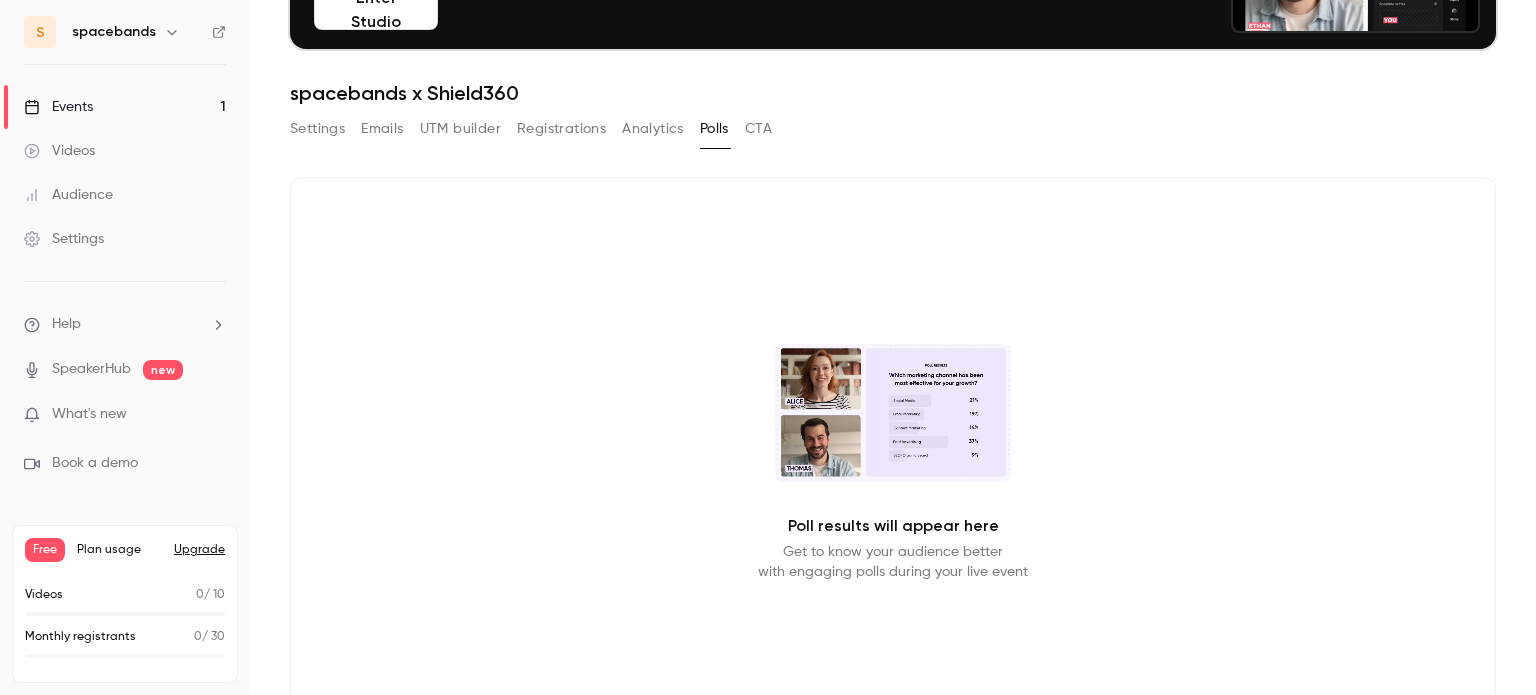 scroll, scrollTop: 104, scrollLeft: 0, axis: vertical 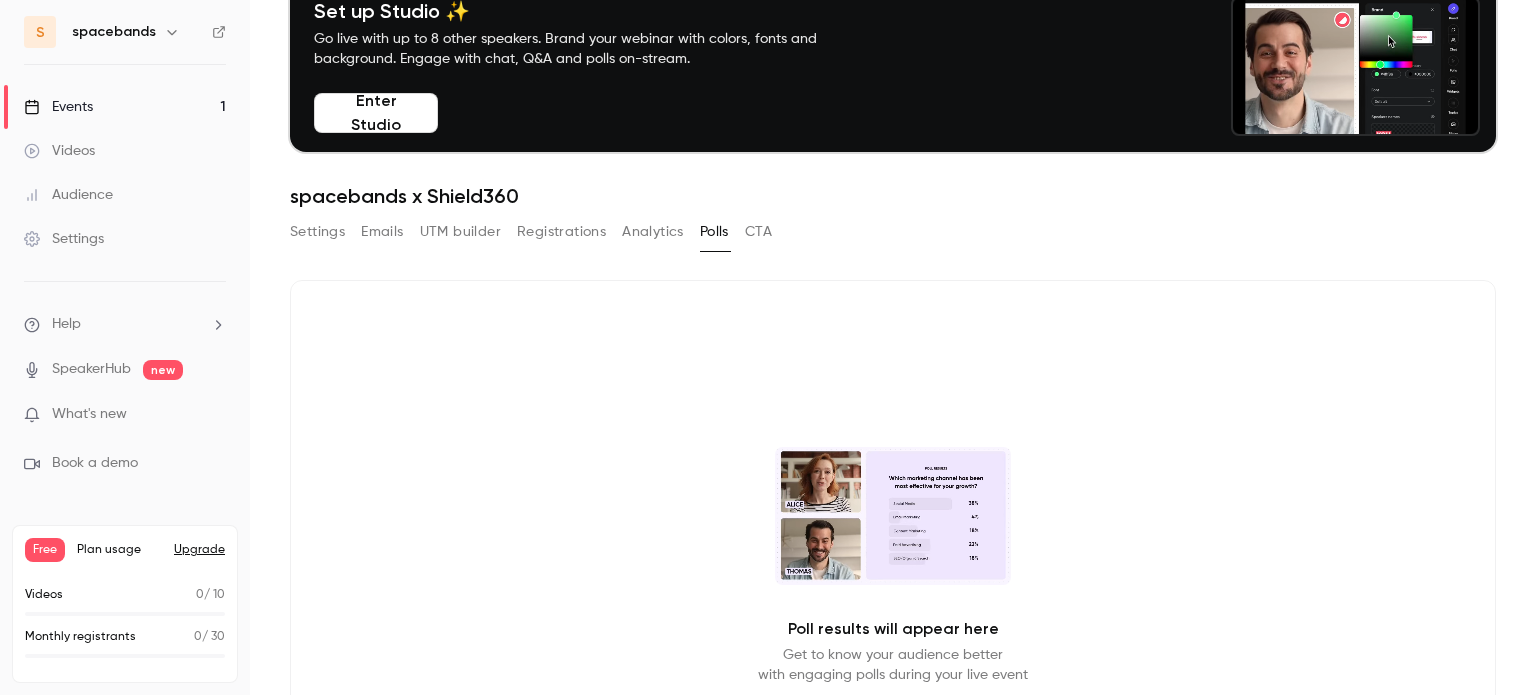 click on "CTA" at bounding box center [758, 232] 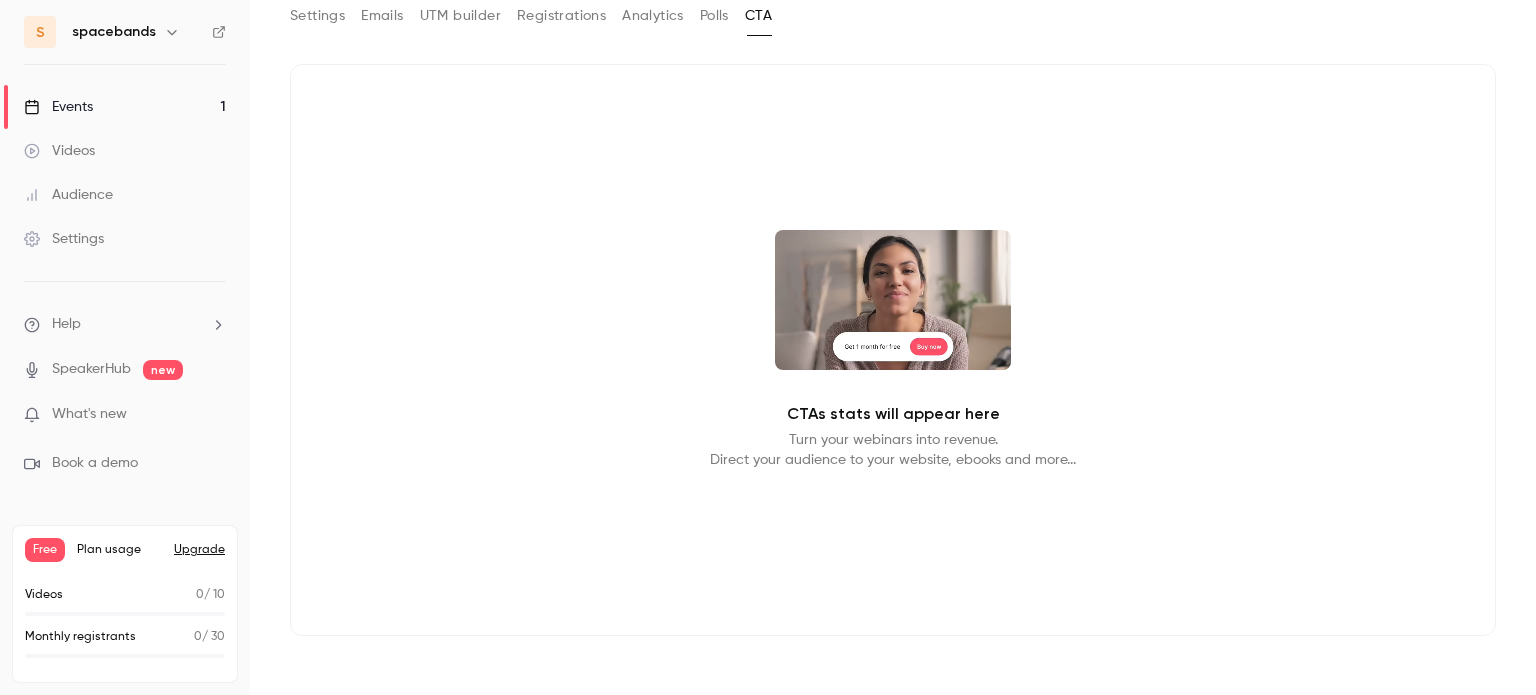 scroll, scrollTop: 0, scrollLeft: 0, axis: both 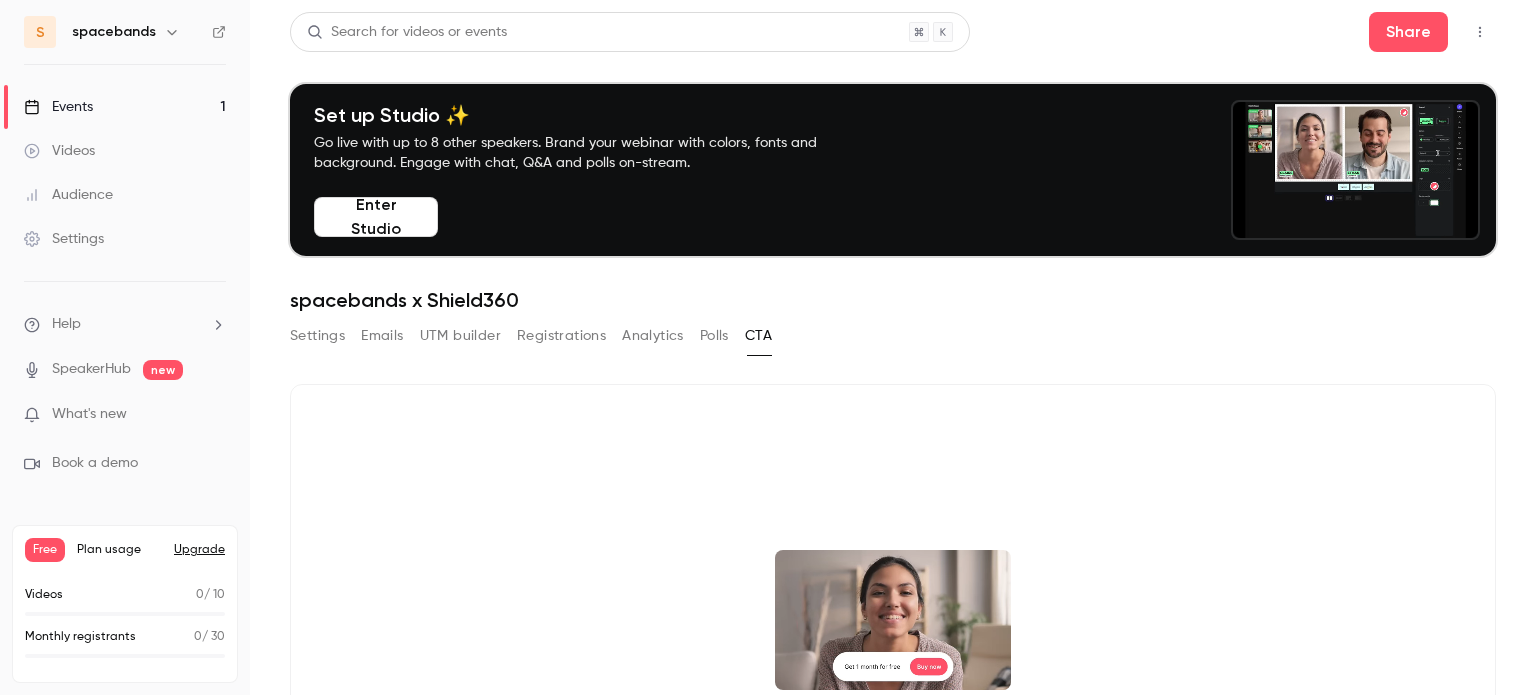 click on "Analytics" at bounding box center (653, 336) 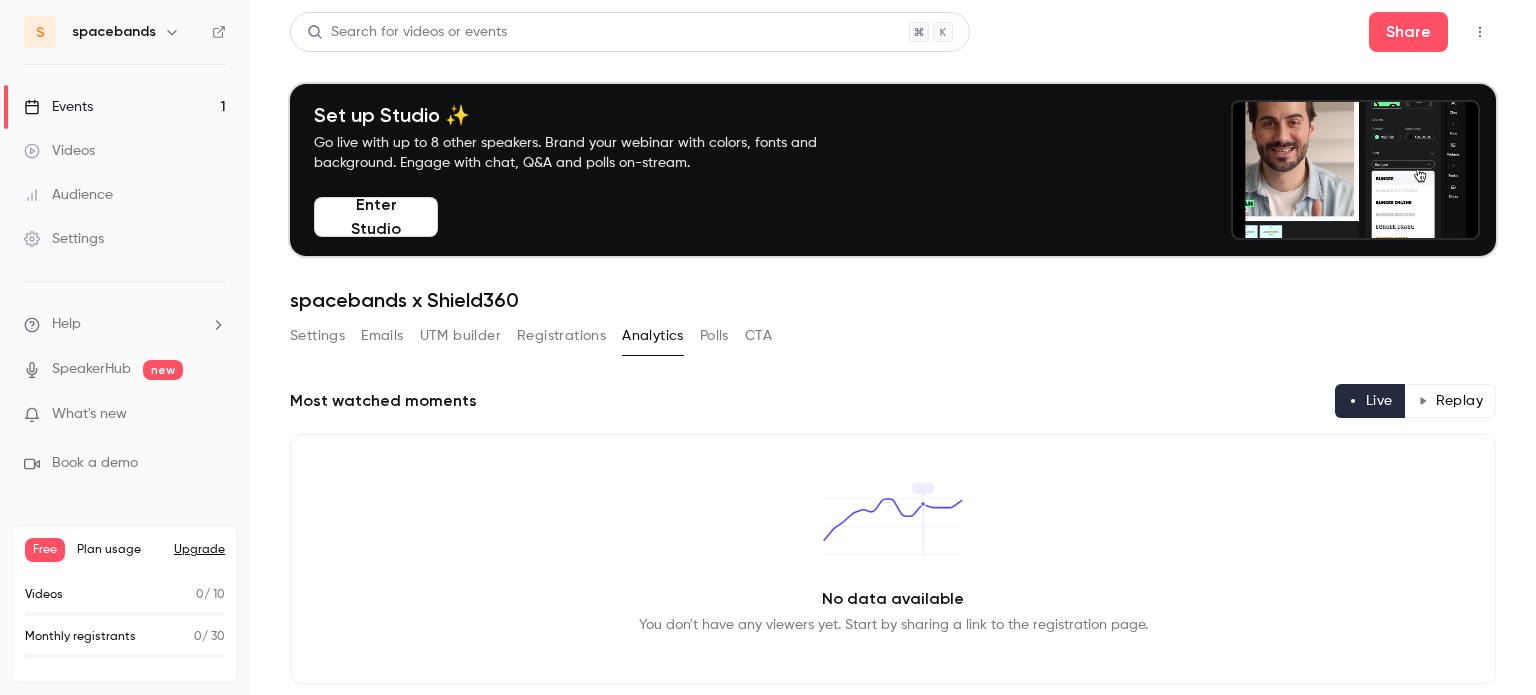 click on "Registrations" at bounding box center (561, 336) 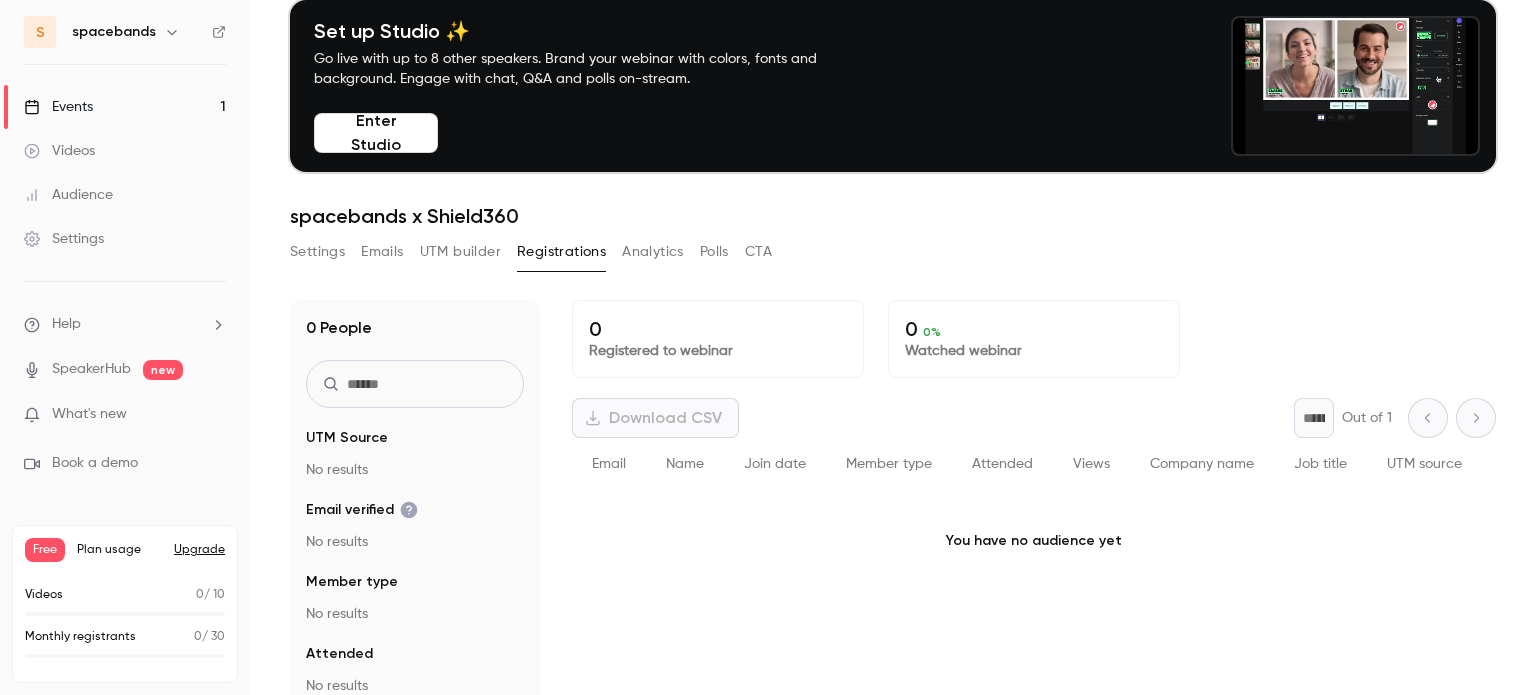 scroll, scrollTop: 196, scrollLeft: 0, axis: vertical 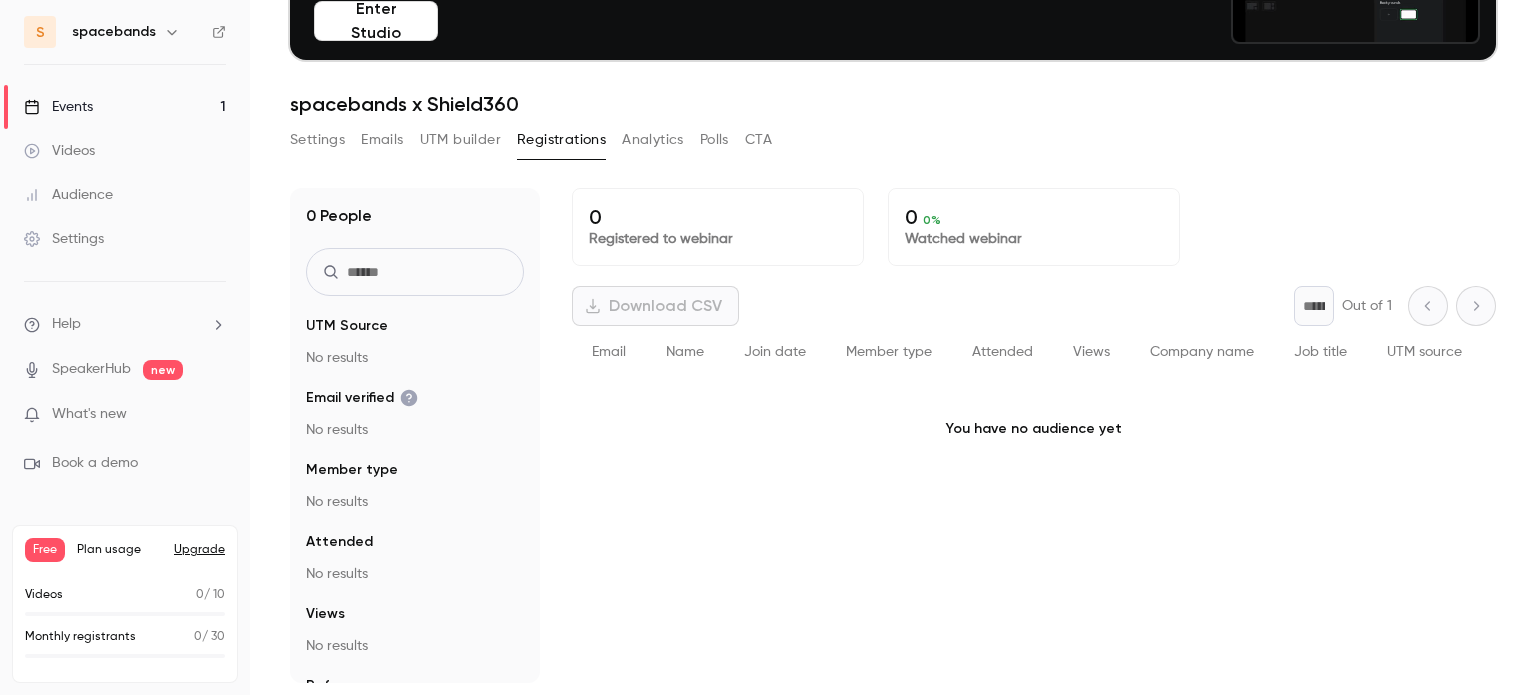 click on "UTM builder" at bounding box center (460, 140) 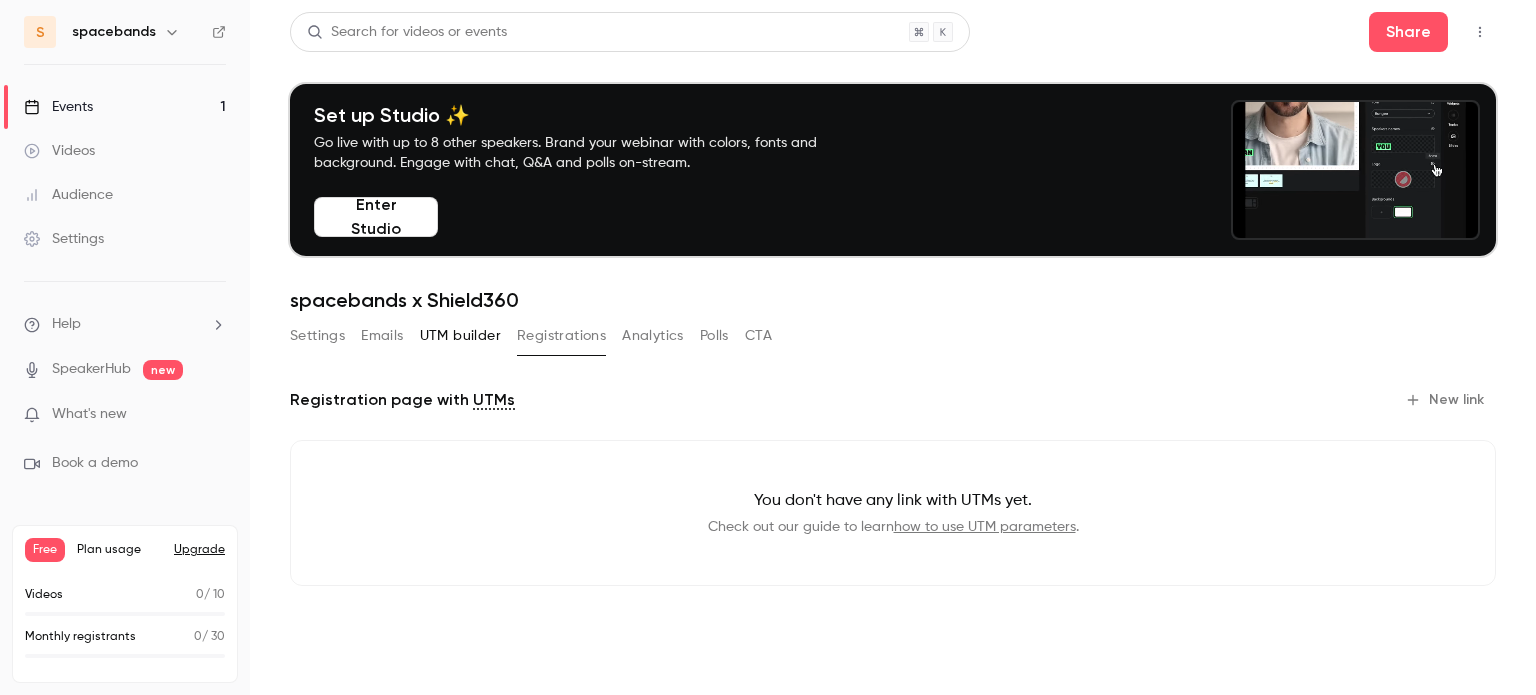 scroll, scrollTop: 0, scrollLeft: 0, axis: both 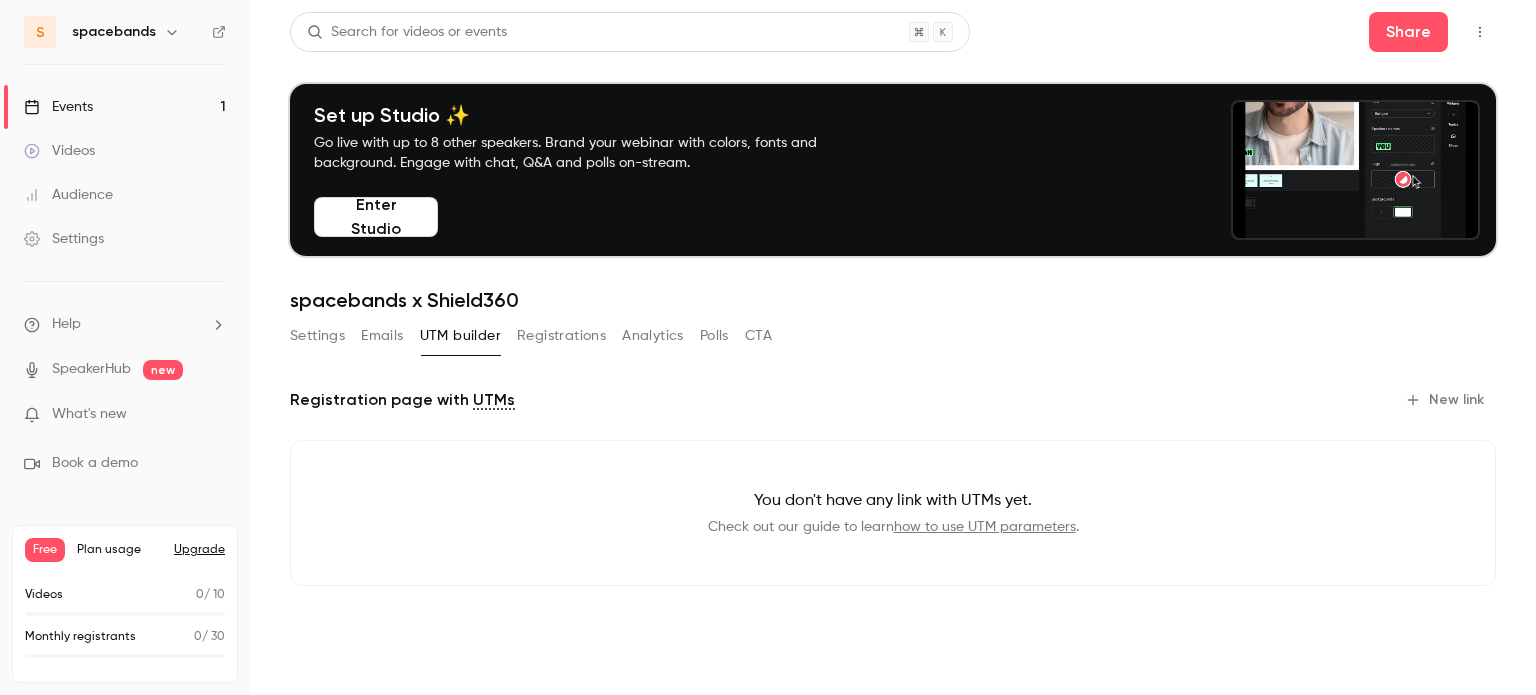 click on "Emails" at bounding box center (382, 336) 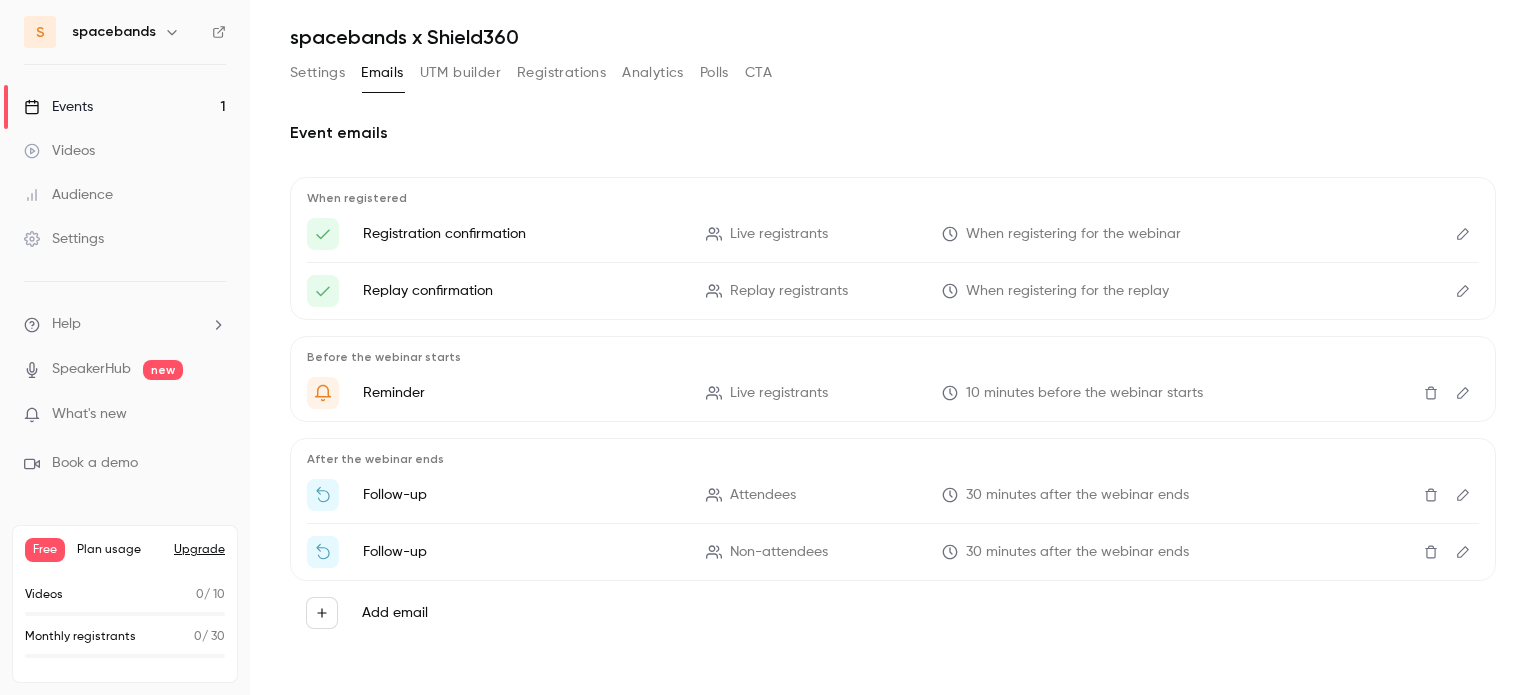 scroll, scrollTop: 264, scrollLeft: 0, axis: vertical 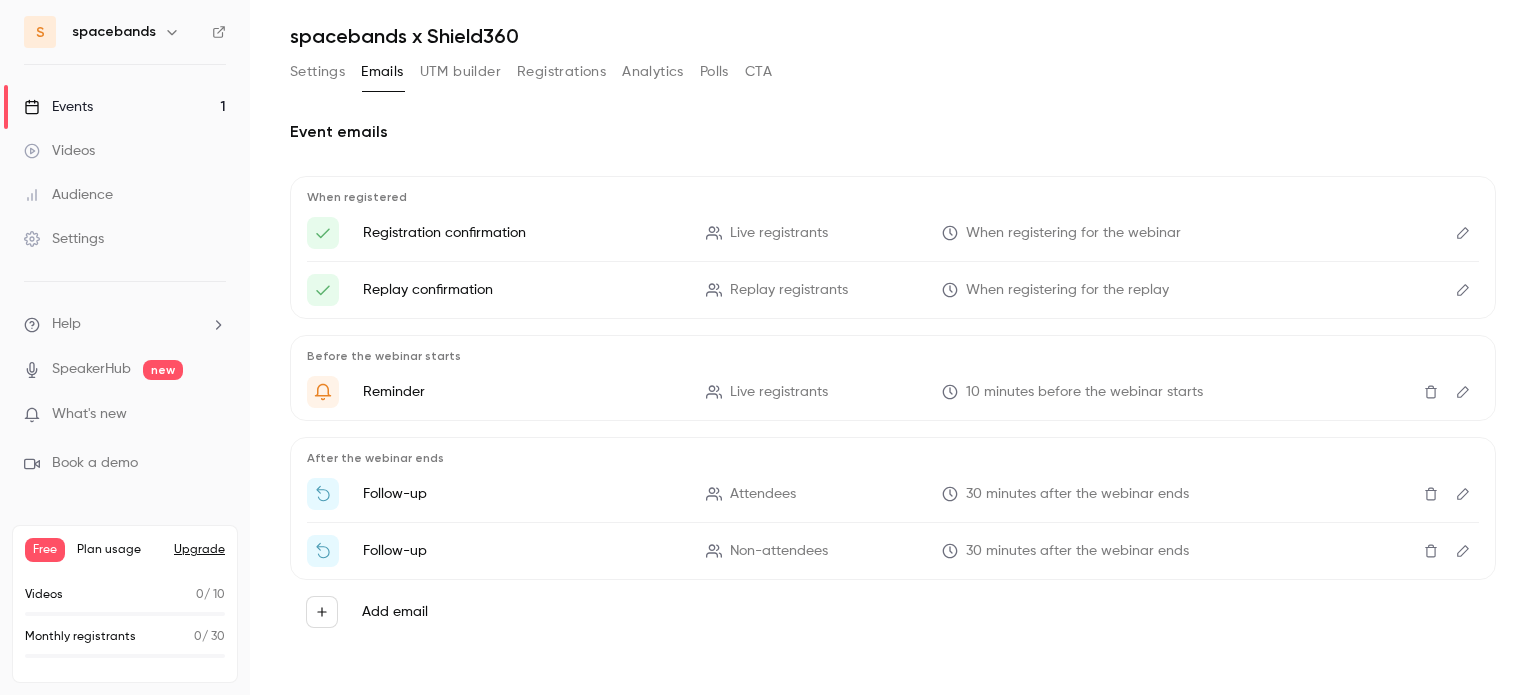click 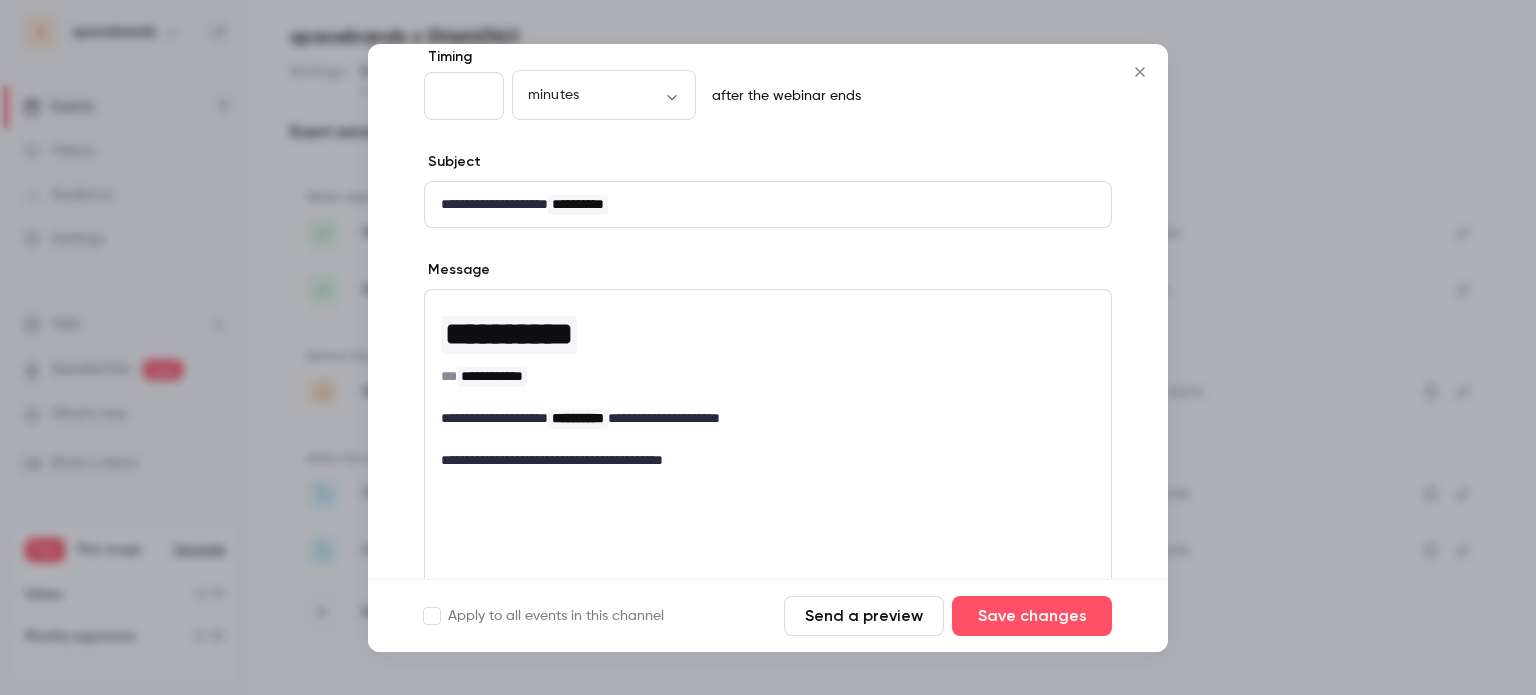 scroll, scrollTop: 300, scrollLeft: 0, axis: vertical 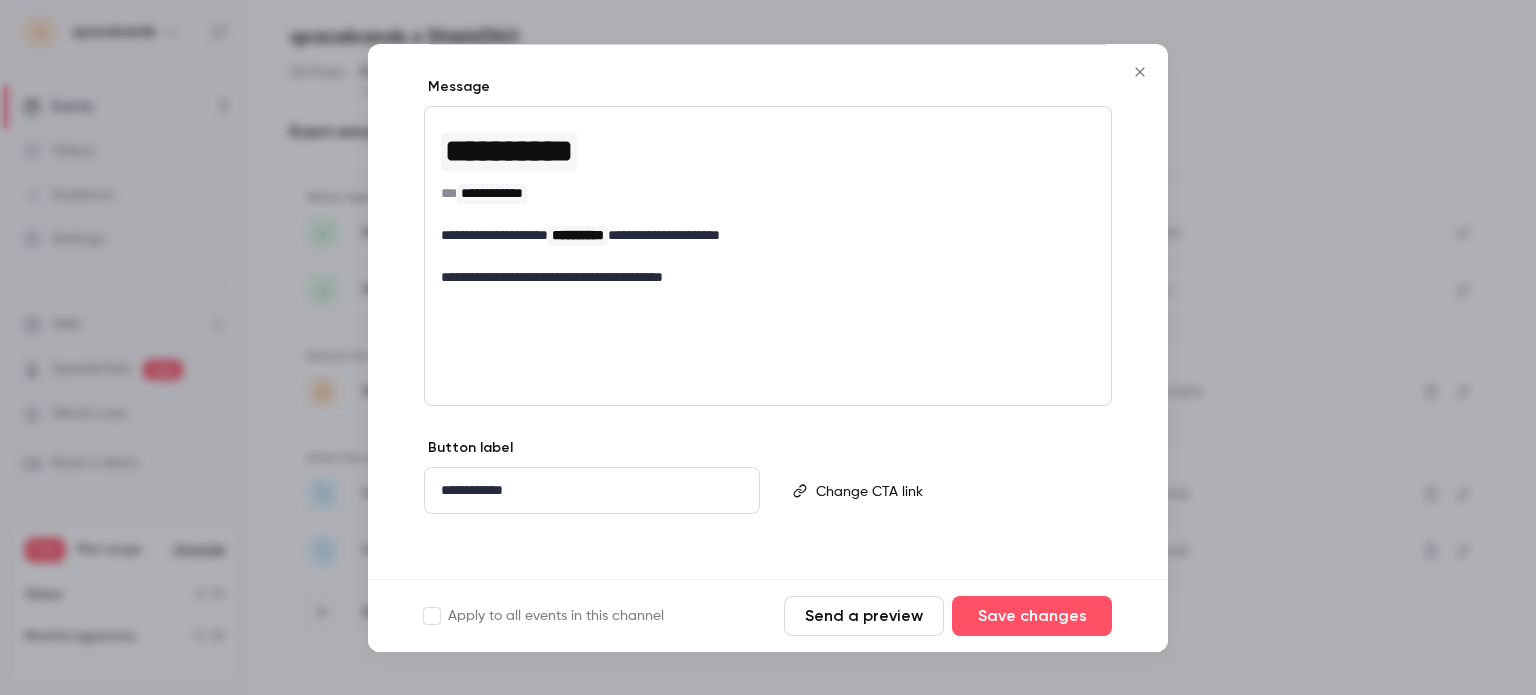 click 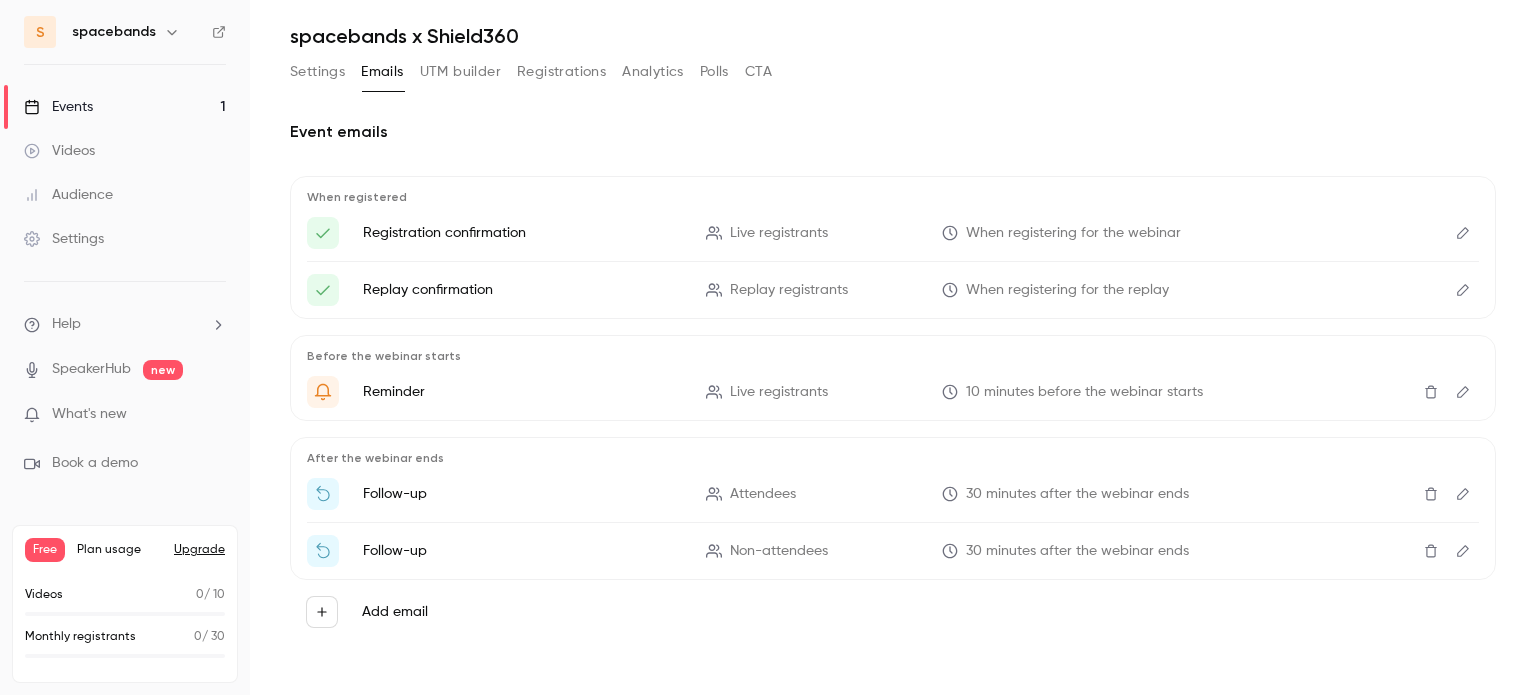 scroll, scrollTop: 0, scrollLeft: 0, axis: both 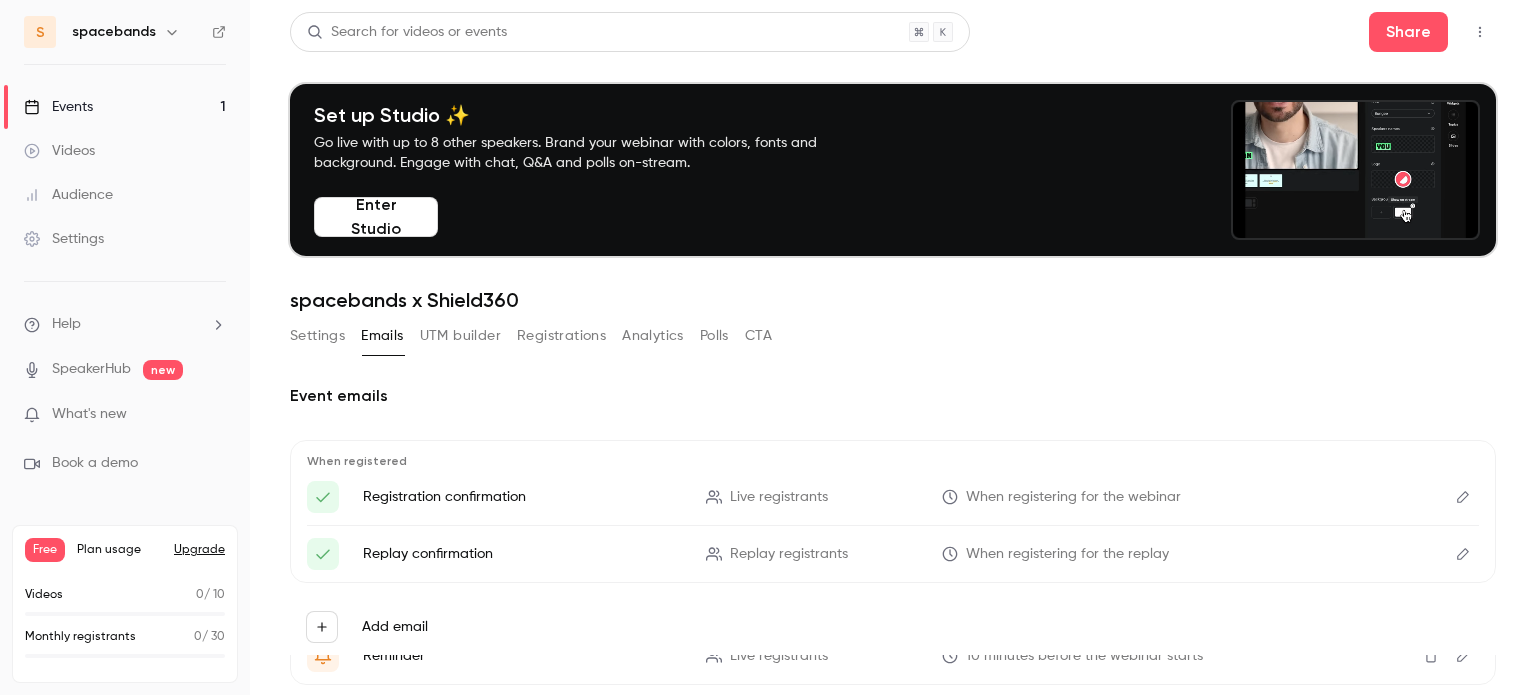 click on "Videos" at bounding box center (59, 151) 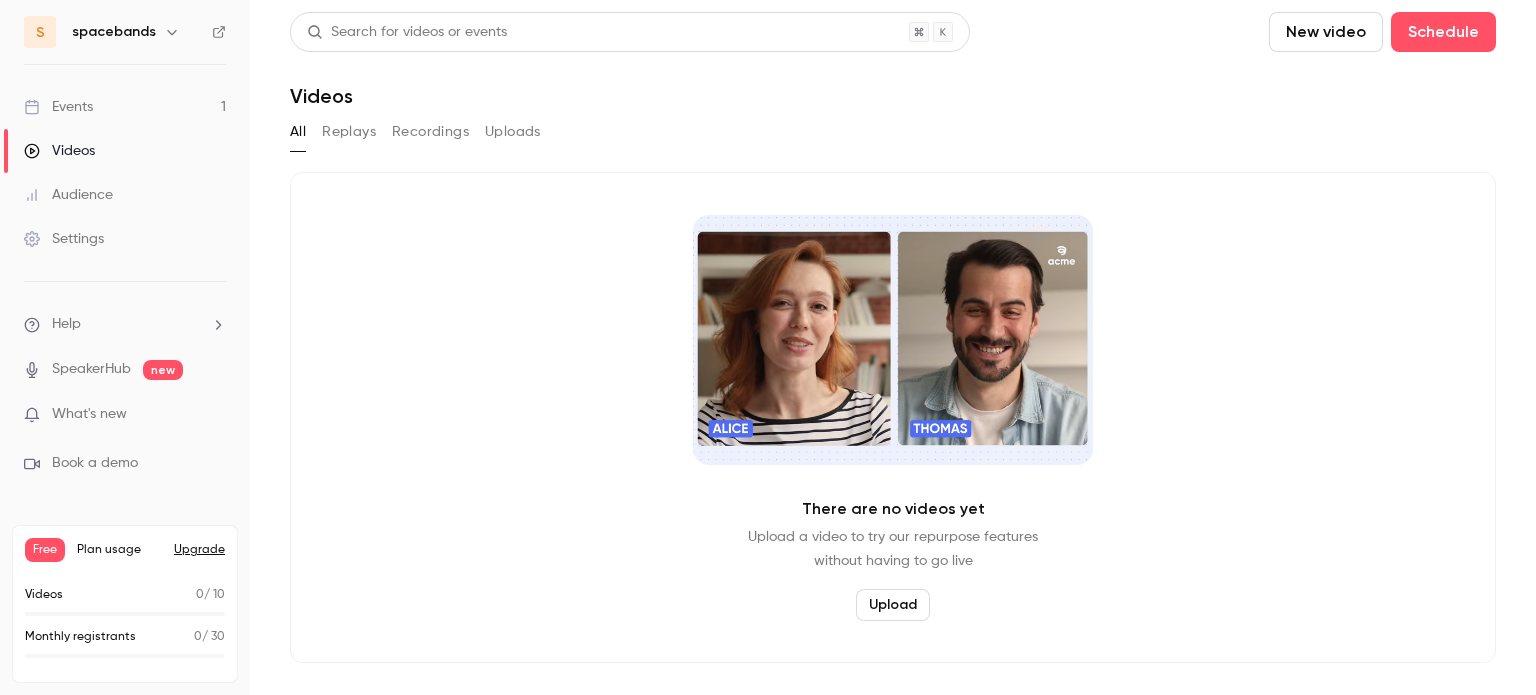 click on "Events" at bounding box center (58, 107) 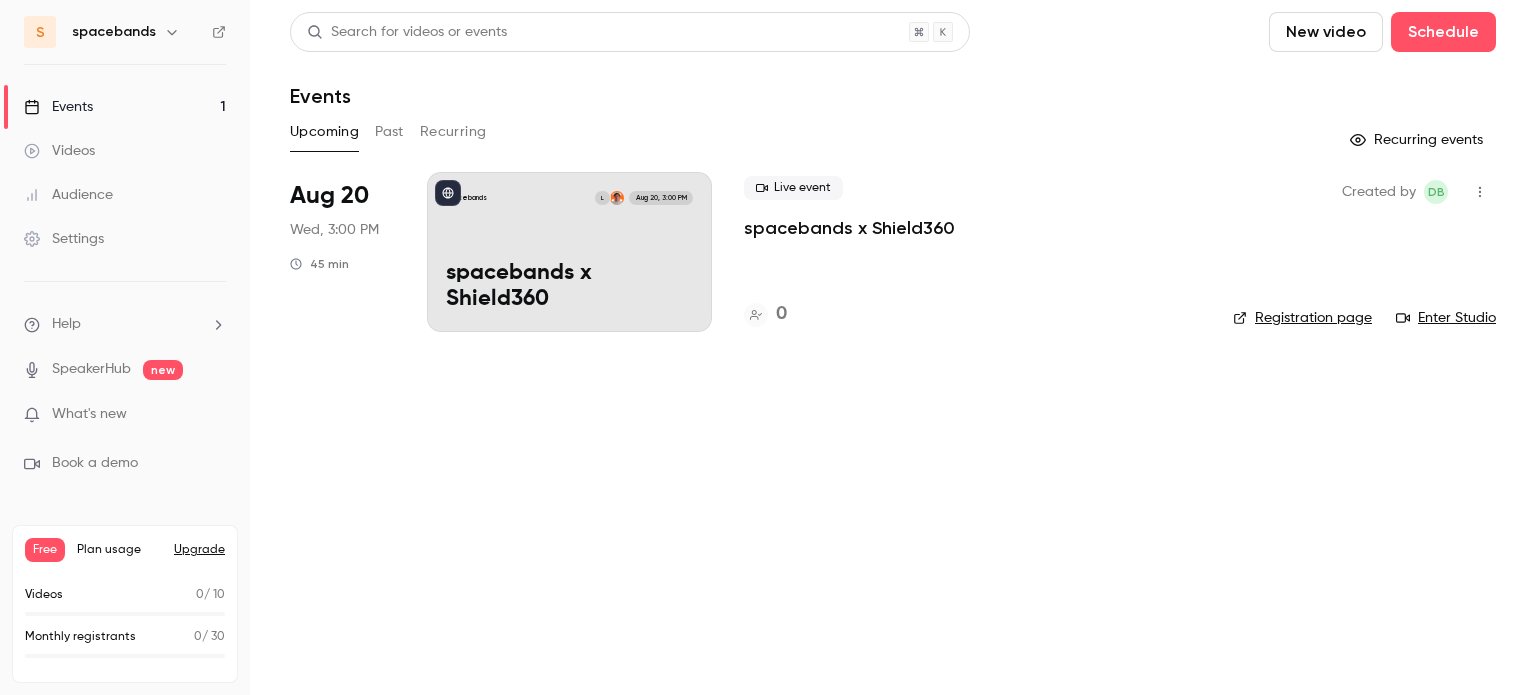click on "Enter Studio" at bounding box center (1446, 318) 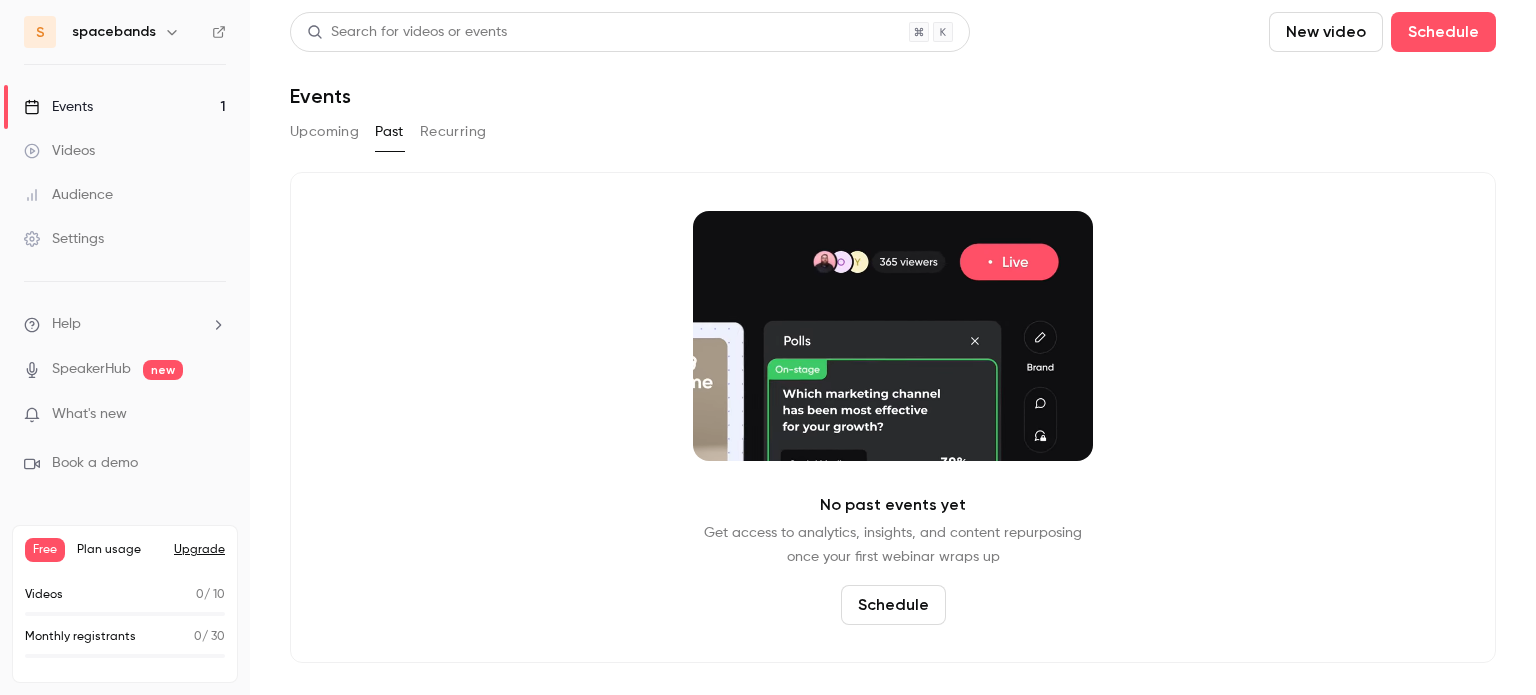 click on "Events 1" at bounding box center (125, 107) 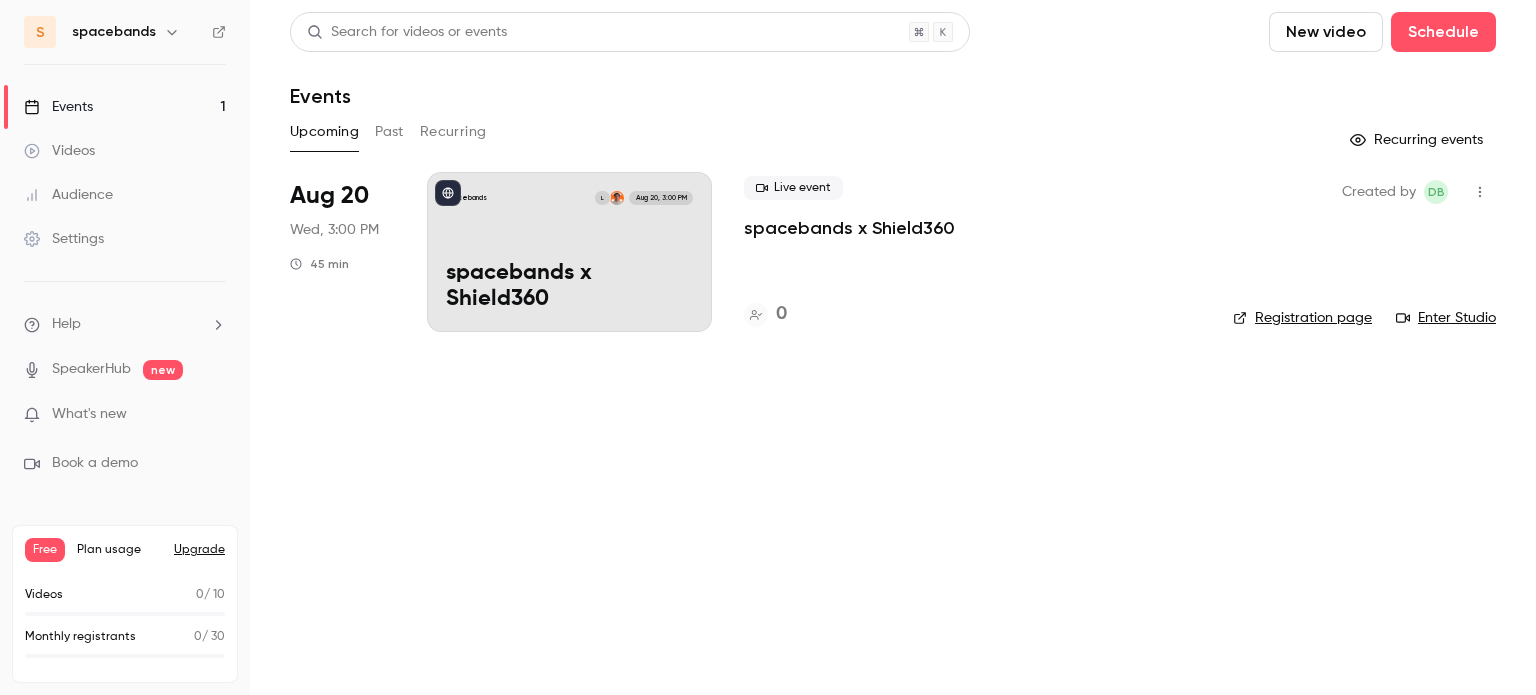 click on "spacebands L Aug 20, 3:00 PM spacebands x Shield360" at bounding box center [569, 252] 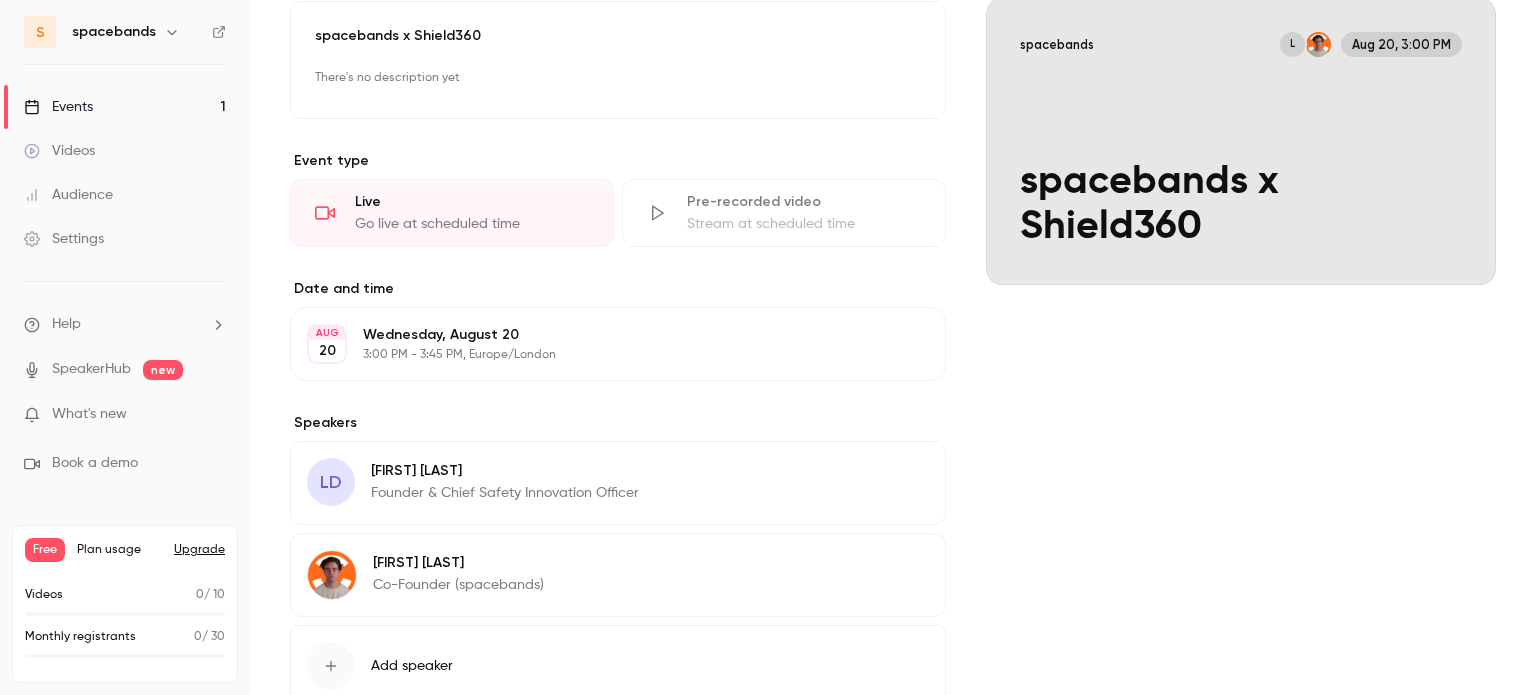 scroll, scrollTop: 544, scrollLeft: 0, axis: vertical 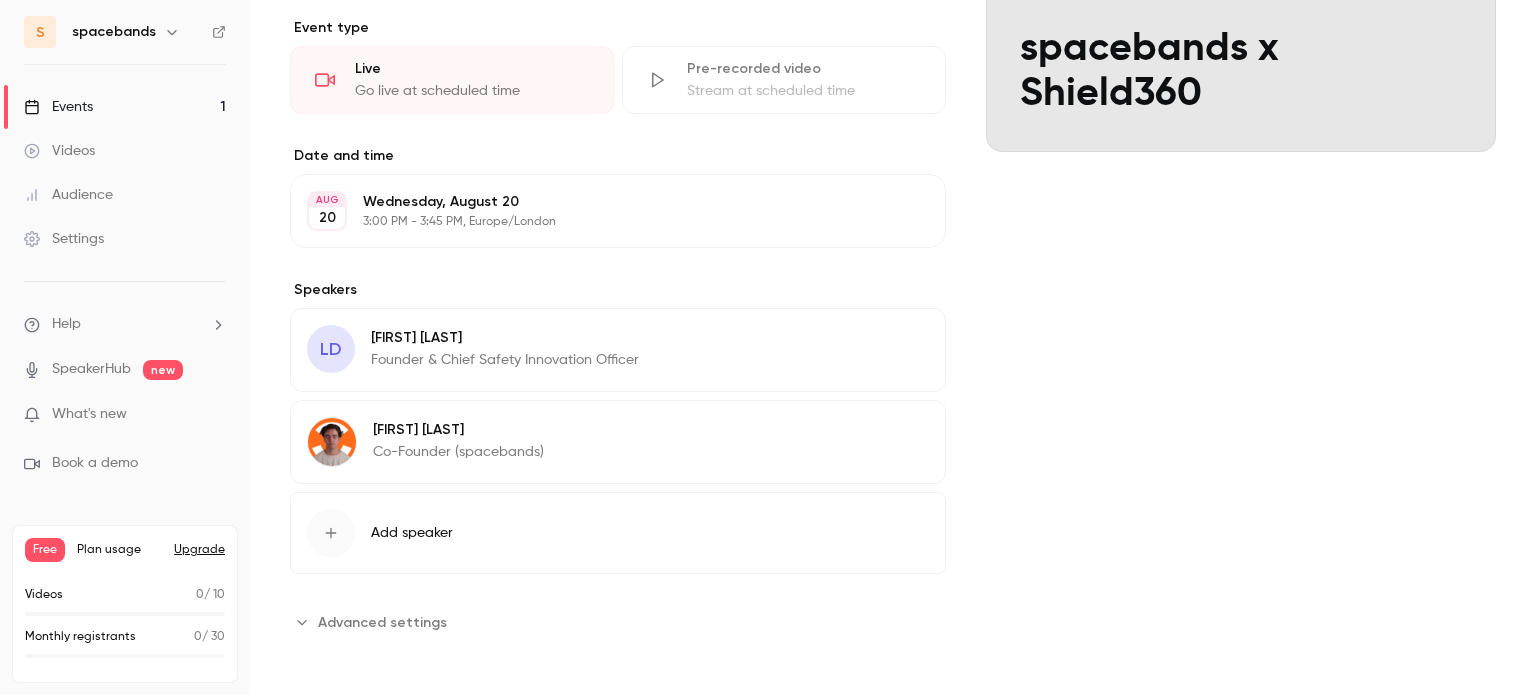 click on "Advanced settings" at bounding box center [382, 622] 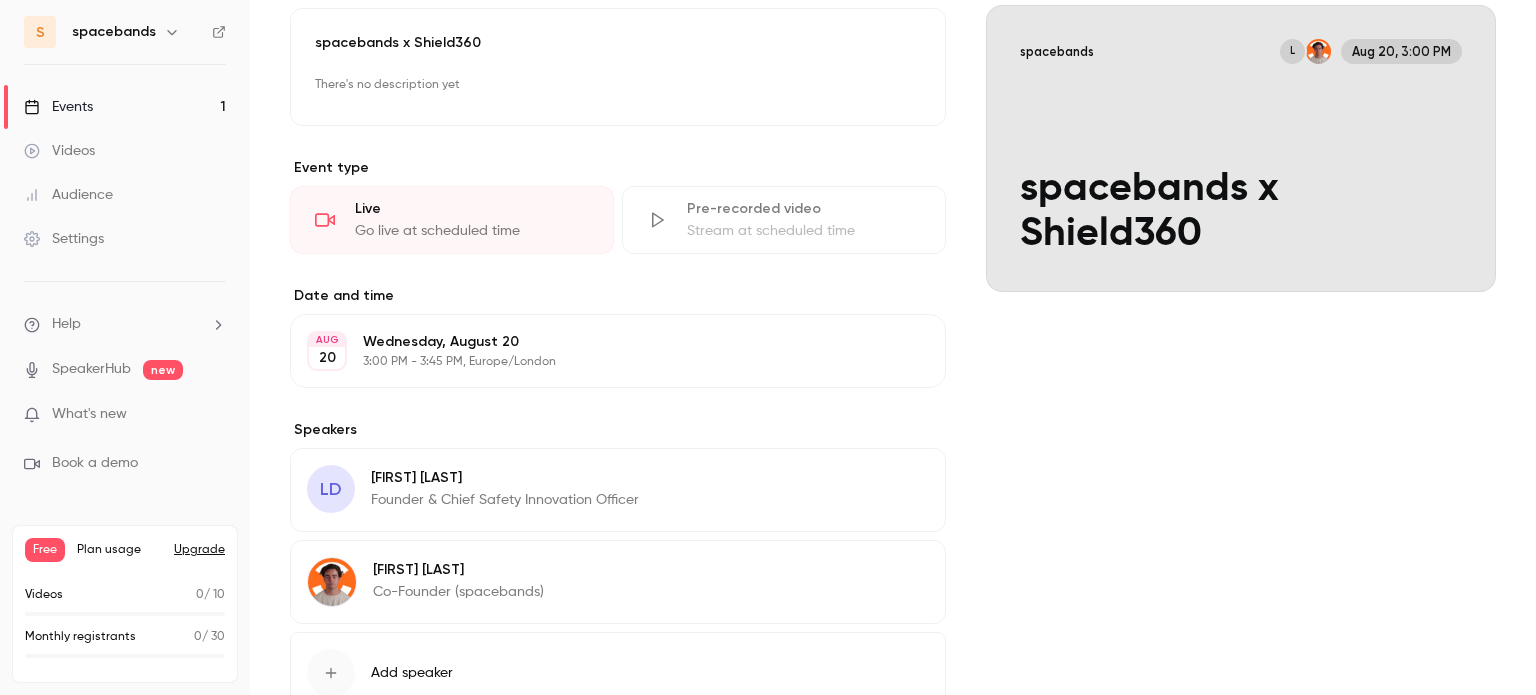 scroll, scrollTop: 128, scrollLeft: 0, axis: vertical 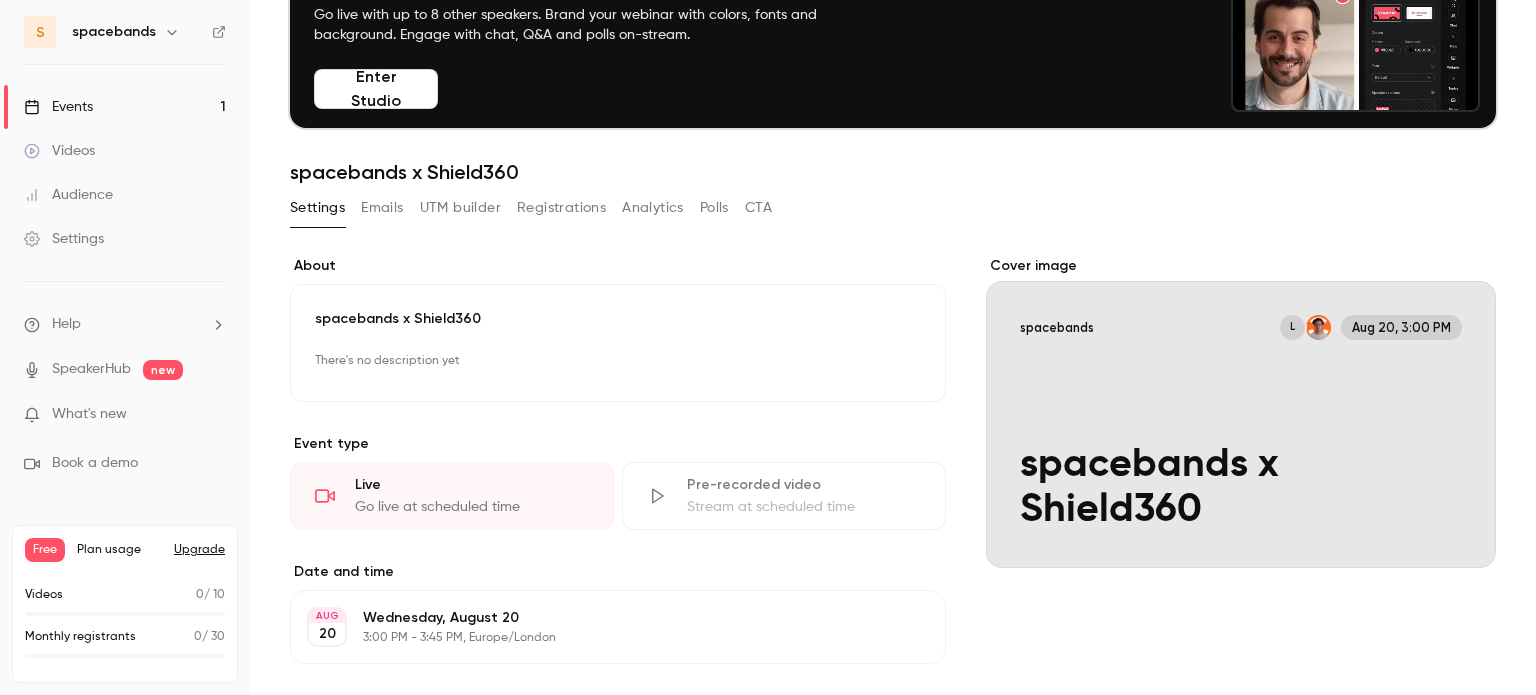 click on "Registrations" at bounding box center [561, 208] 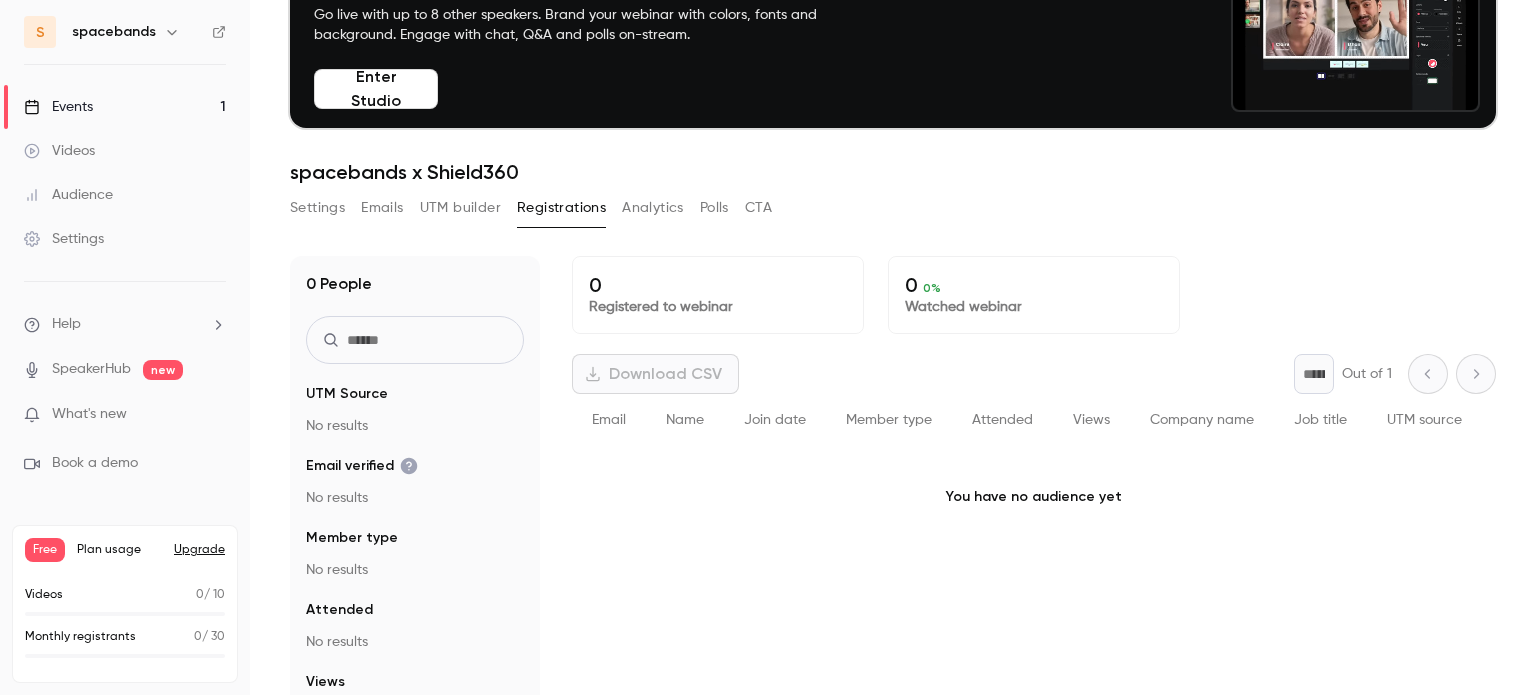 click on "Analytics" at bounding box center [653, 208] 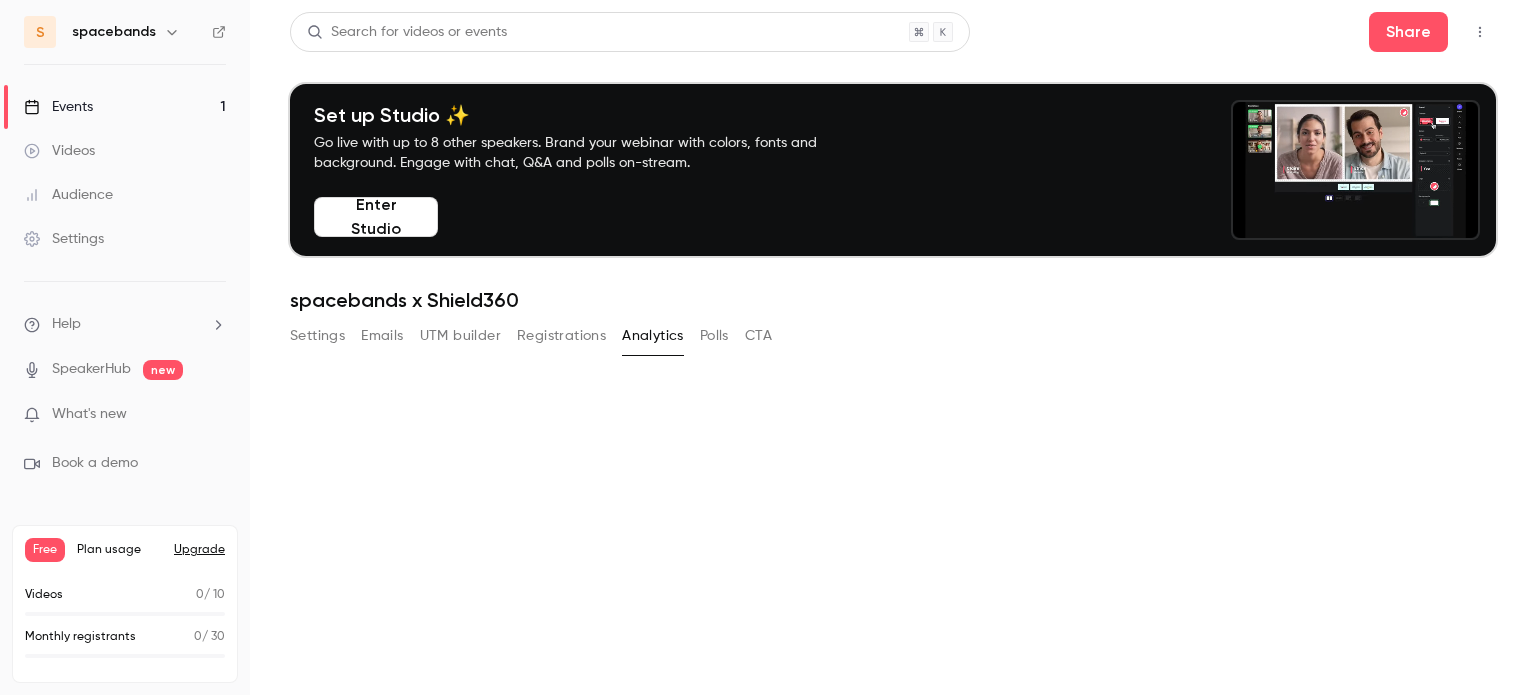 scroll, scrollTop: 0, scrollLeft: 0, axis: both 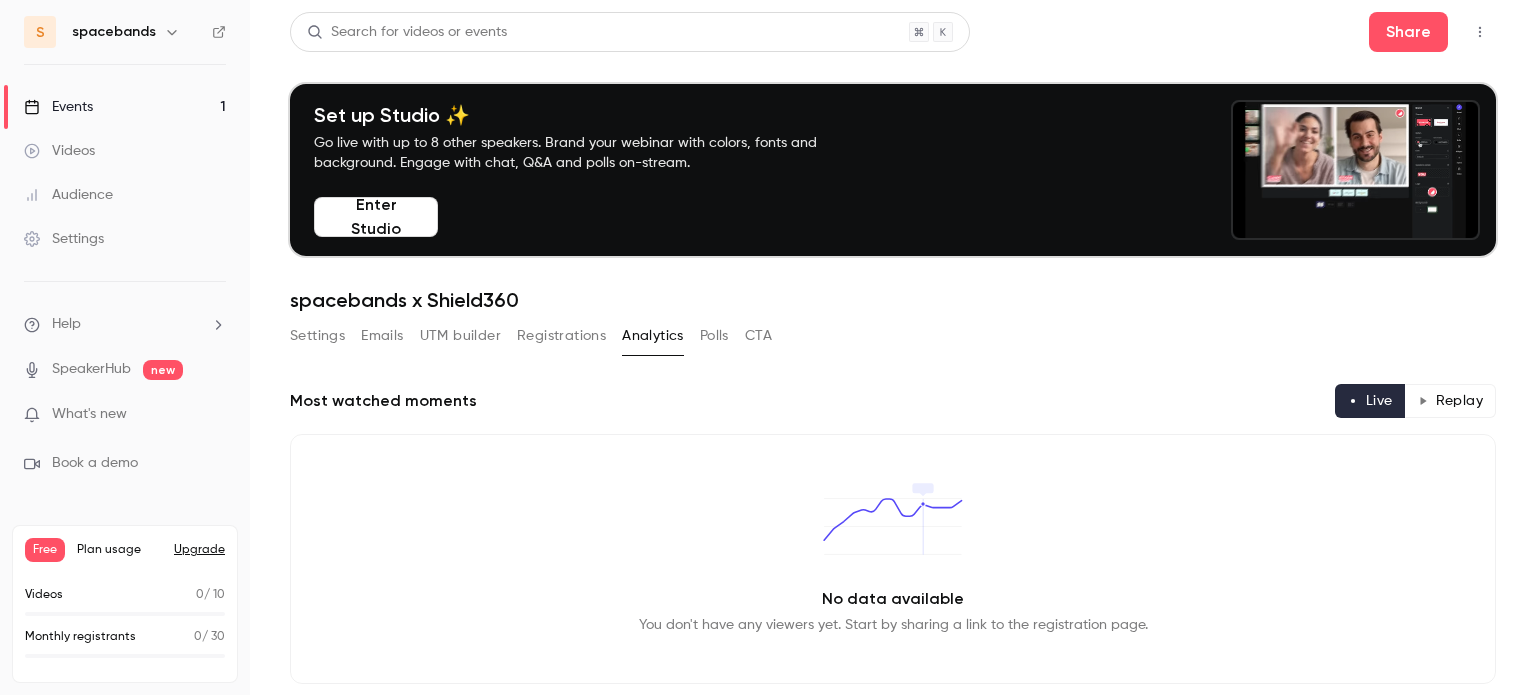 click on "Registrations" at bounding box center (561, 336) 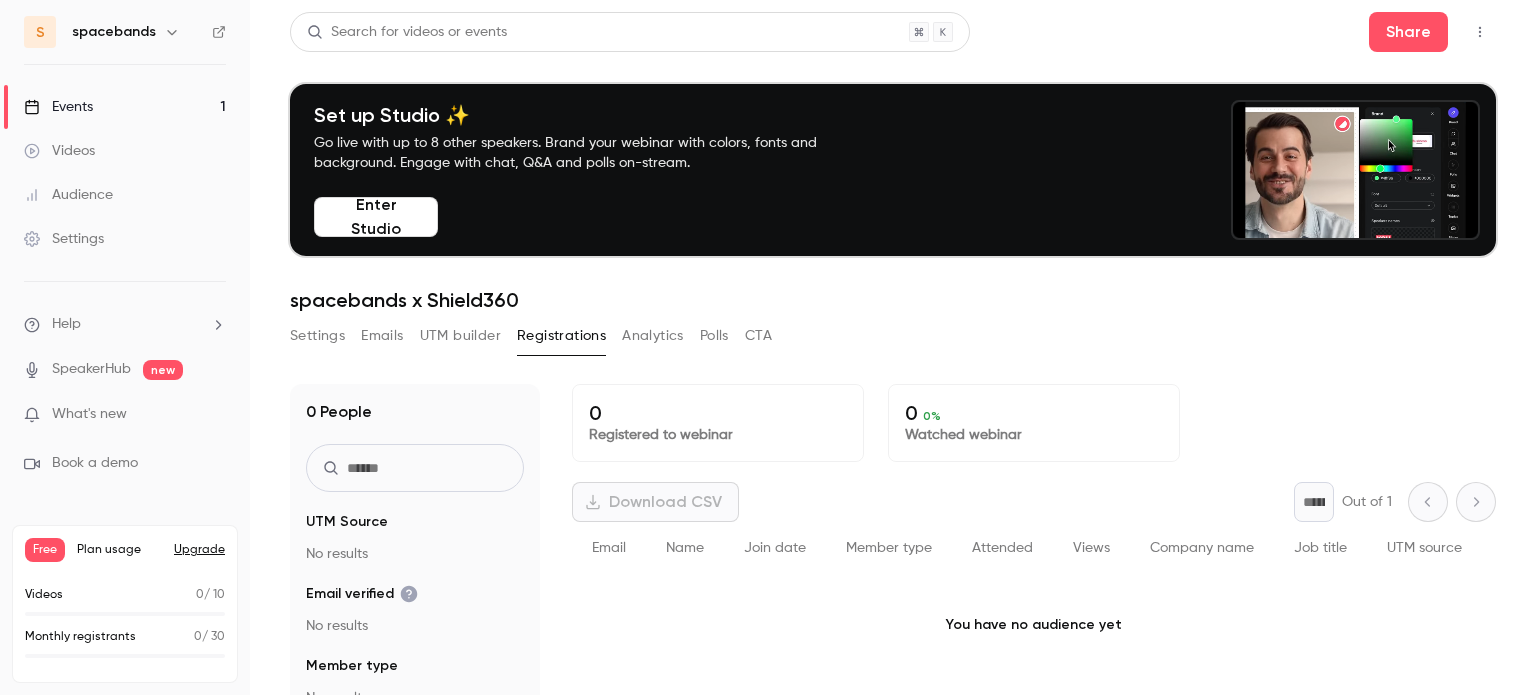 click on "UTM builder" at bounding box center (460, 336) 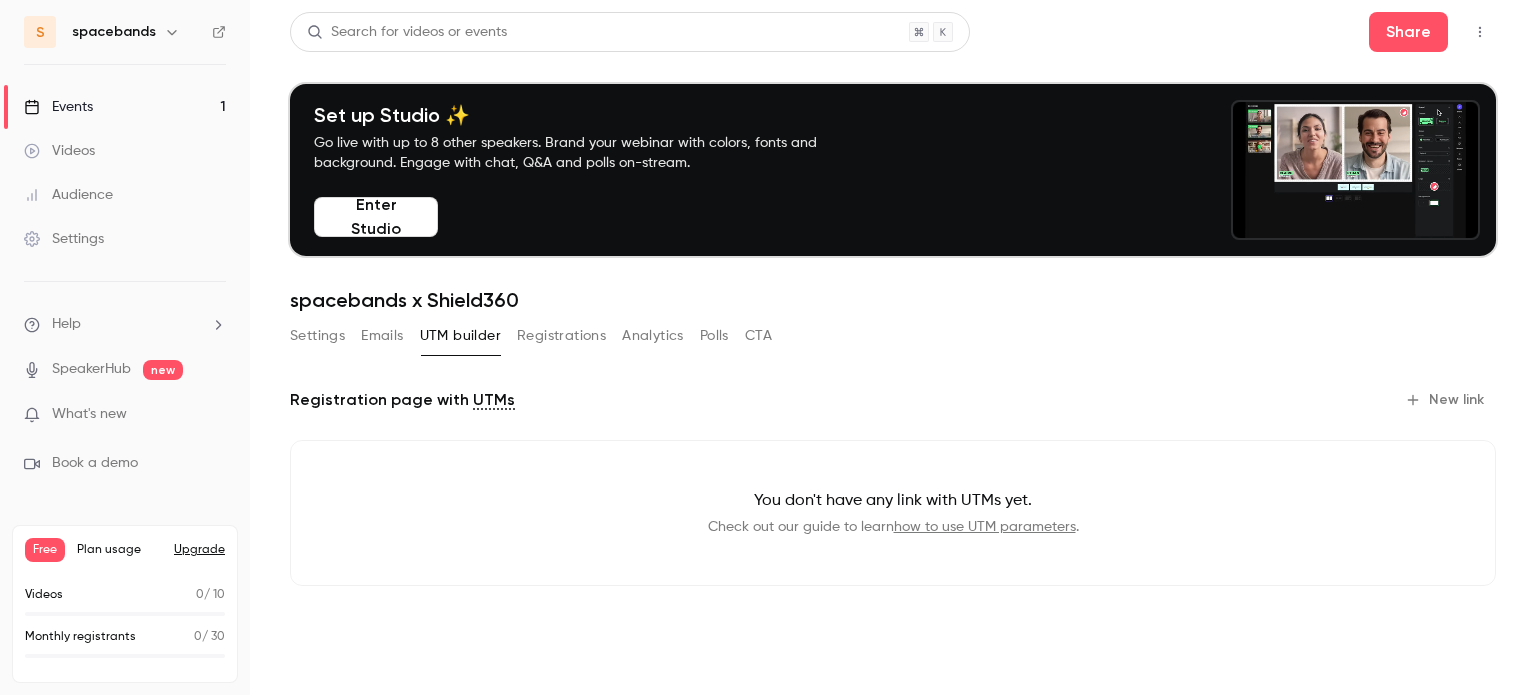 click on "Emails" at bounding box center (382, 336) 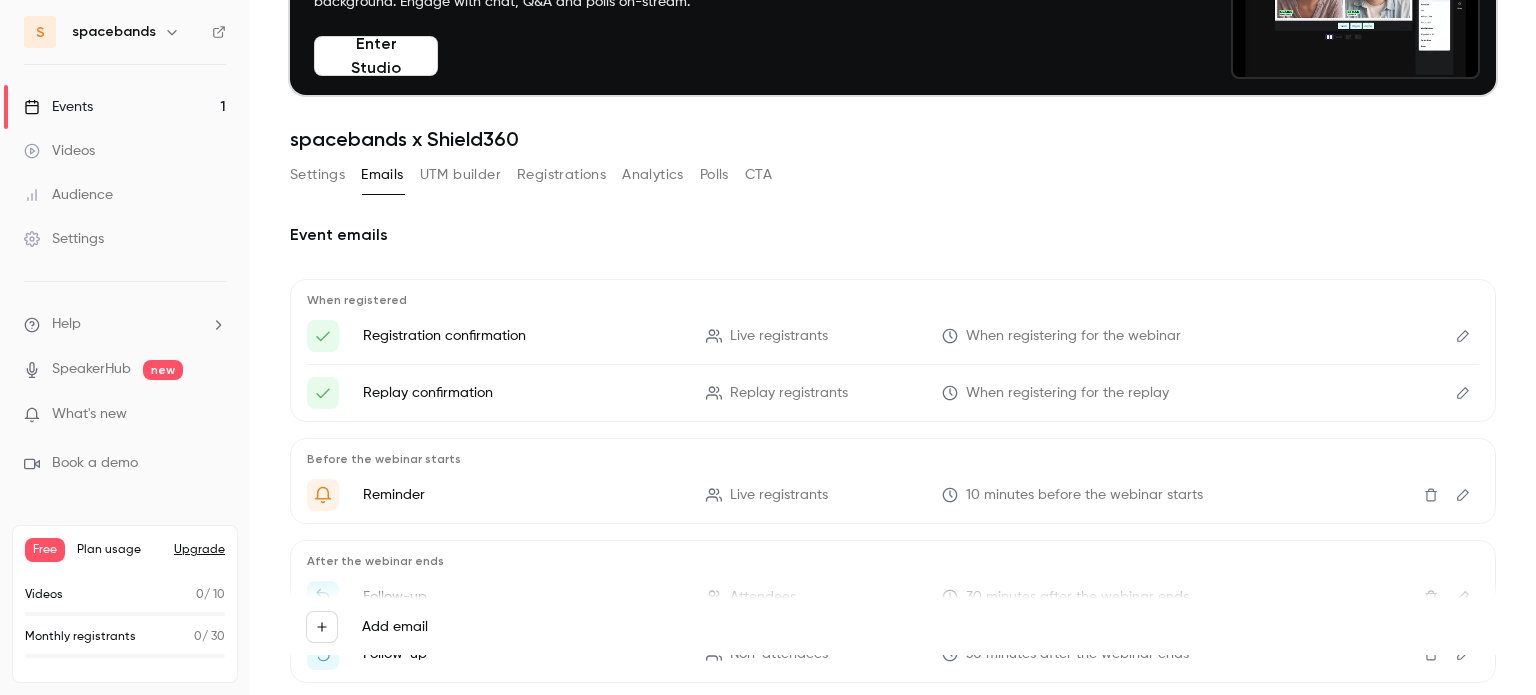 scroll, scrollTop: 64, scrollLeft: 0, axis: vertical 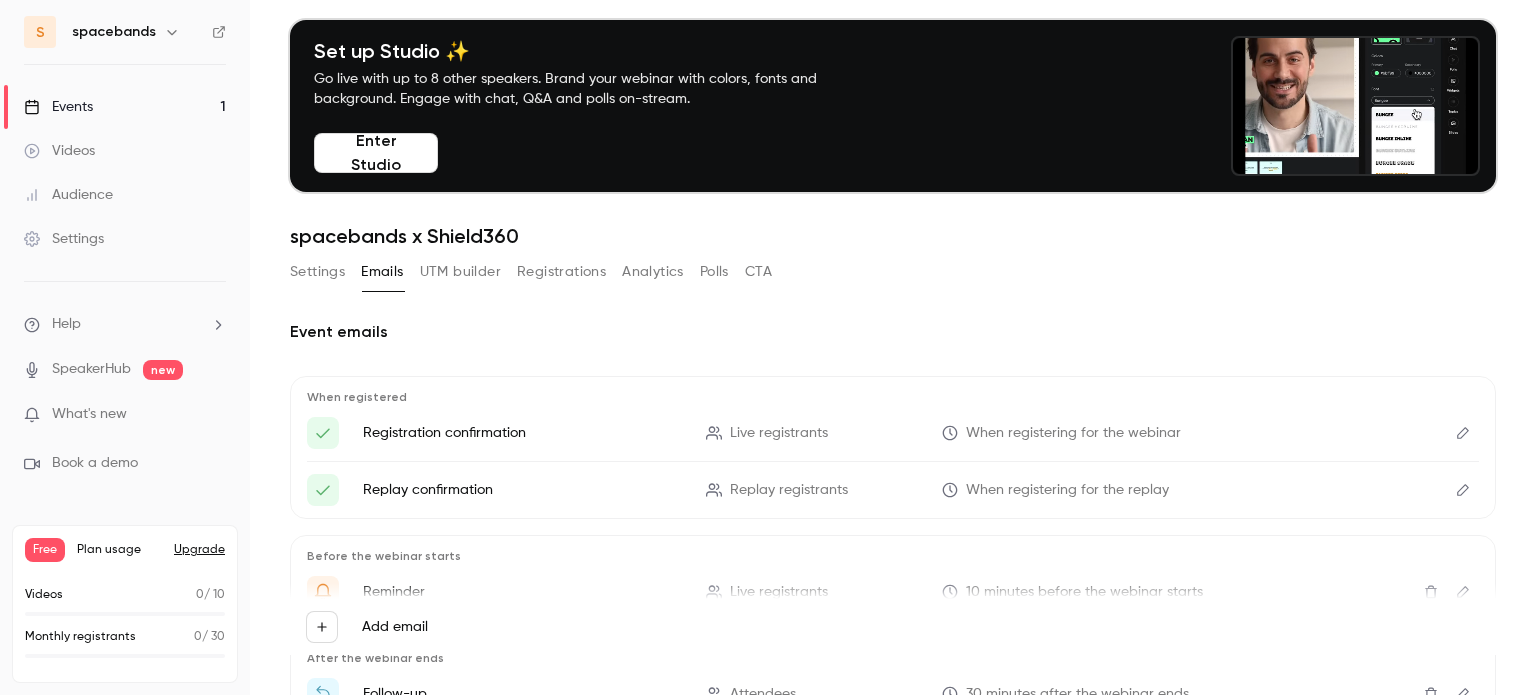 click on "Settings" at bounding box center (317, 272) 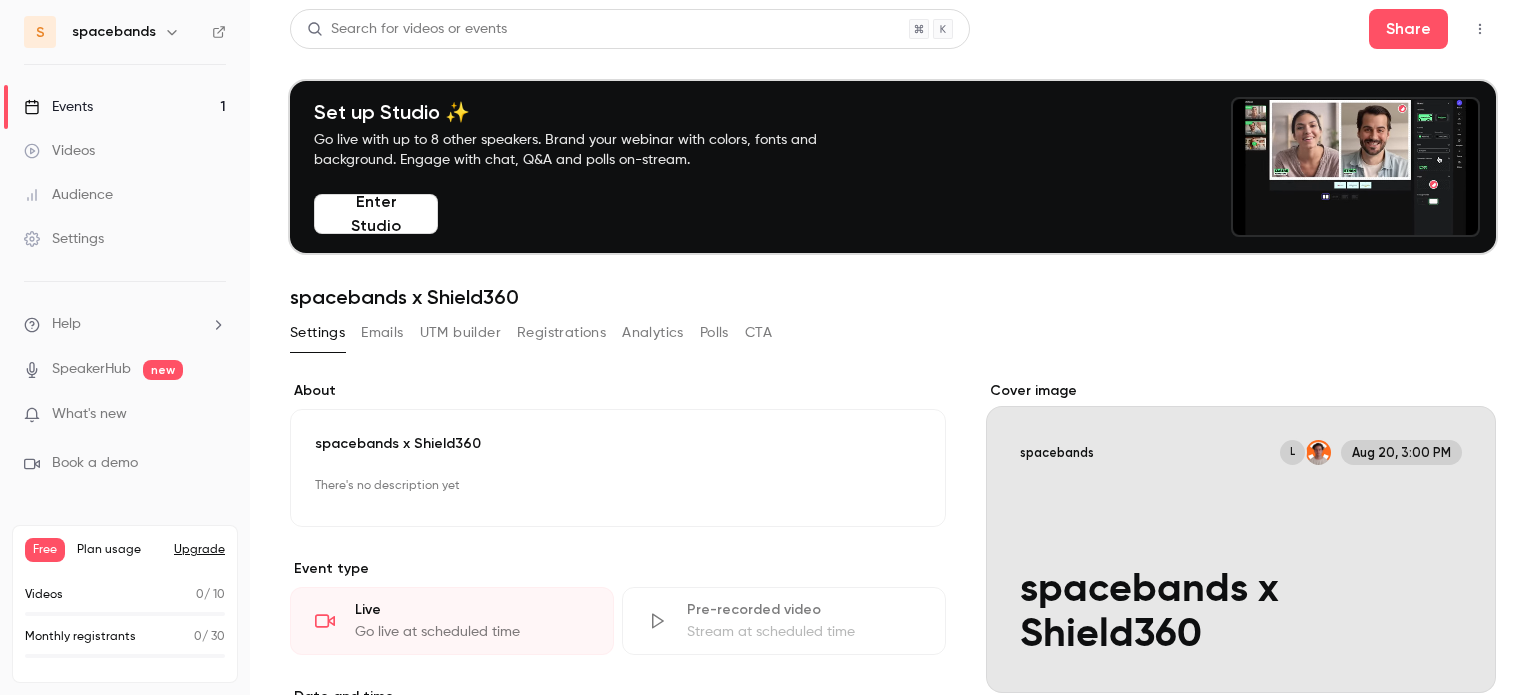 scroll, scrollTop: 0, scrollLeft: 0, axis: both 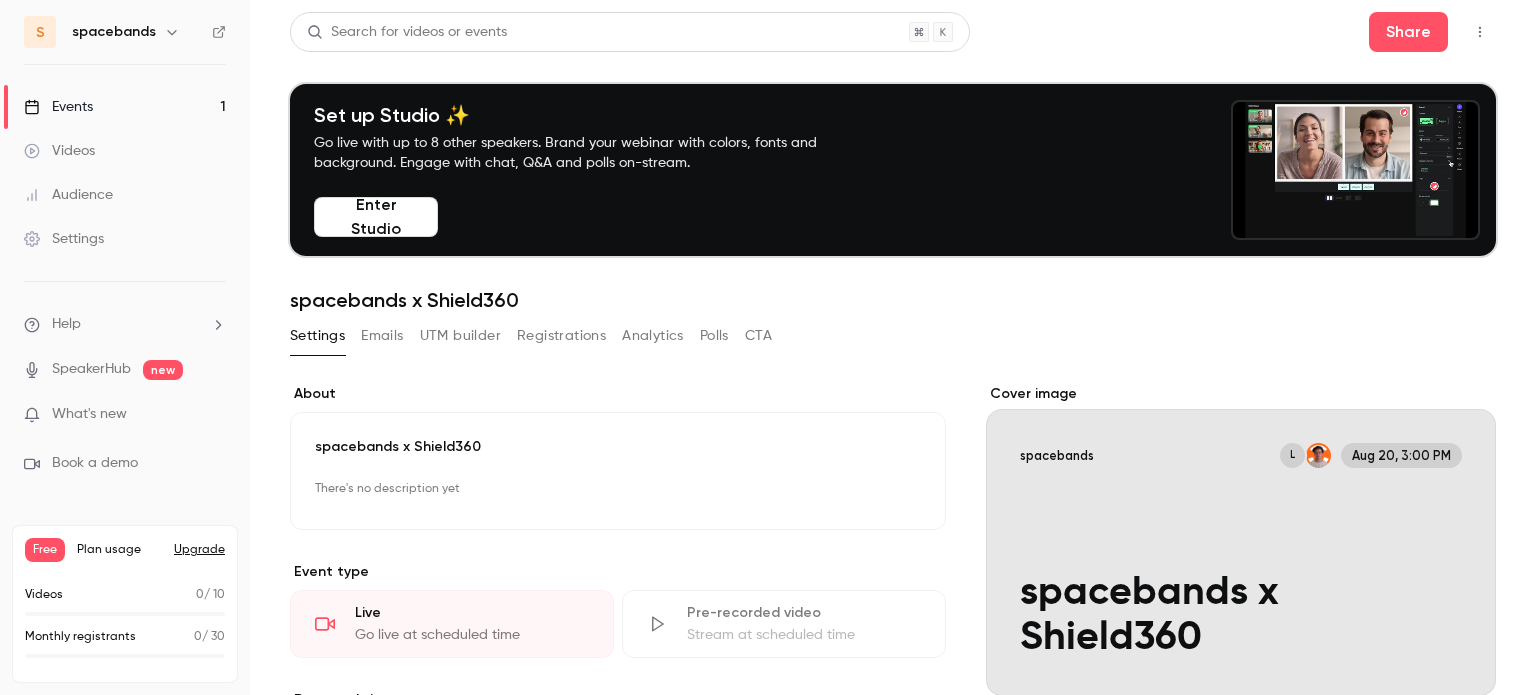 click on "Enter Studio" at bounding box center (376, 217) 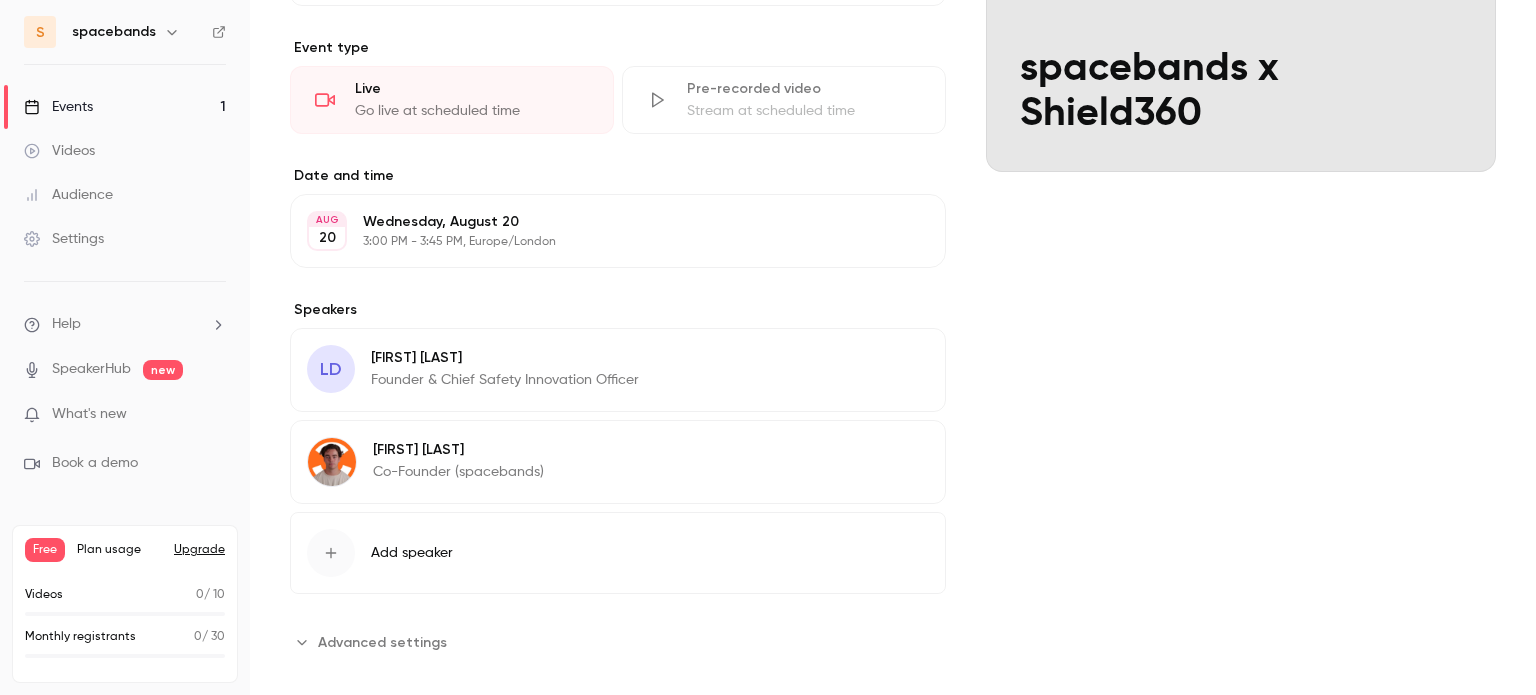 scroll, scrollTop: 544, scrollLeft: 0, axis: vertical 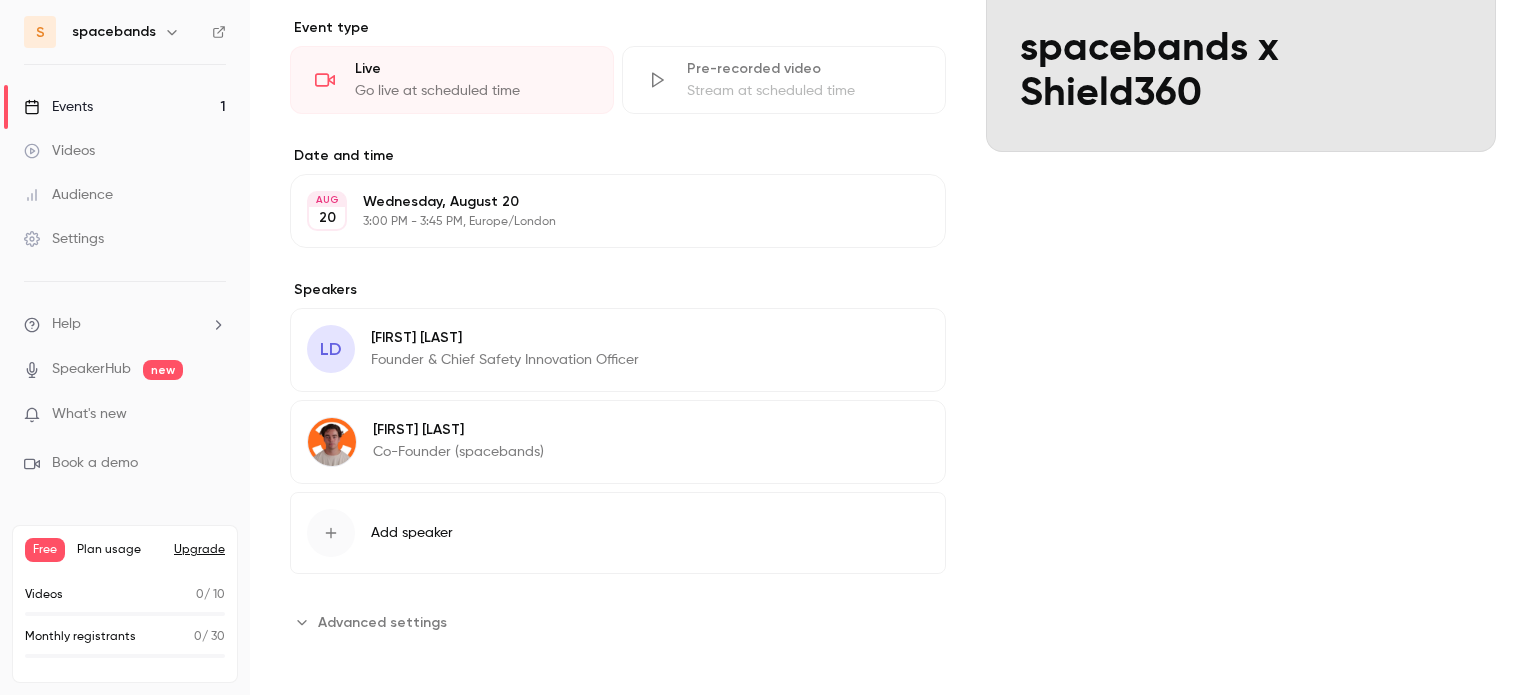 click on "Advanced settings" at bounding box center (382, 622) 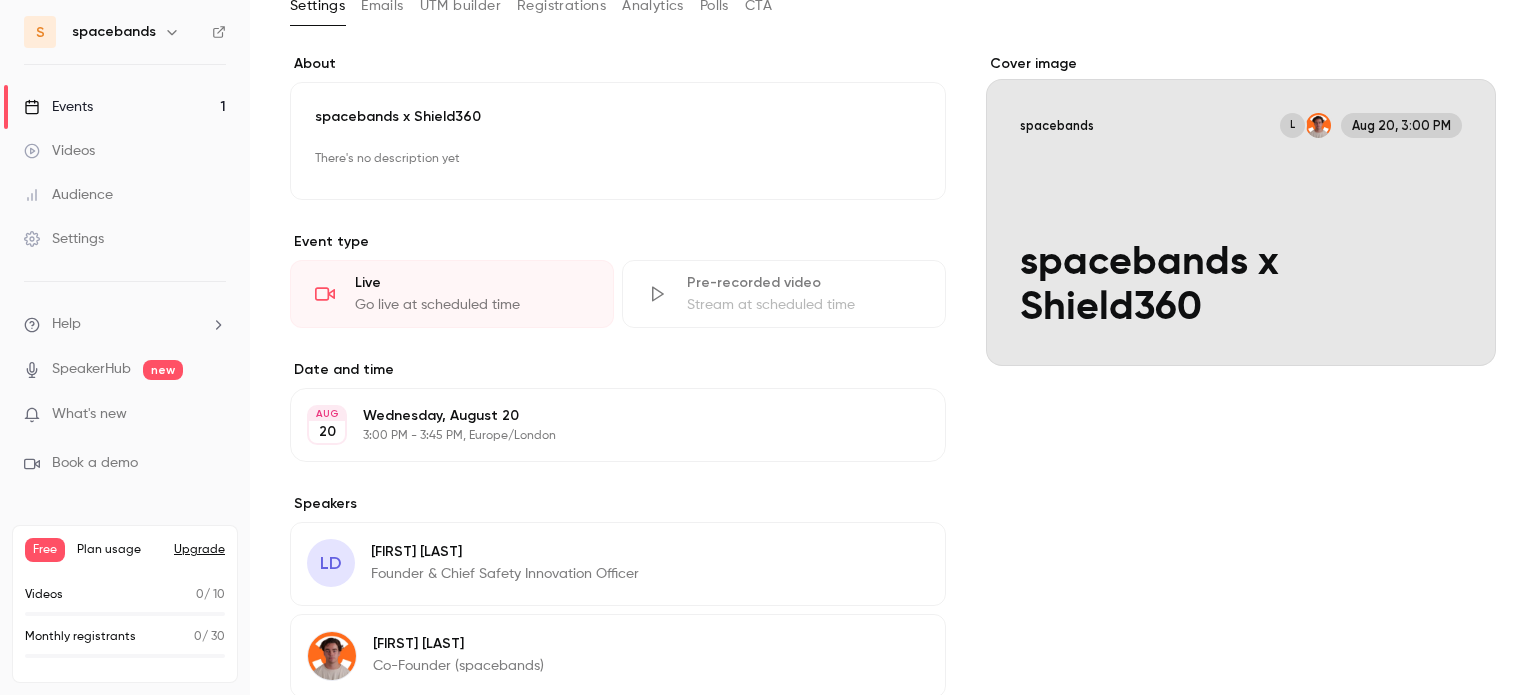 scroll, scrollTop: 0, scrollLeft: 0, axis: both 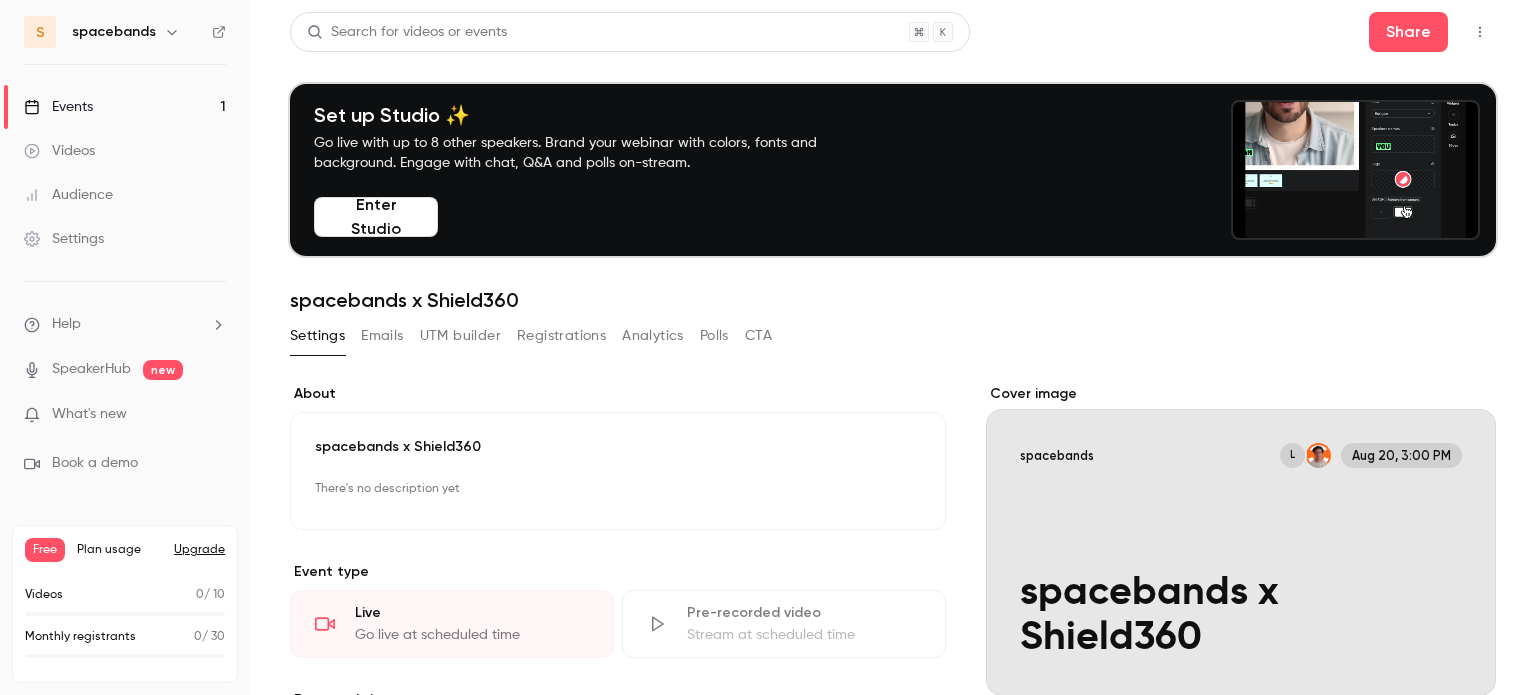 click on "Edit" at bounding box center [885, 490] 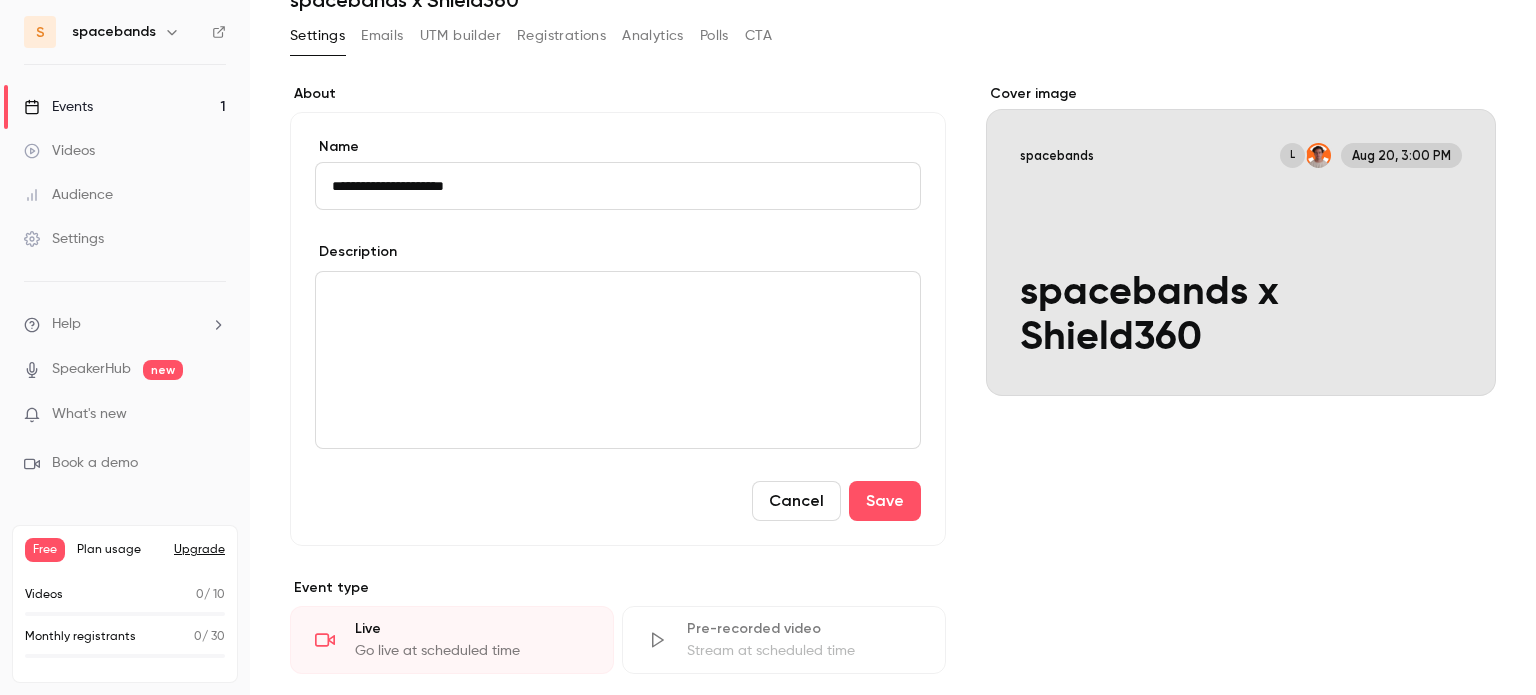 scroll, scrollTop: 400, scrollLeft: 0, axis: vertical 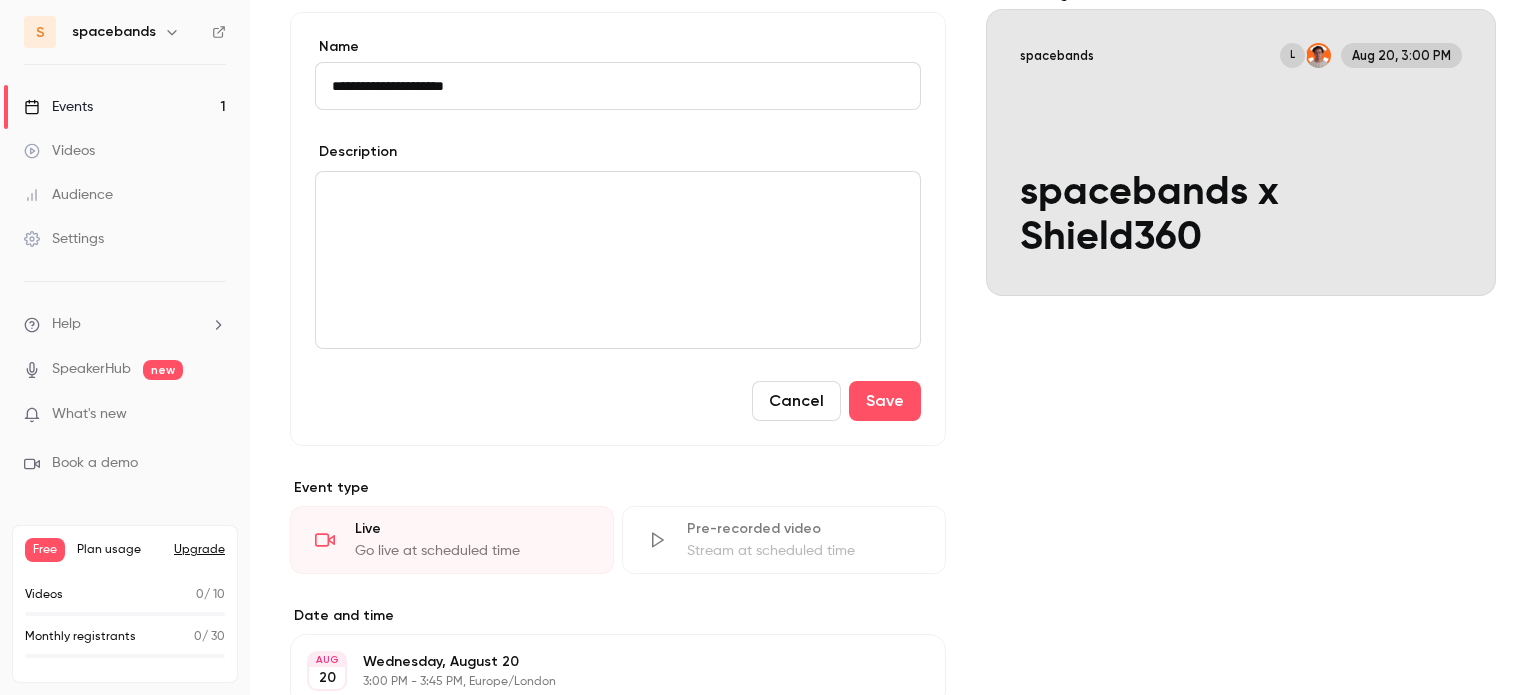click at bounding box center (618, 260) 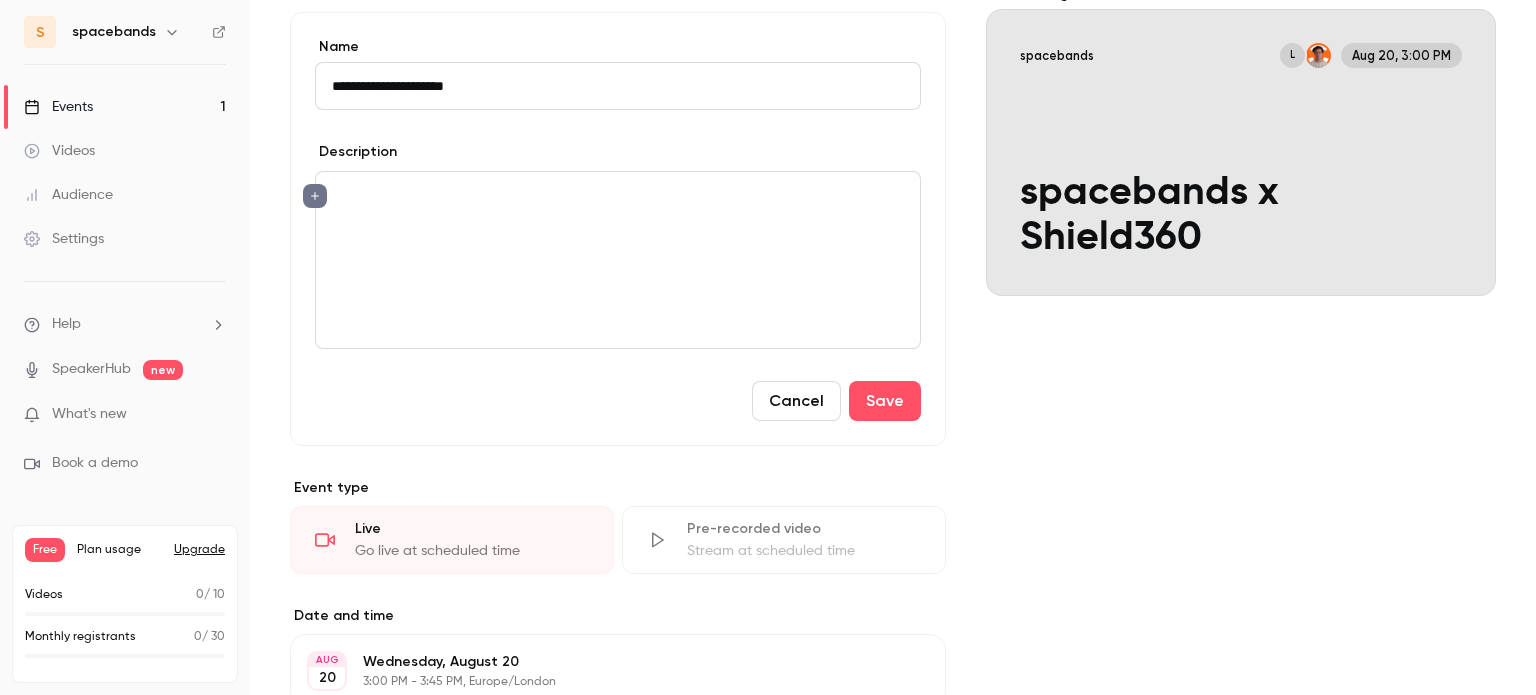 paste 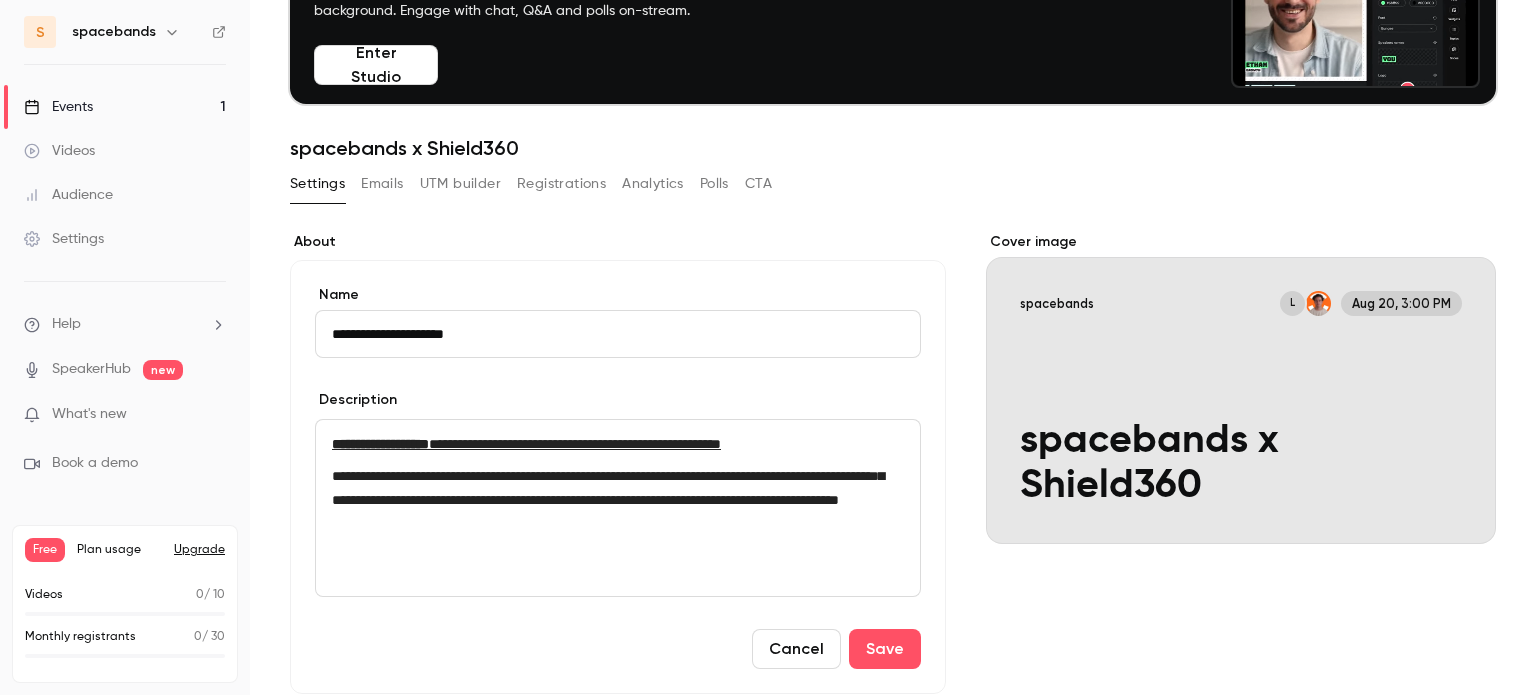scroll, scrollTop: 200, scrollLeft: 0, axis: vertical 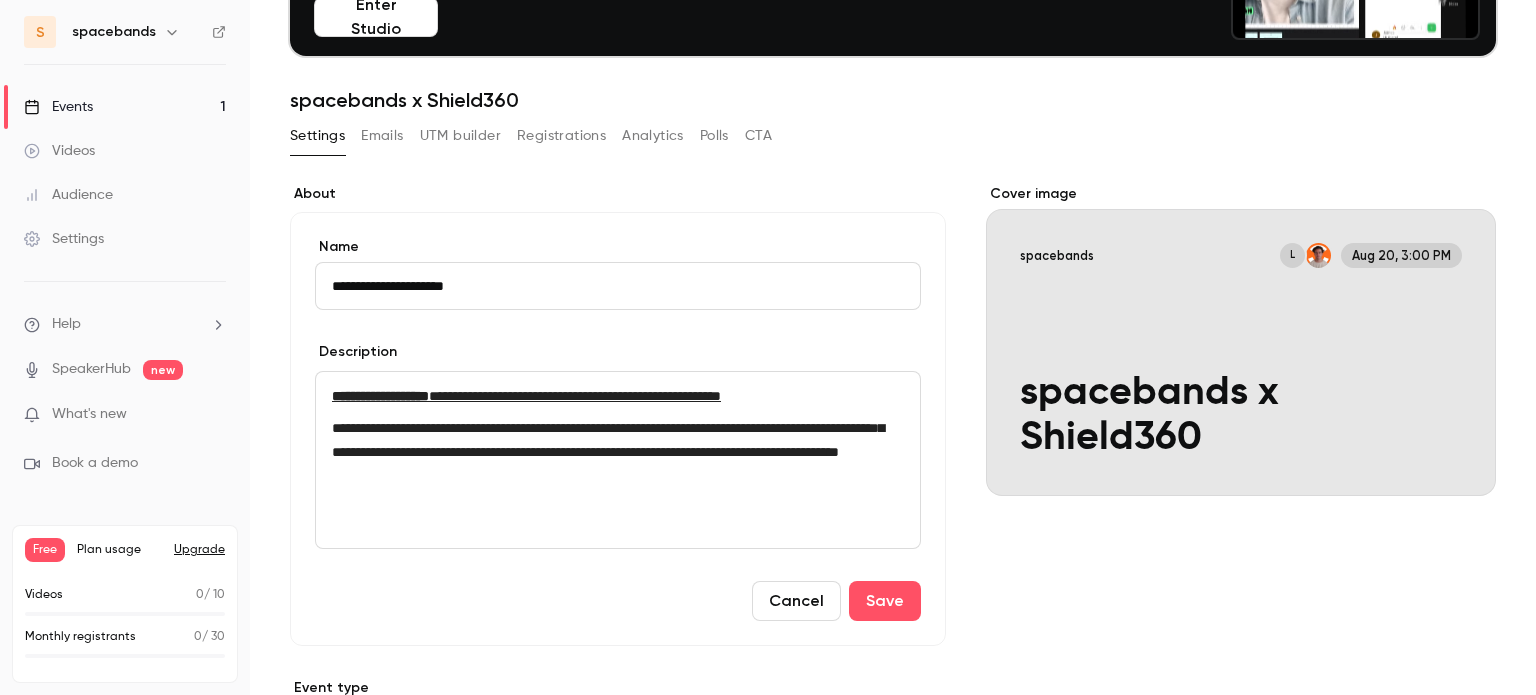 click on "**********" at bounding box center (575, 396) 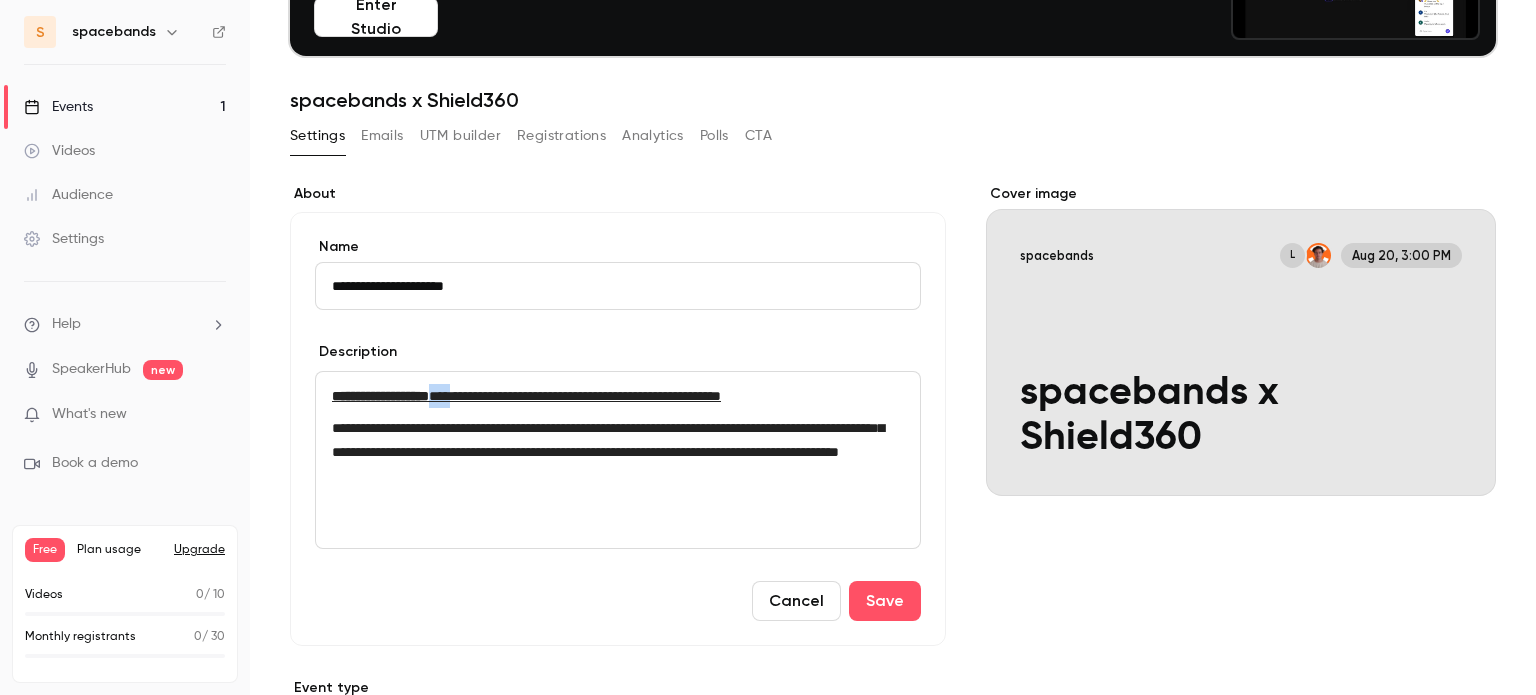 click on "**********" at bounding box center [575, 396] 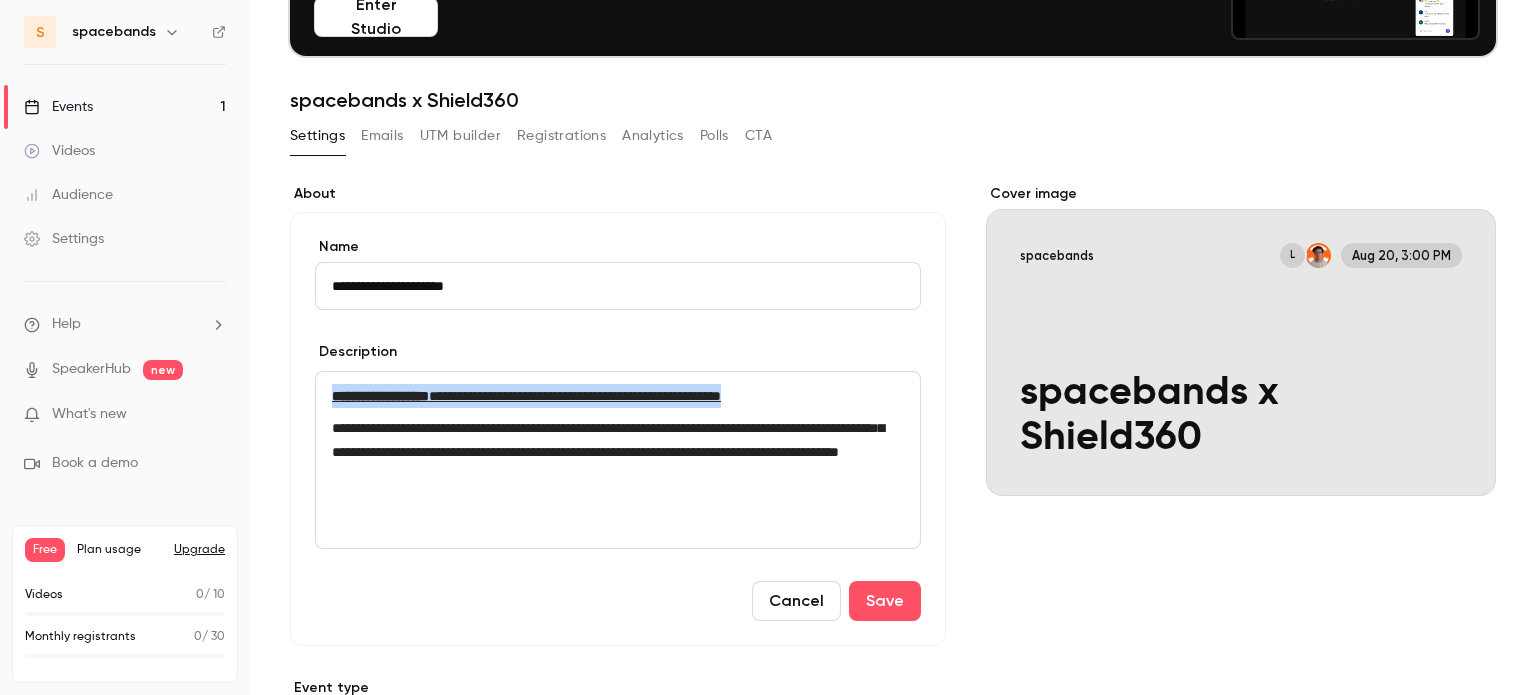 click on "**********" at bounding box center (575, 396) 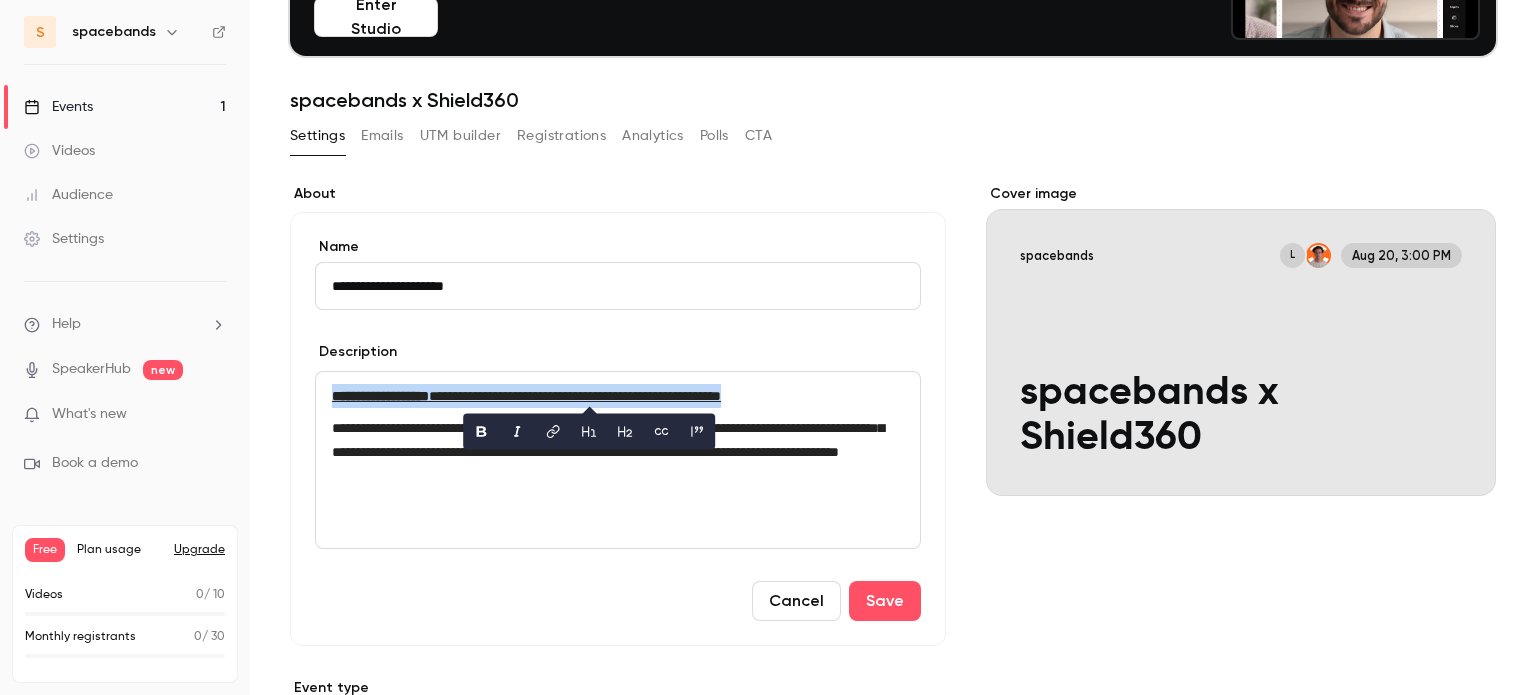 click on "**********" at bounding box center (575, 396) 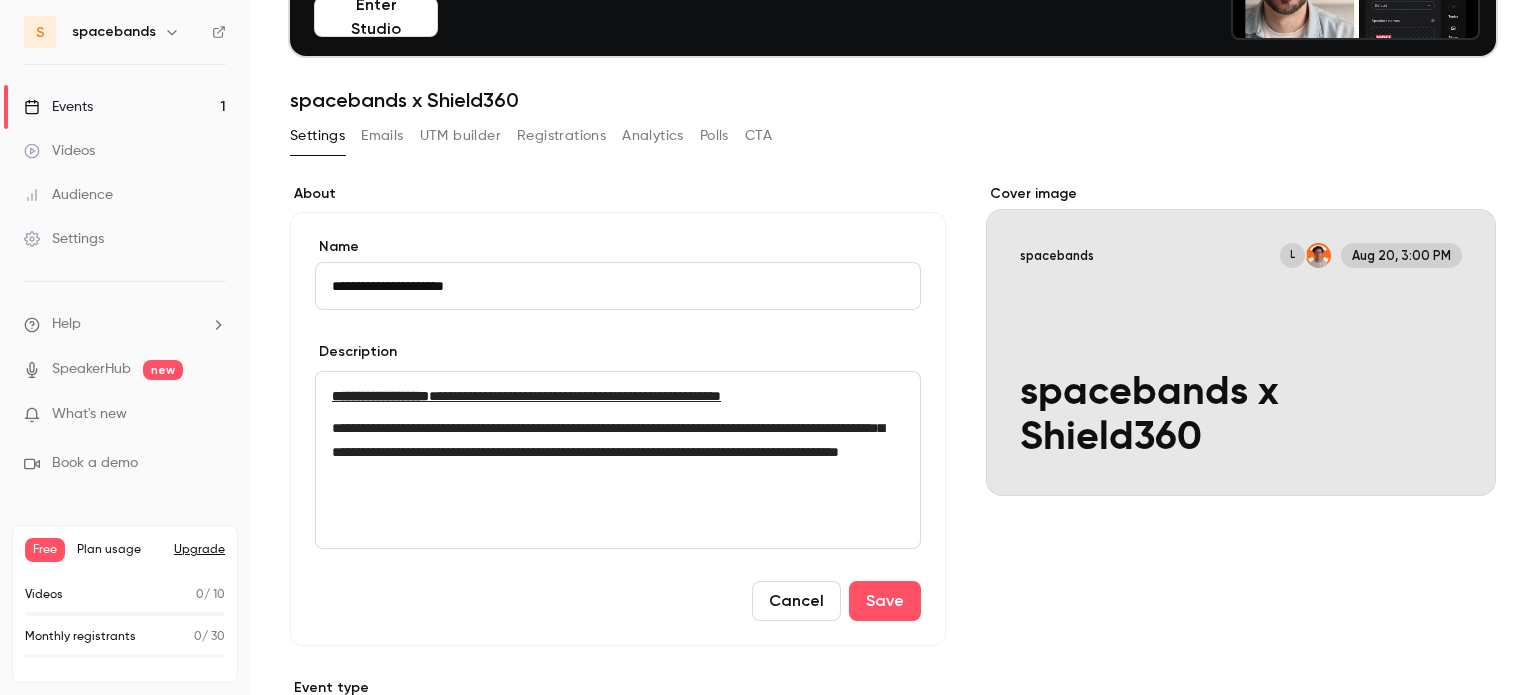 click on "*" at bounding box center [721, 396] 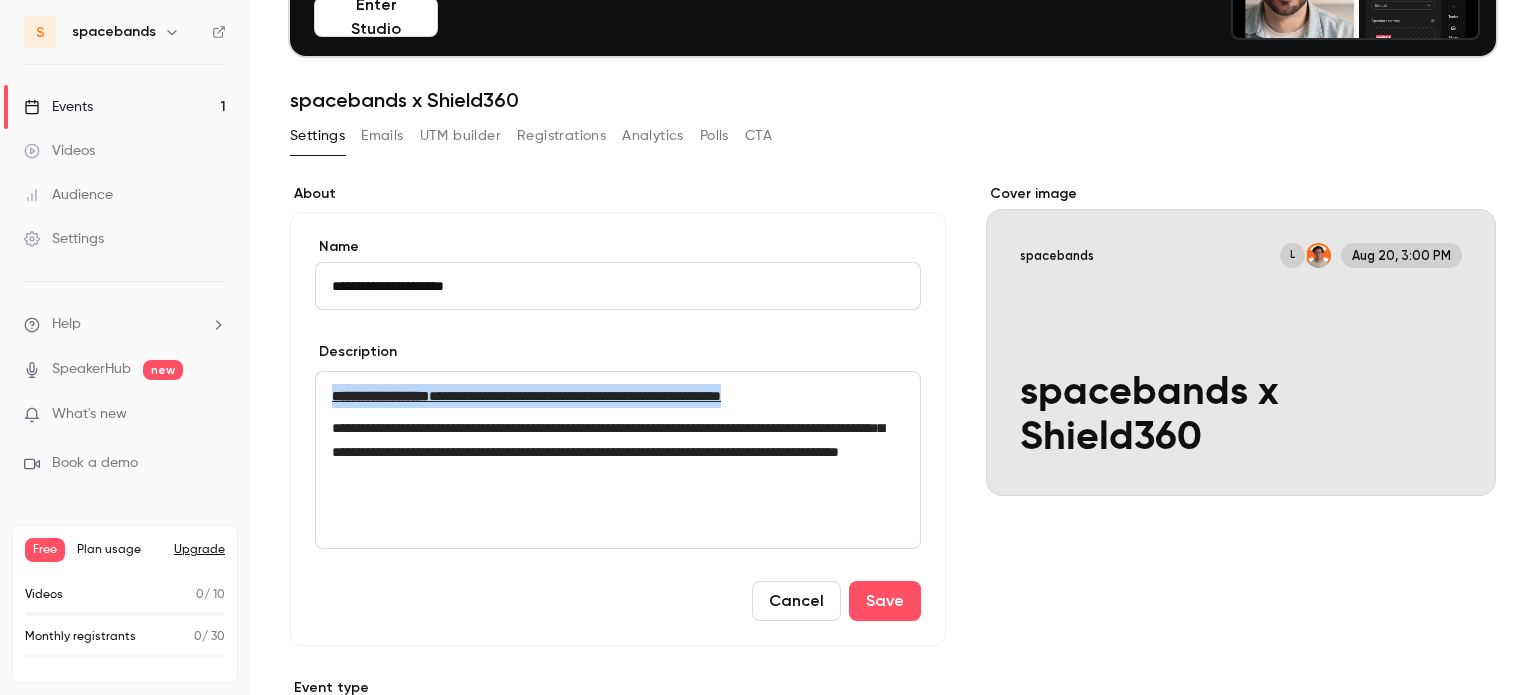 drag, startPoint x: 841, startPoint y: 395, endPoint x: 342, endPoint y: 378, distance: 499.2895 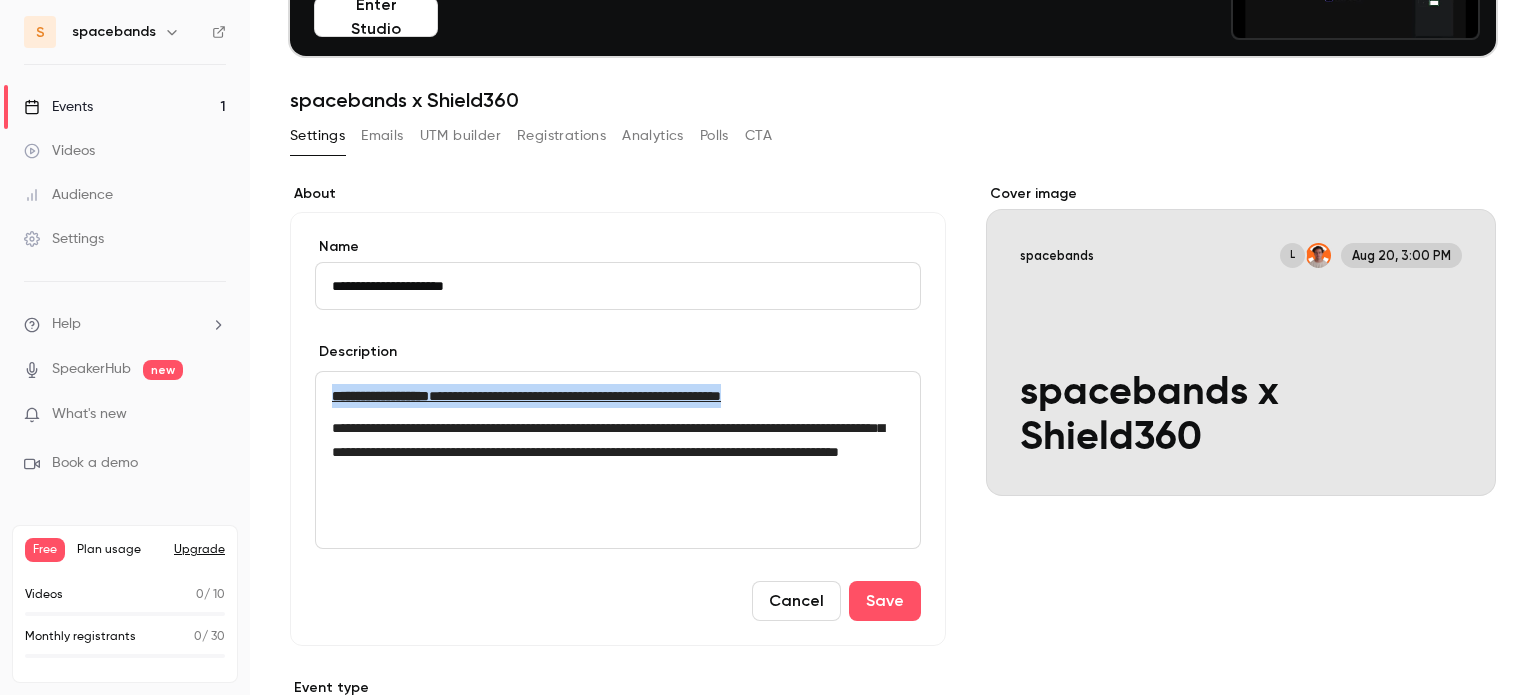 click on "**********" at bounding box center [618, 460] 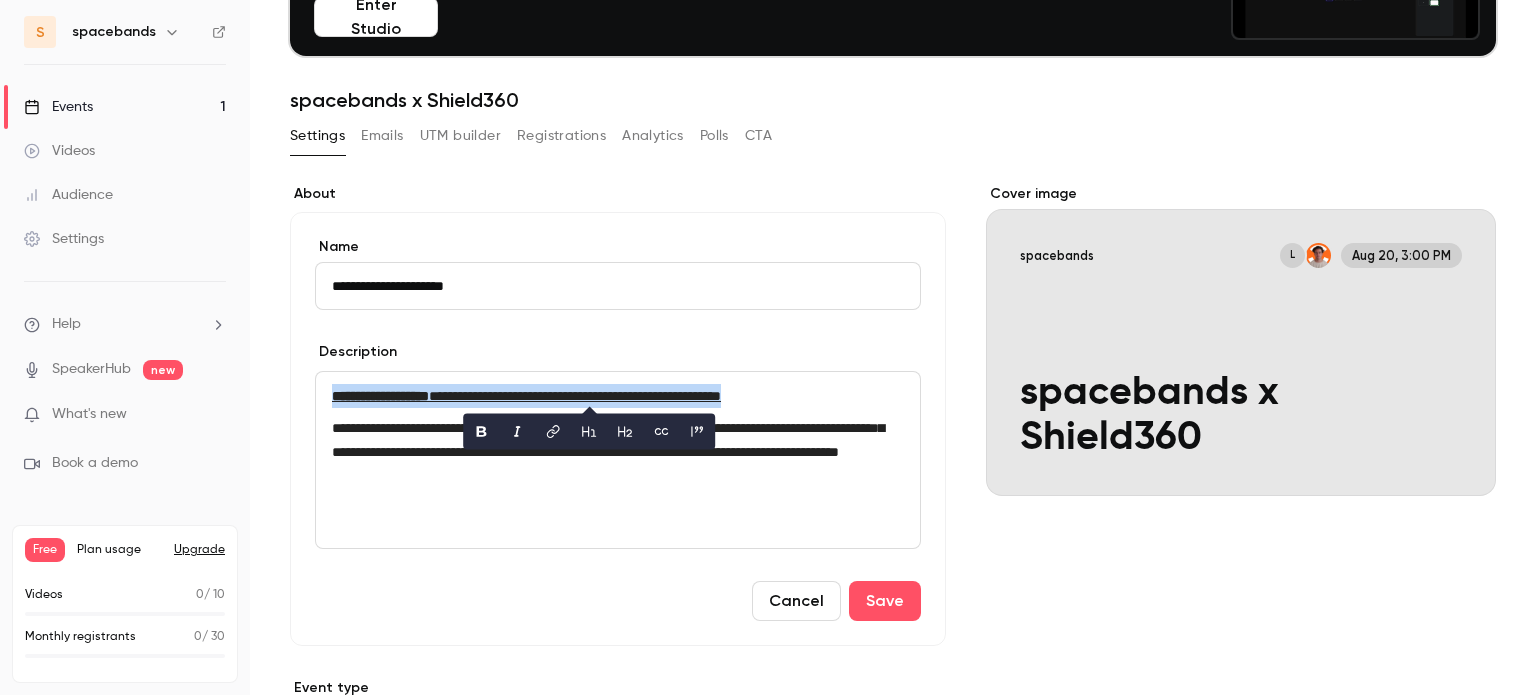 type 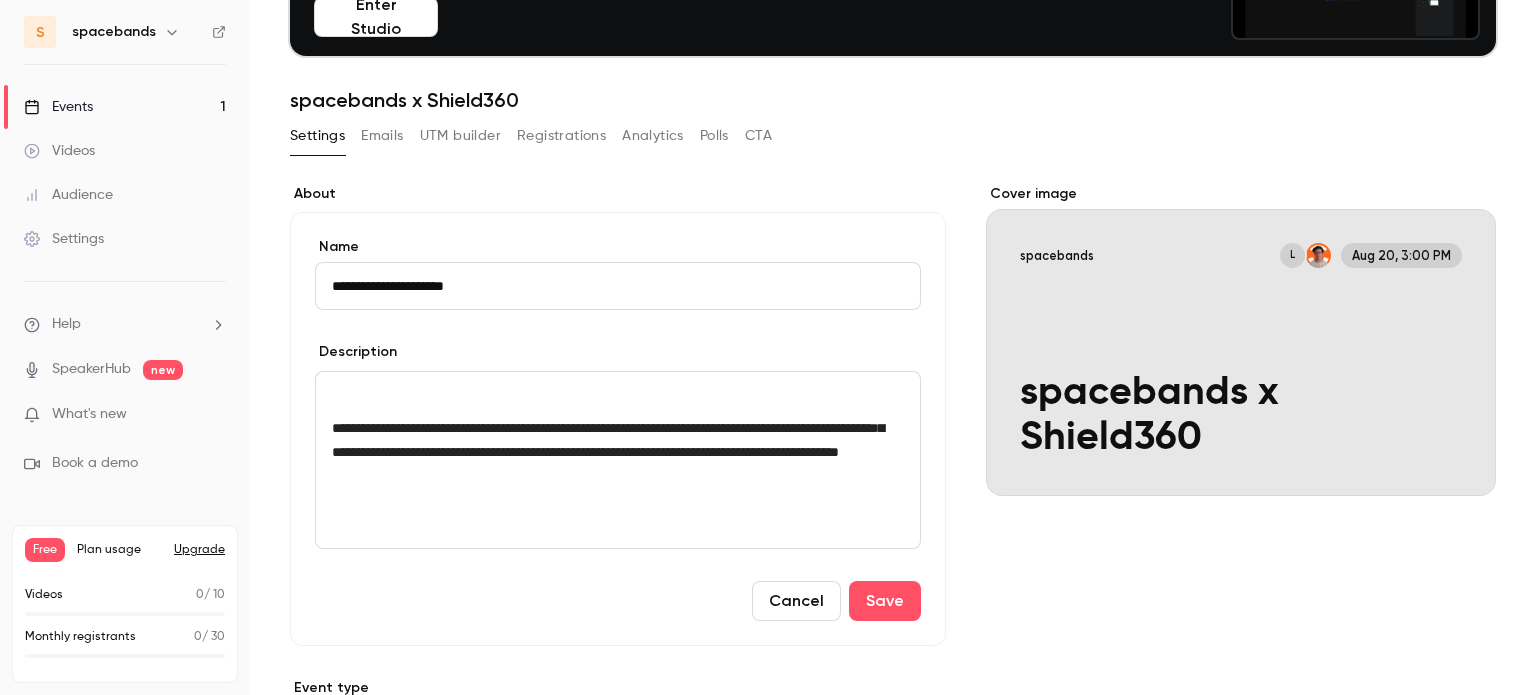click on "**********" at bounding box center [618, 286] 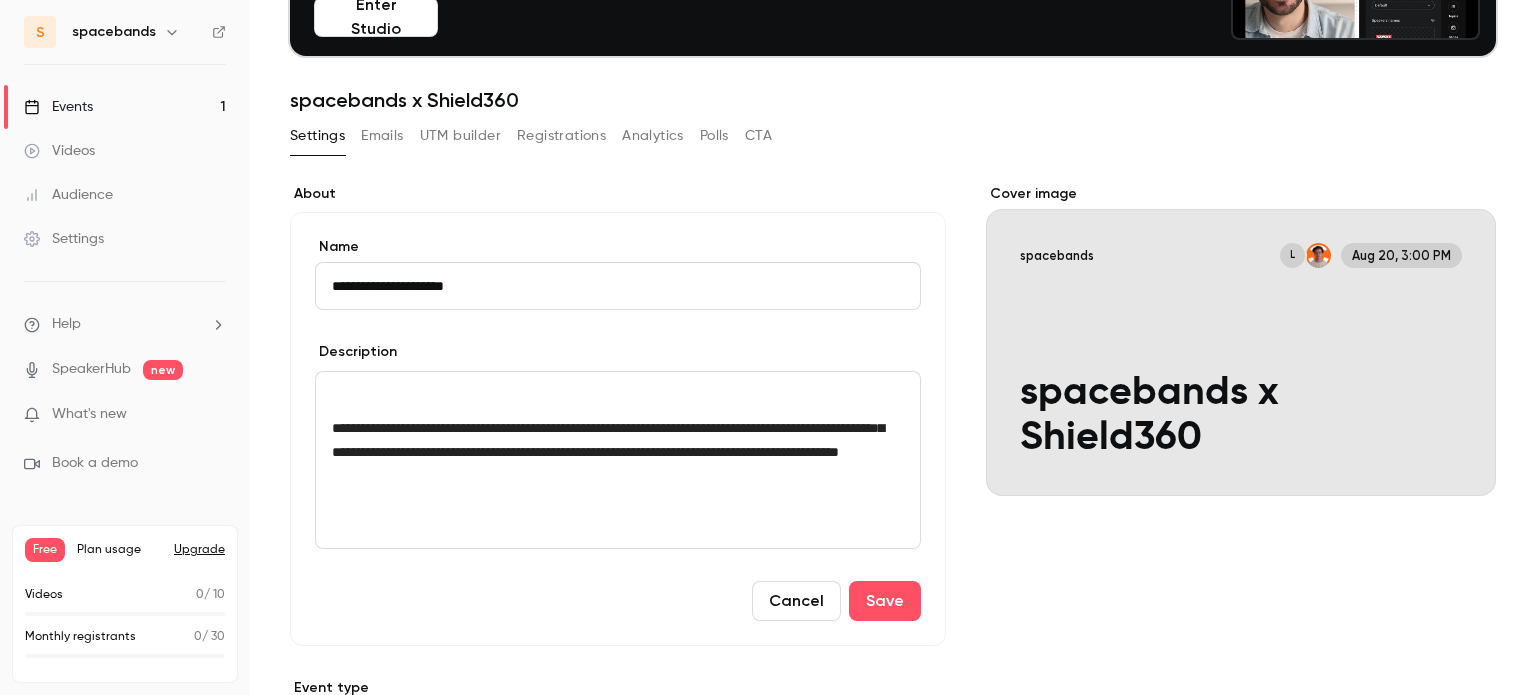 click on "**********" at bounding box center (618, 286) 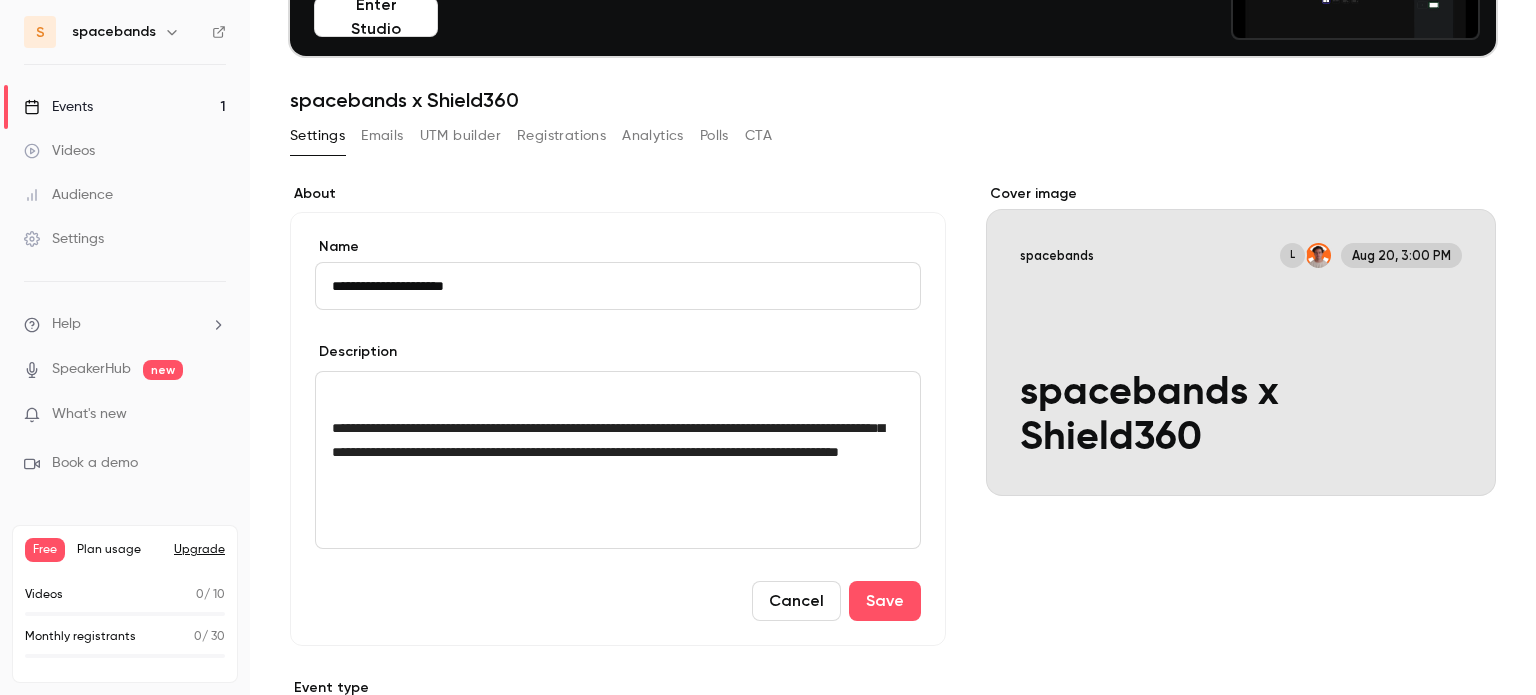click on "**********" at bounding box center [618, 286] 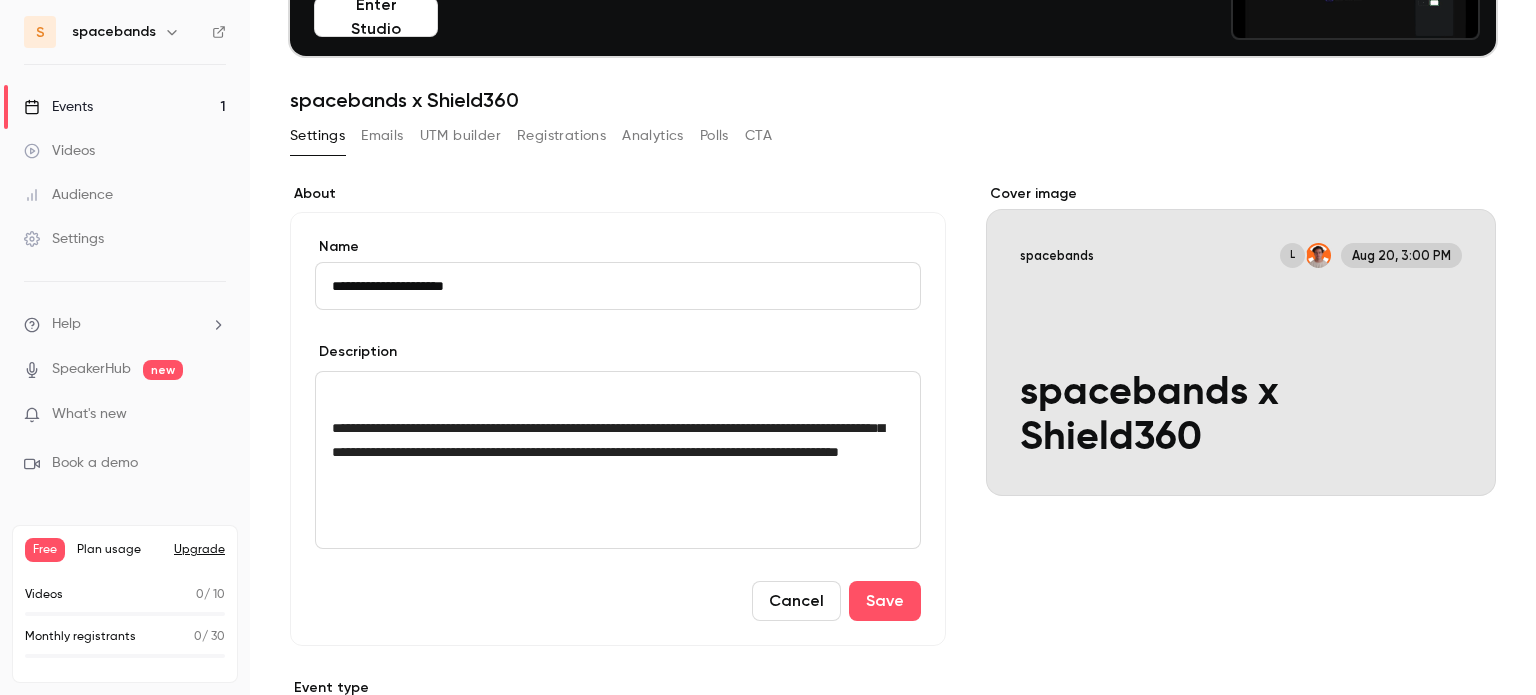 click on "**********" at bounding box center [618, 286] 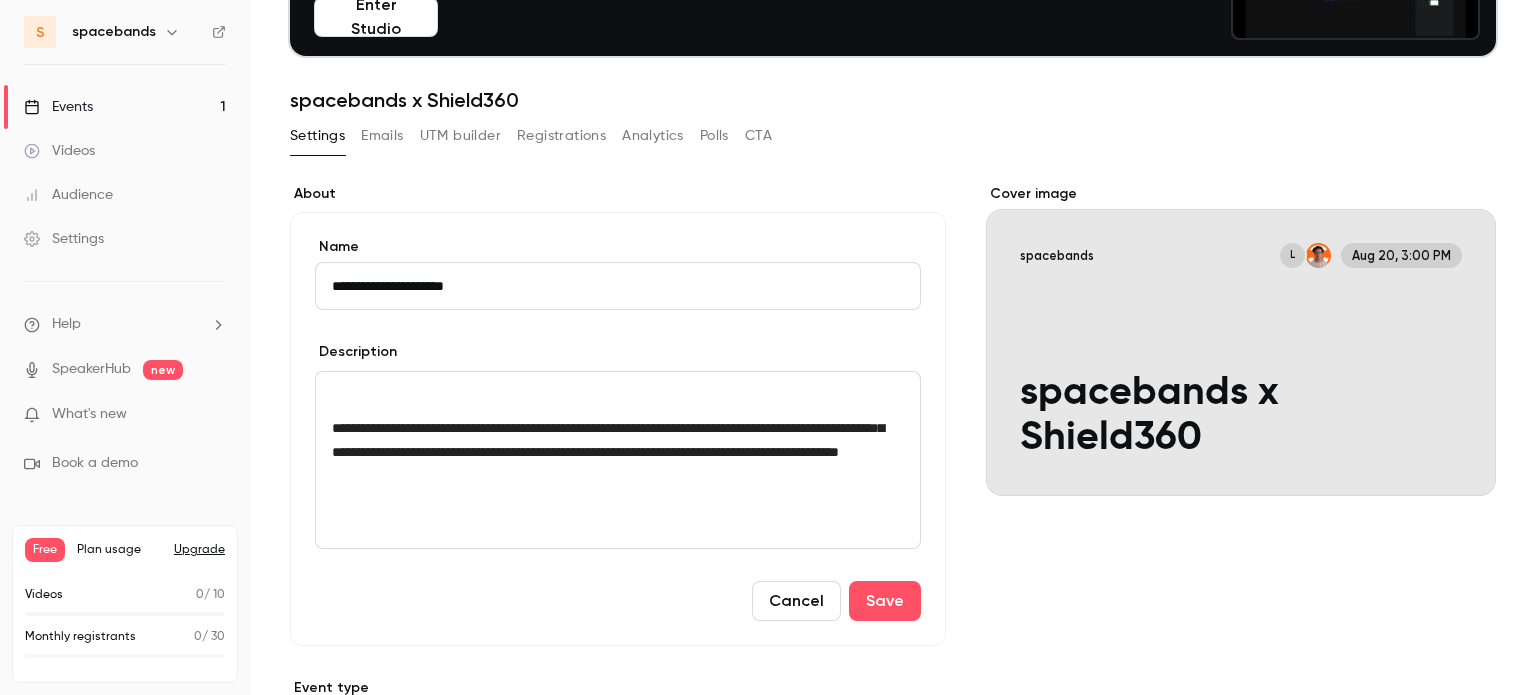 paste on "**********" 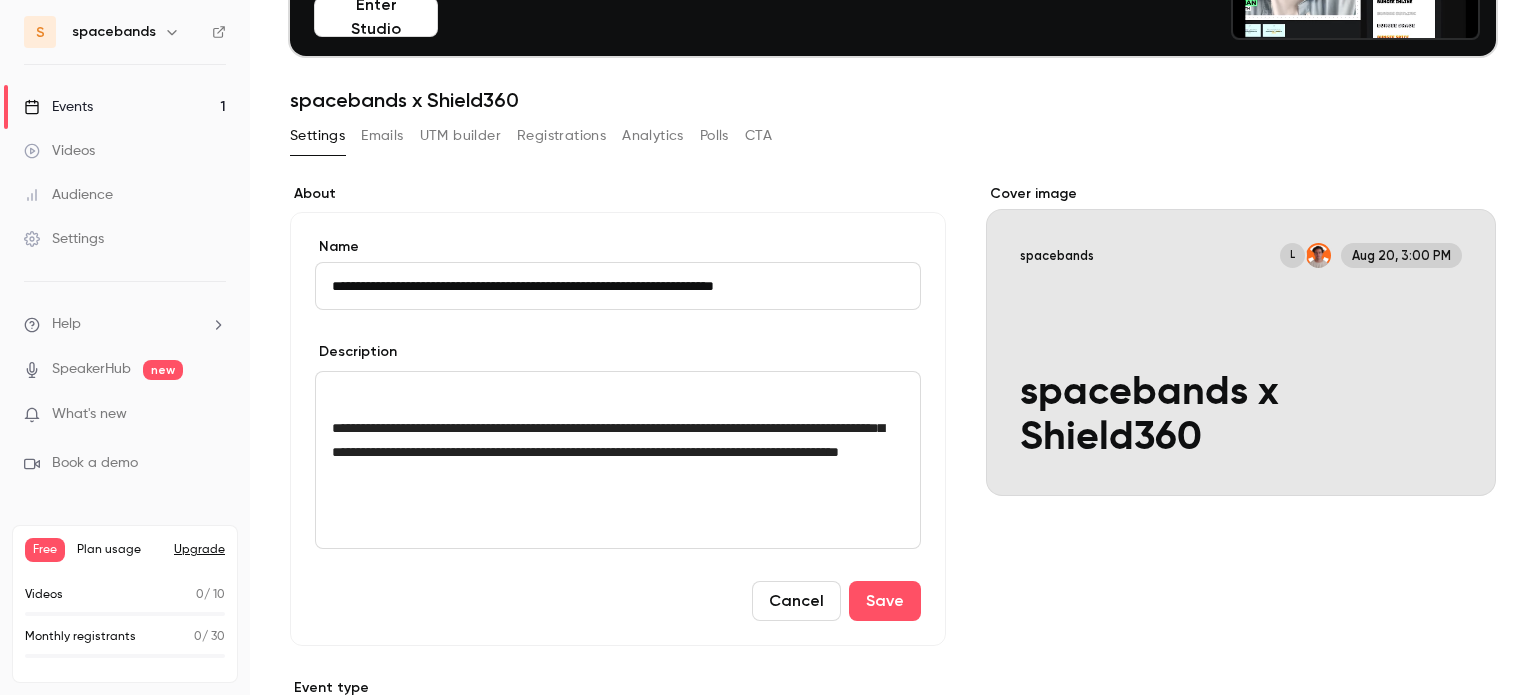type on "**********" 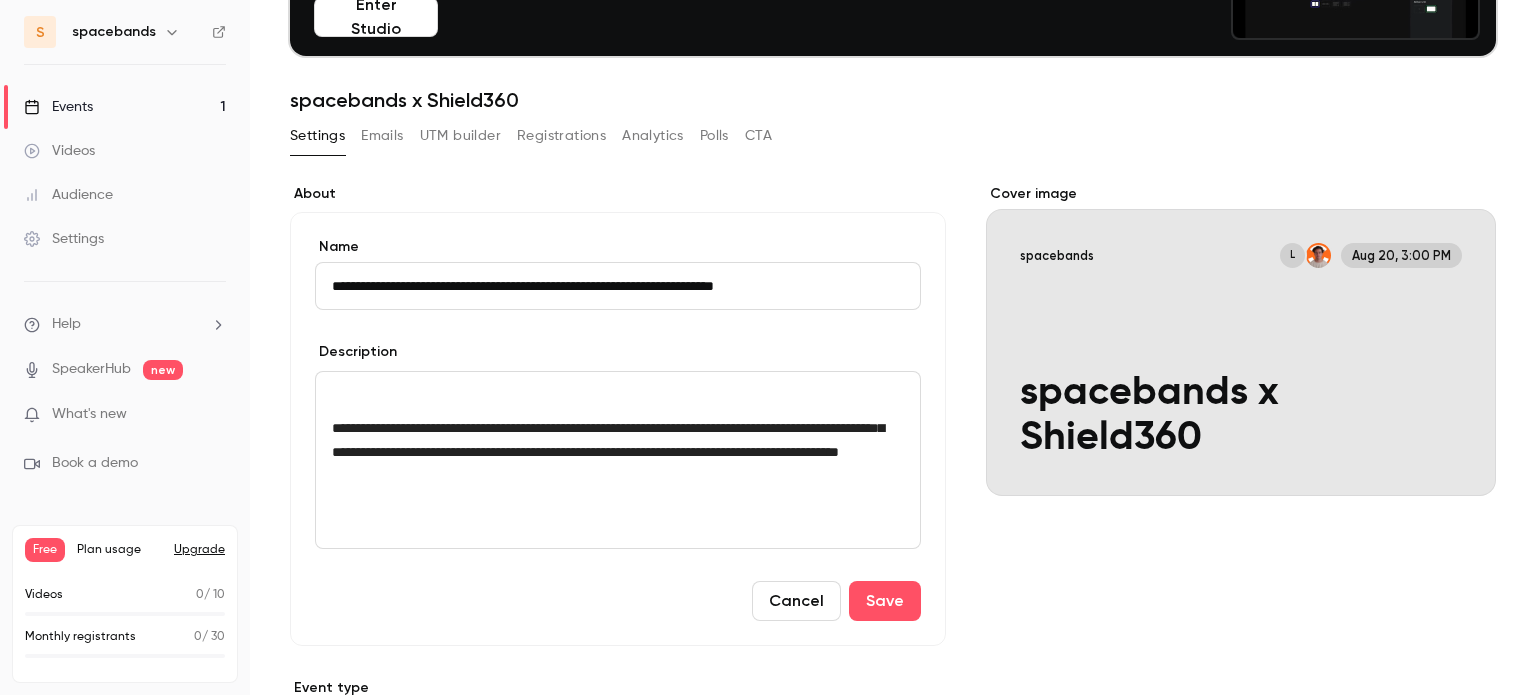 click on "**********" at bounding box center (608, 440) 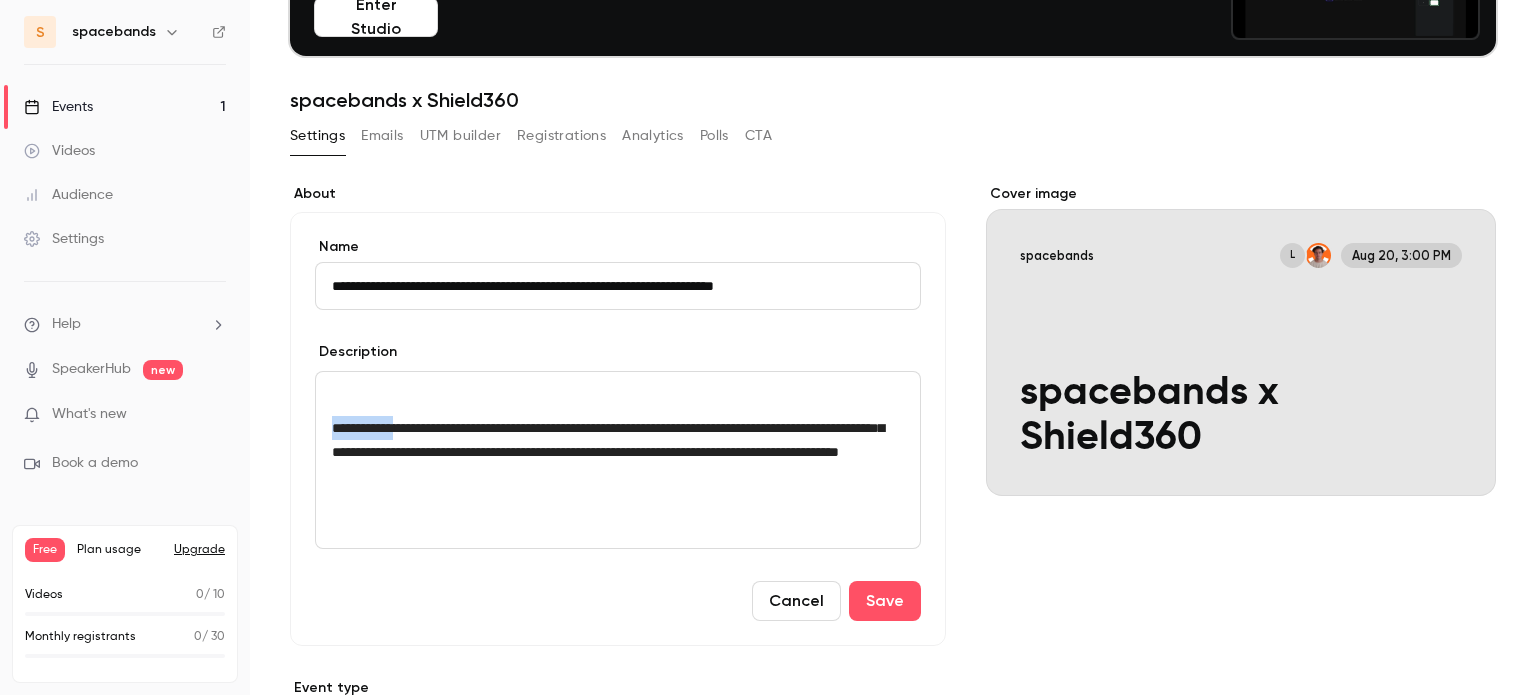 drag, startPoint x: 329, startPoint y: 427, endPoint x: 417, endPoint y: 435, distance: 88.362885 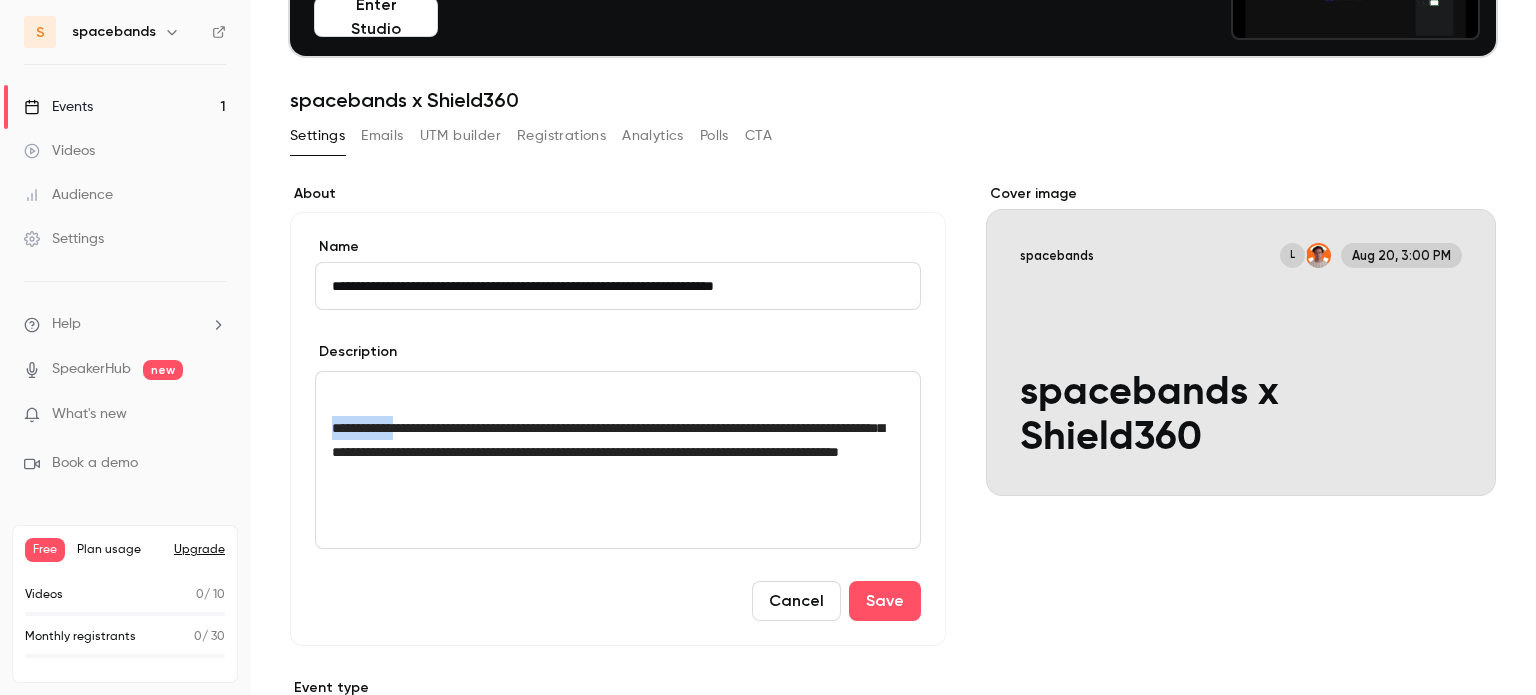 click on "**********" at bounding box center [618, 460] 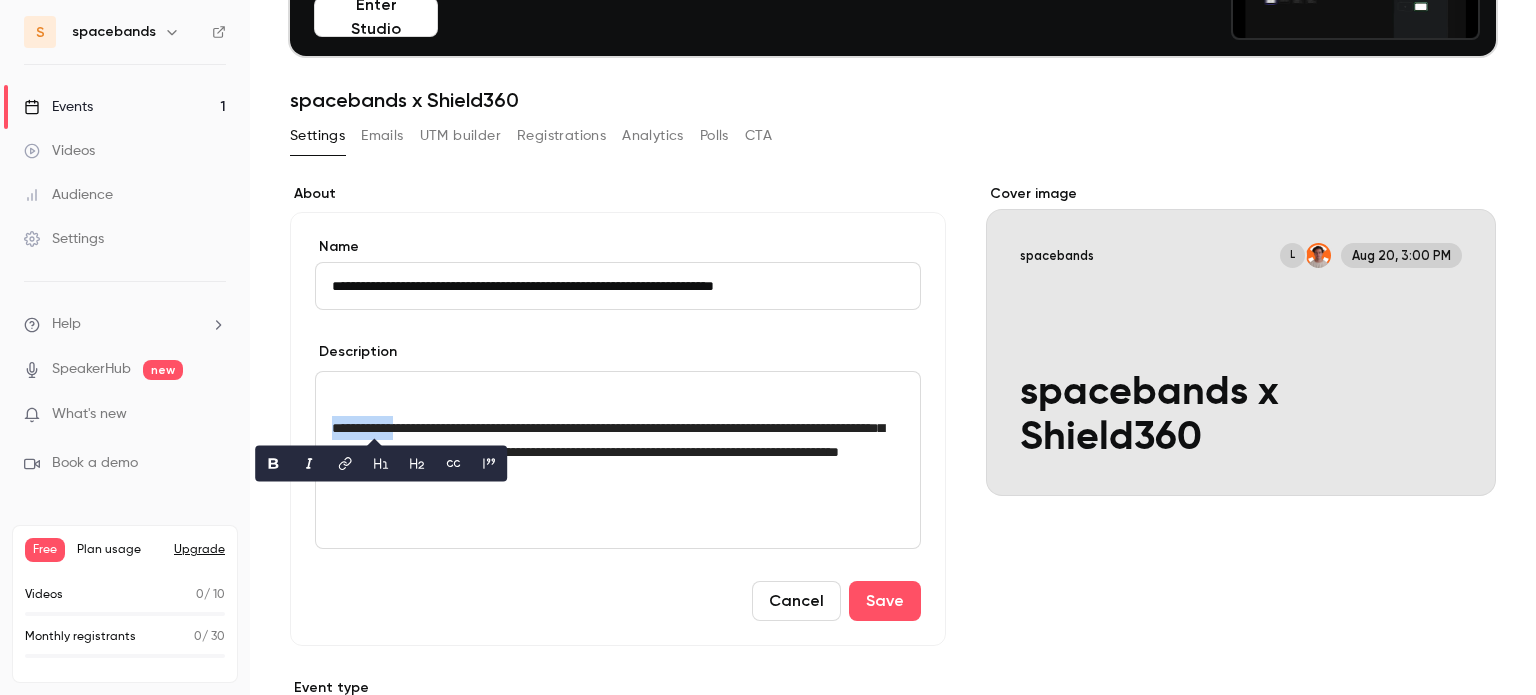click on "**********" at bounding box center (608, 440) 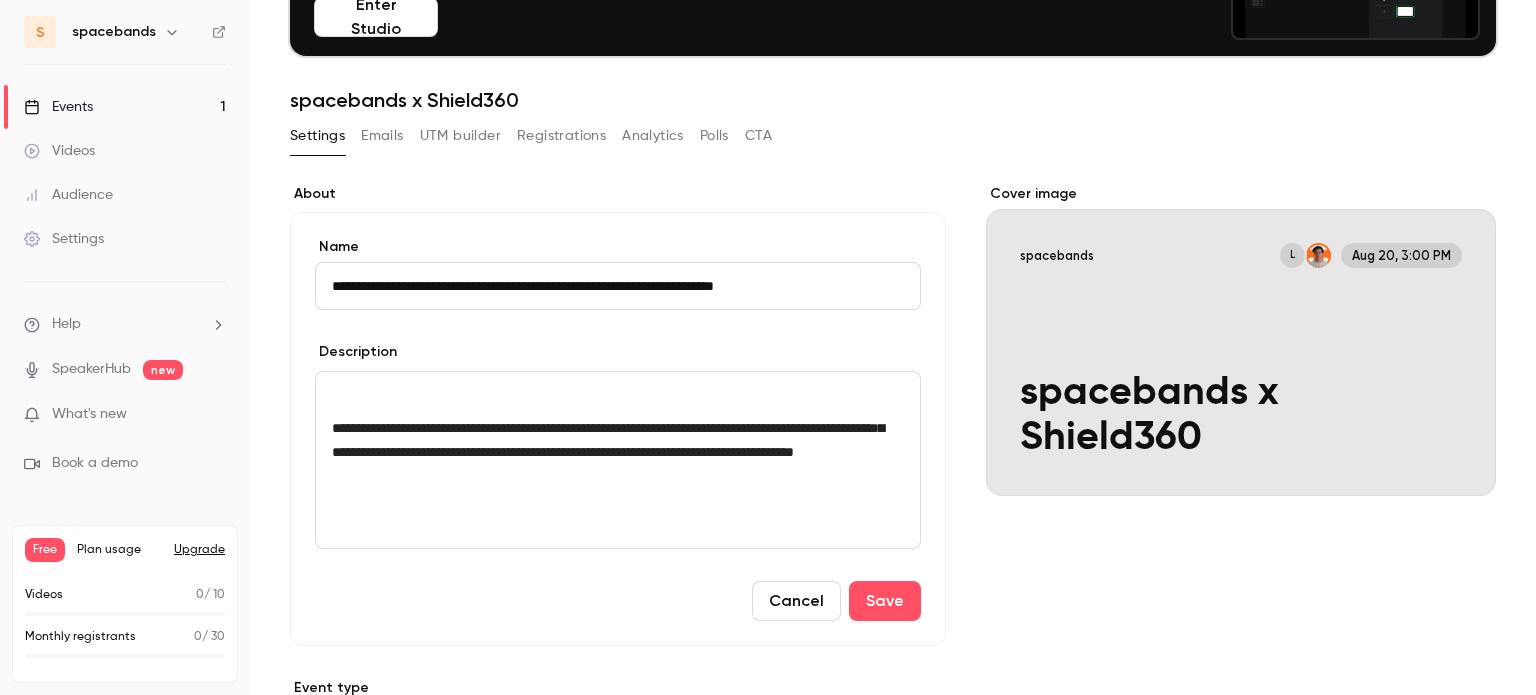 click on "**********" at bounding box center [608, 440] 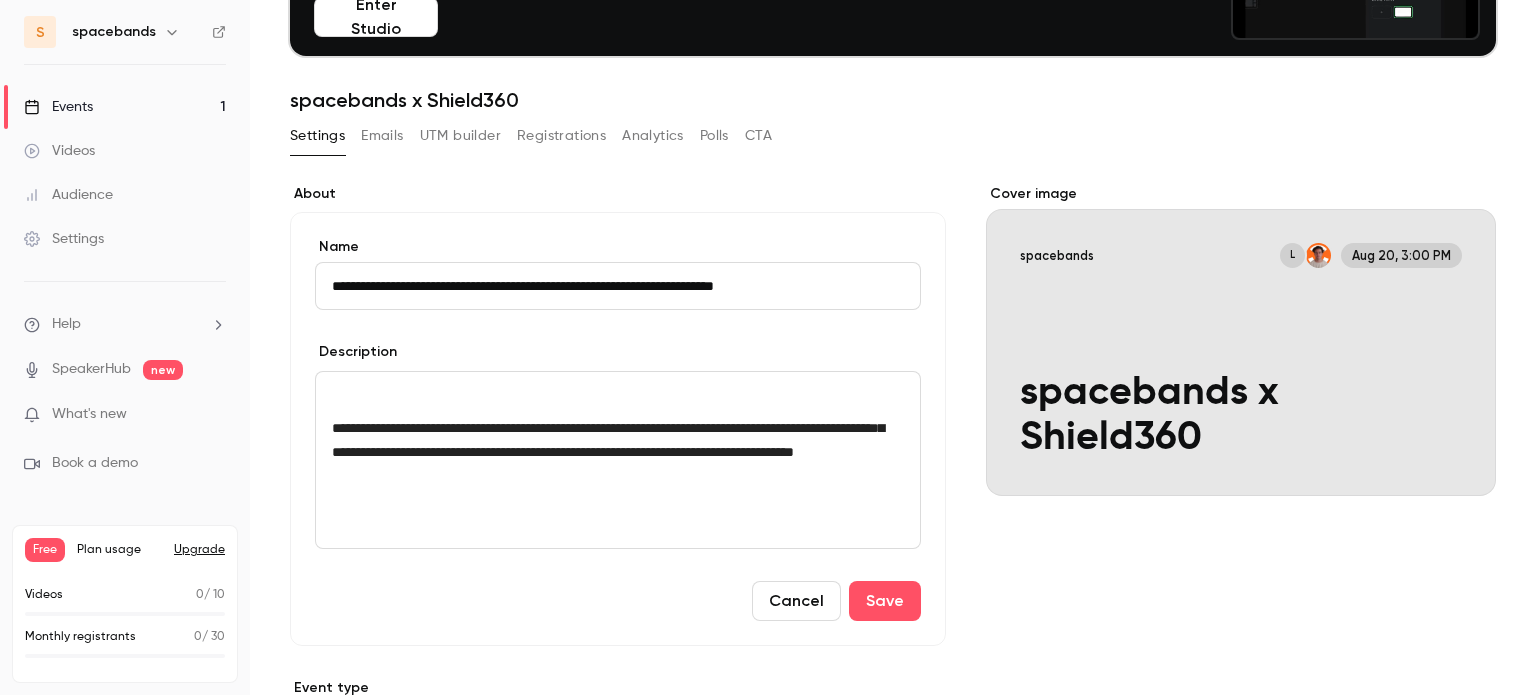click on "**********" at bounding box center [618, 460] 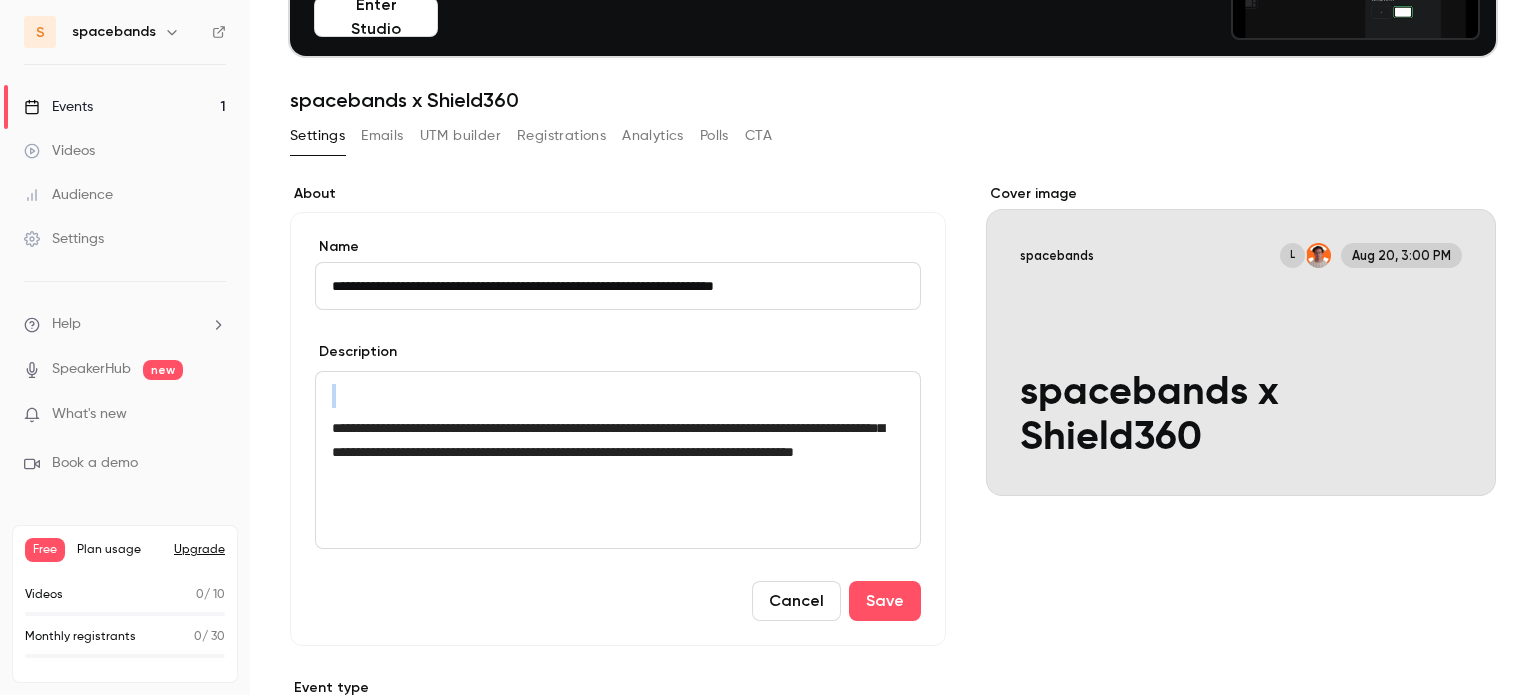 drag, startPoint x: 332, startPoint y: 427, endPoint x: 322, endPoint y: 366, distance: 61.81424 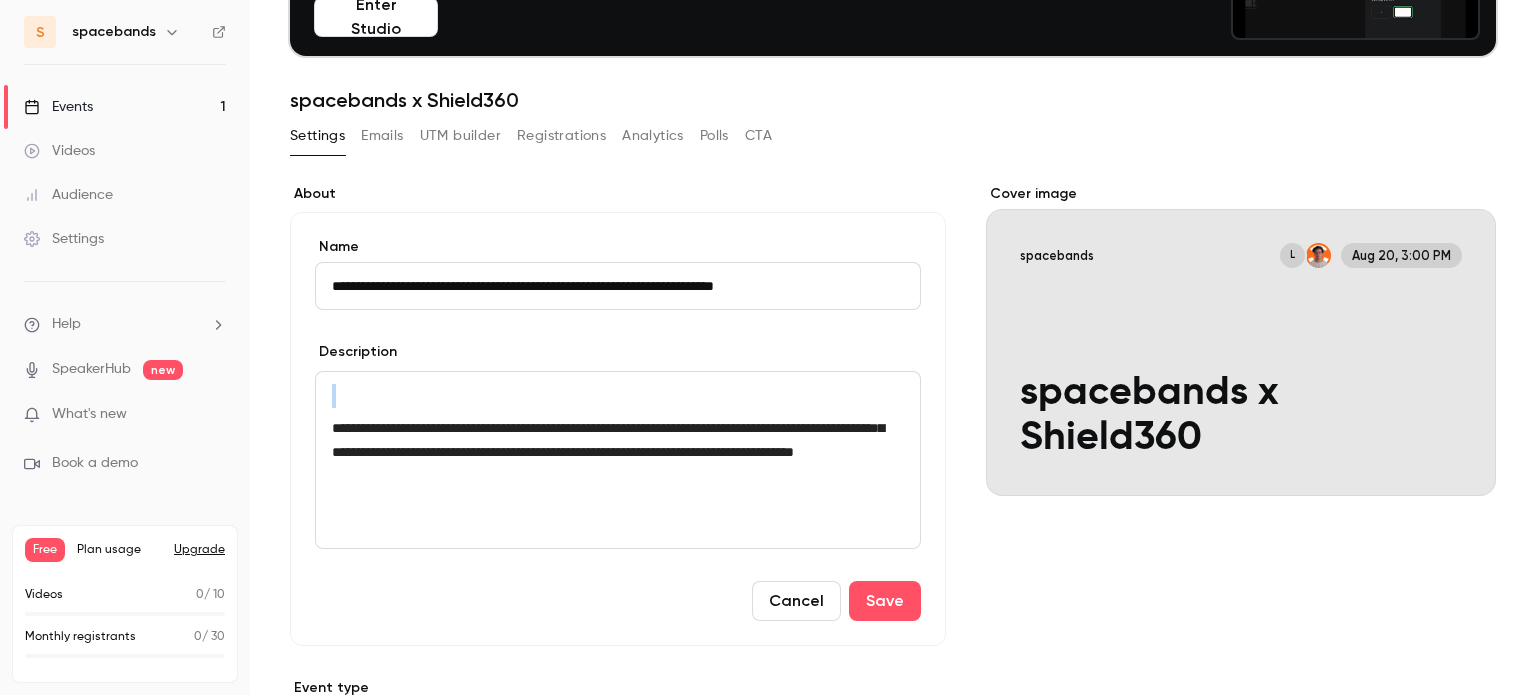 click on "**********" at bounding box center [618, 445] 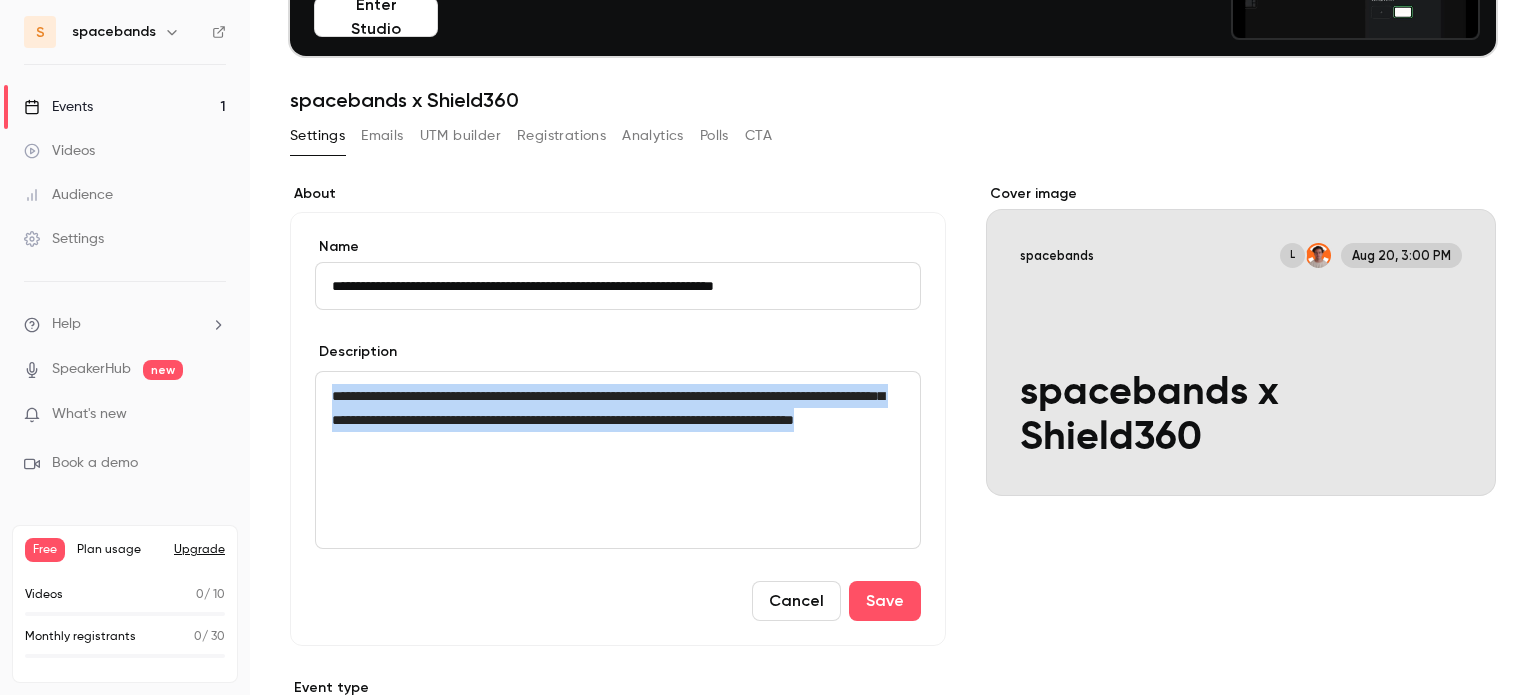 drag, startPoint x: 493, startPoint y: 455, endPoint x: 288, endPoint y: 347, distance: 231.70886 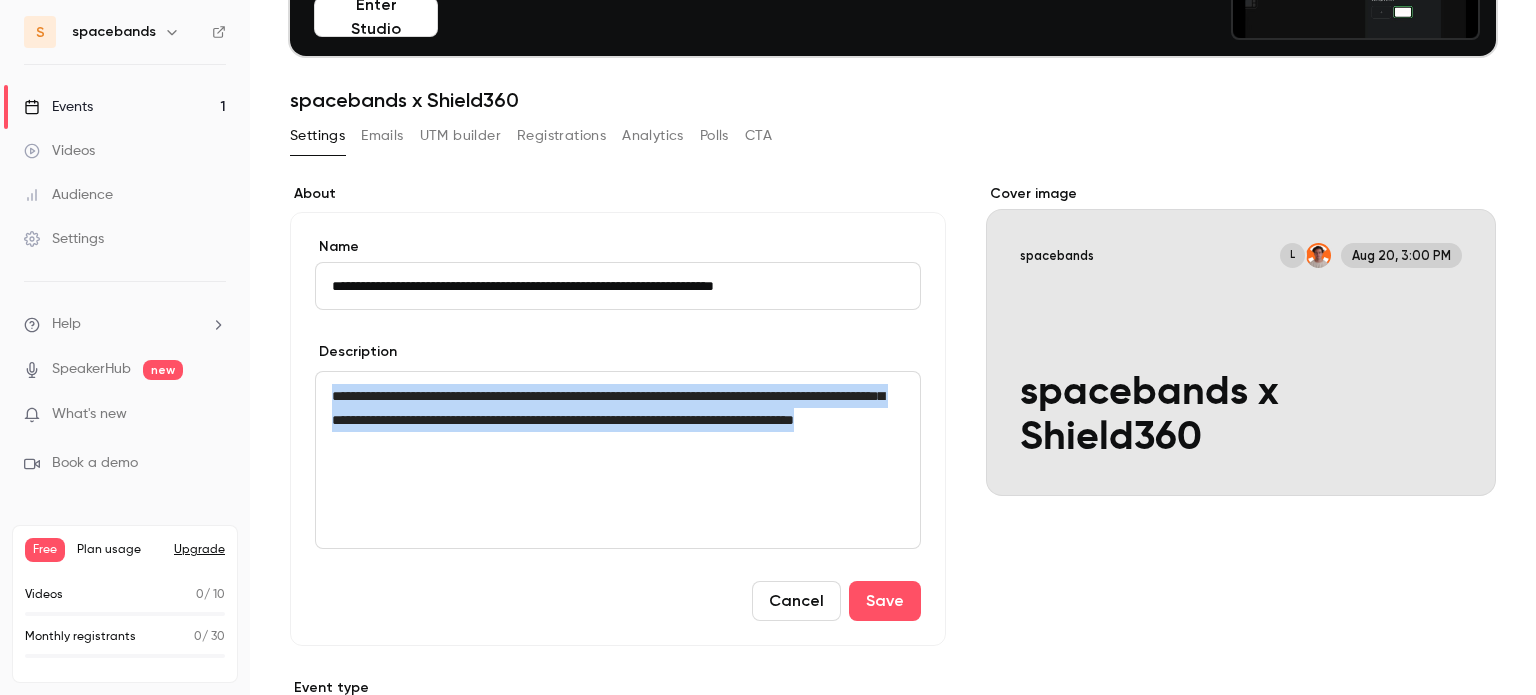 click on "**********" at bounding box center [618, 429] 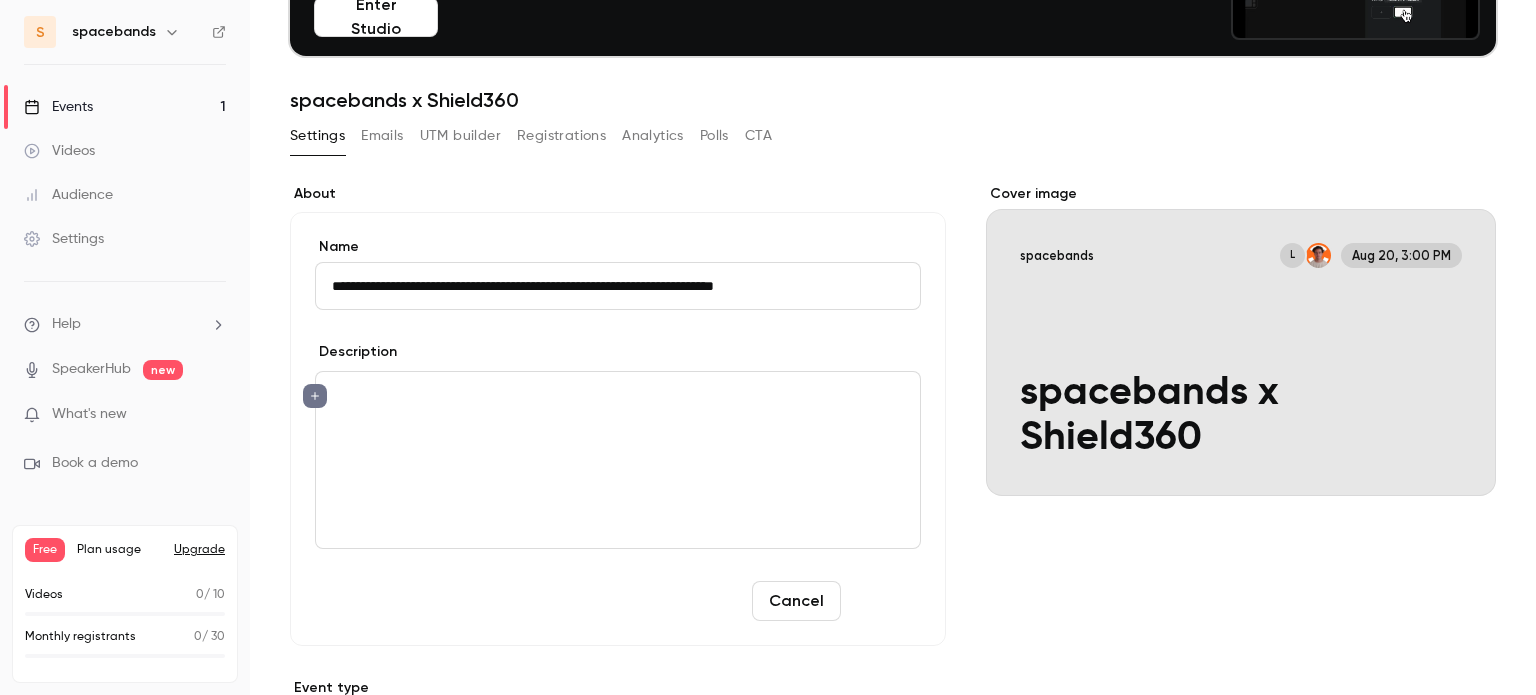 click on "Save" at bounding box center (885, 601) 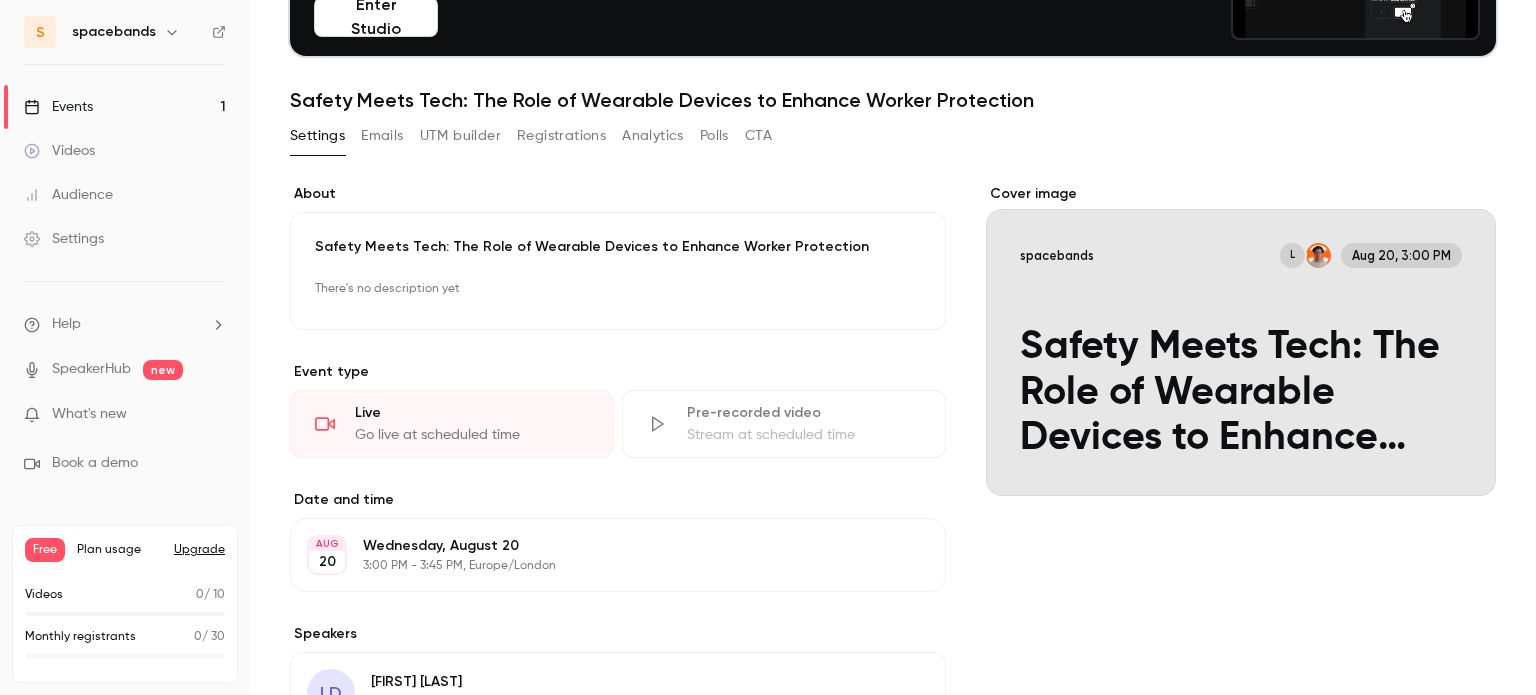 click on "Safety Meets Tech: The Role of Wearable Devices to Enhance Worker Protection" at bounding box center [618, 247] 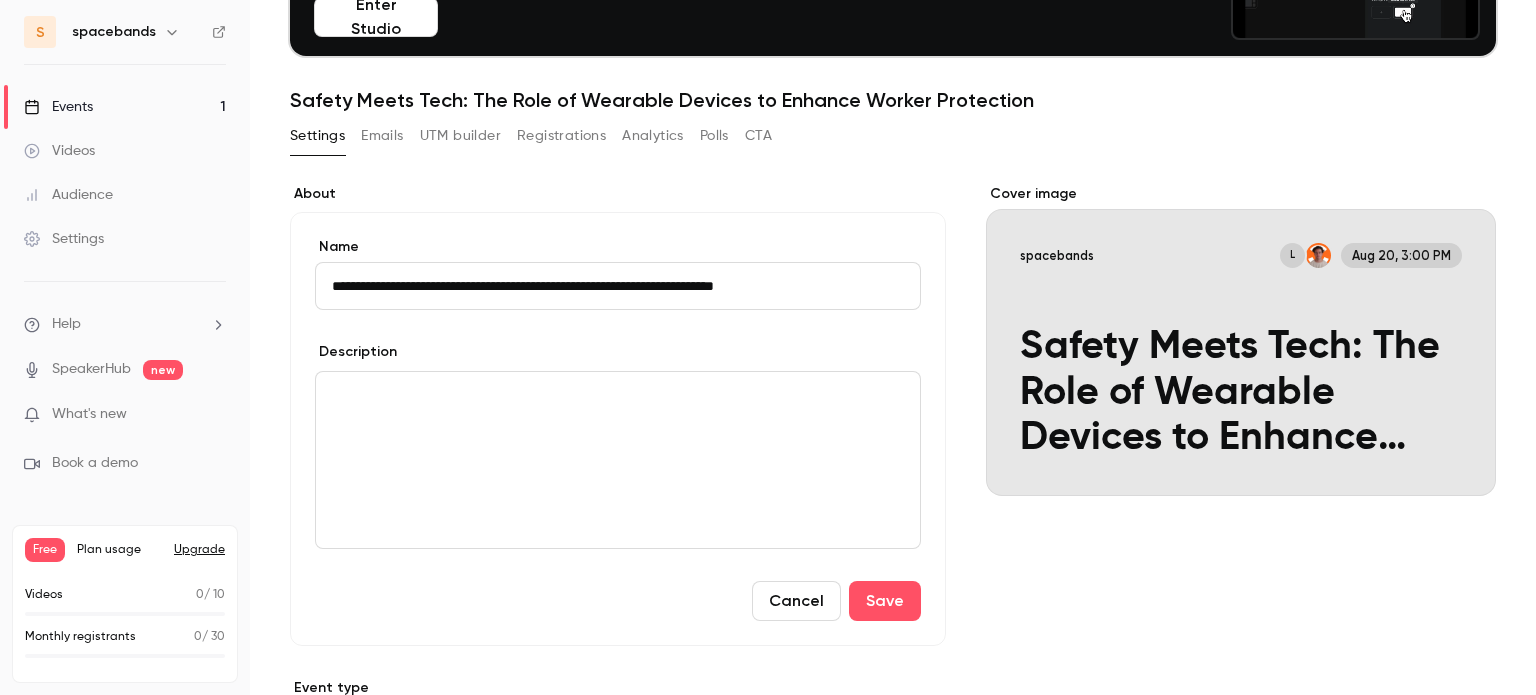 click on "**********" at bounding box center [618, 286] 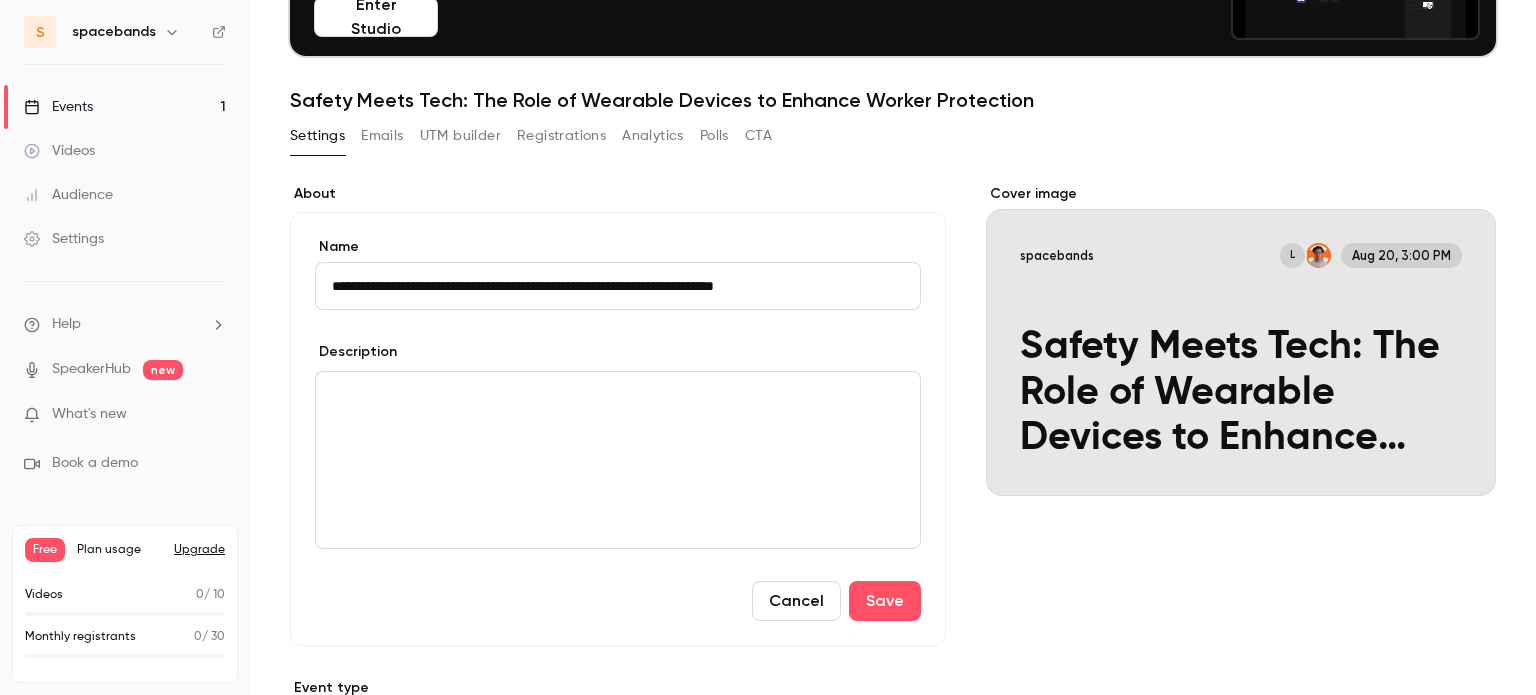 click on "**********" at bounding box center (618, 286) 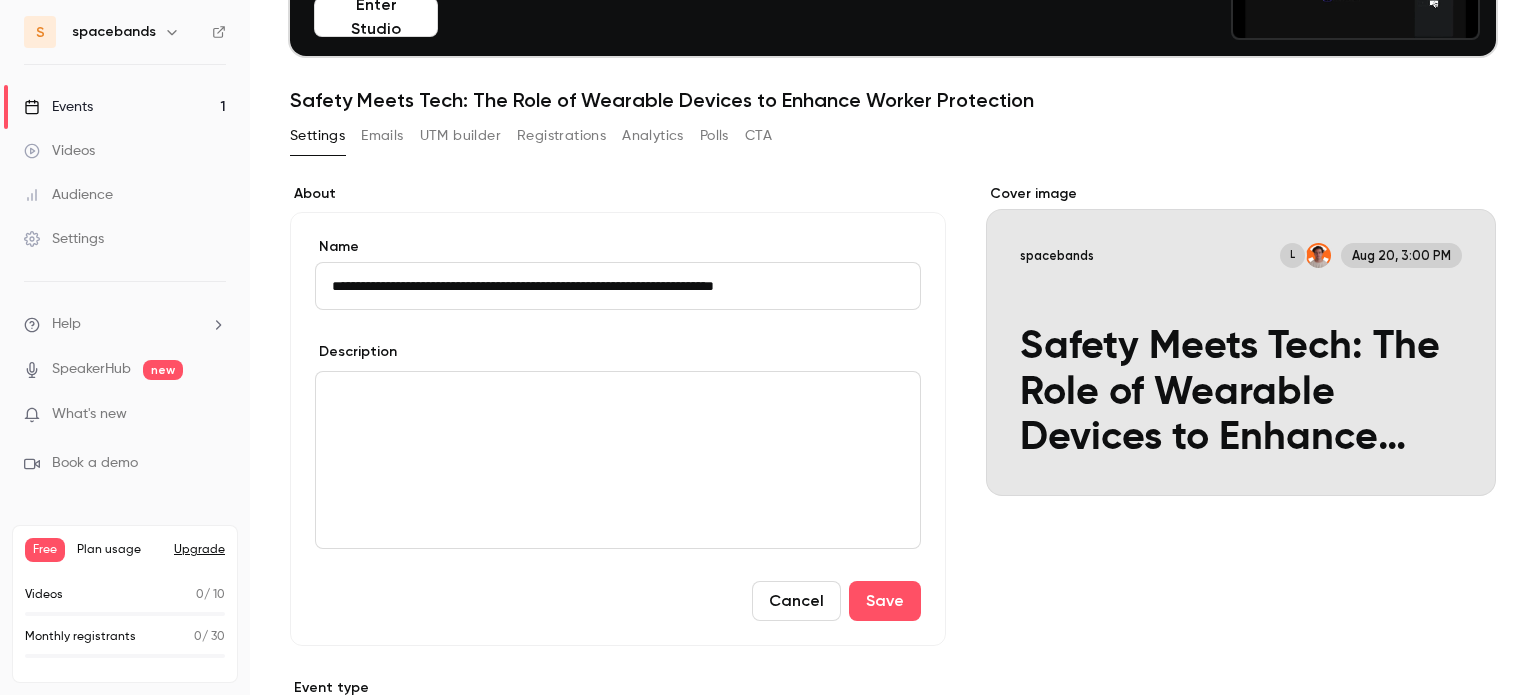 click on "**********" at bounding box center (618, 286) 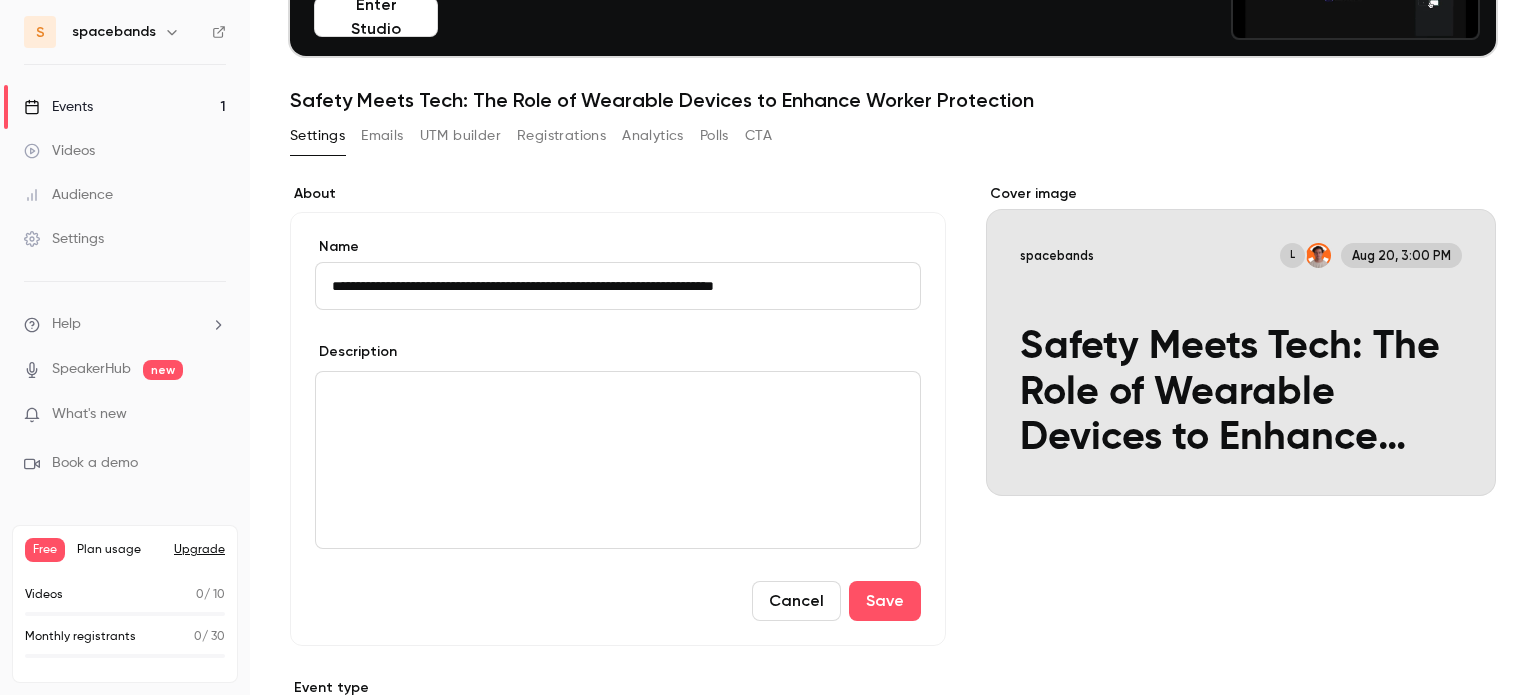 click on "**********" at bounding box center [618, 286] 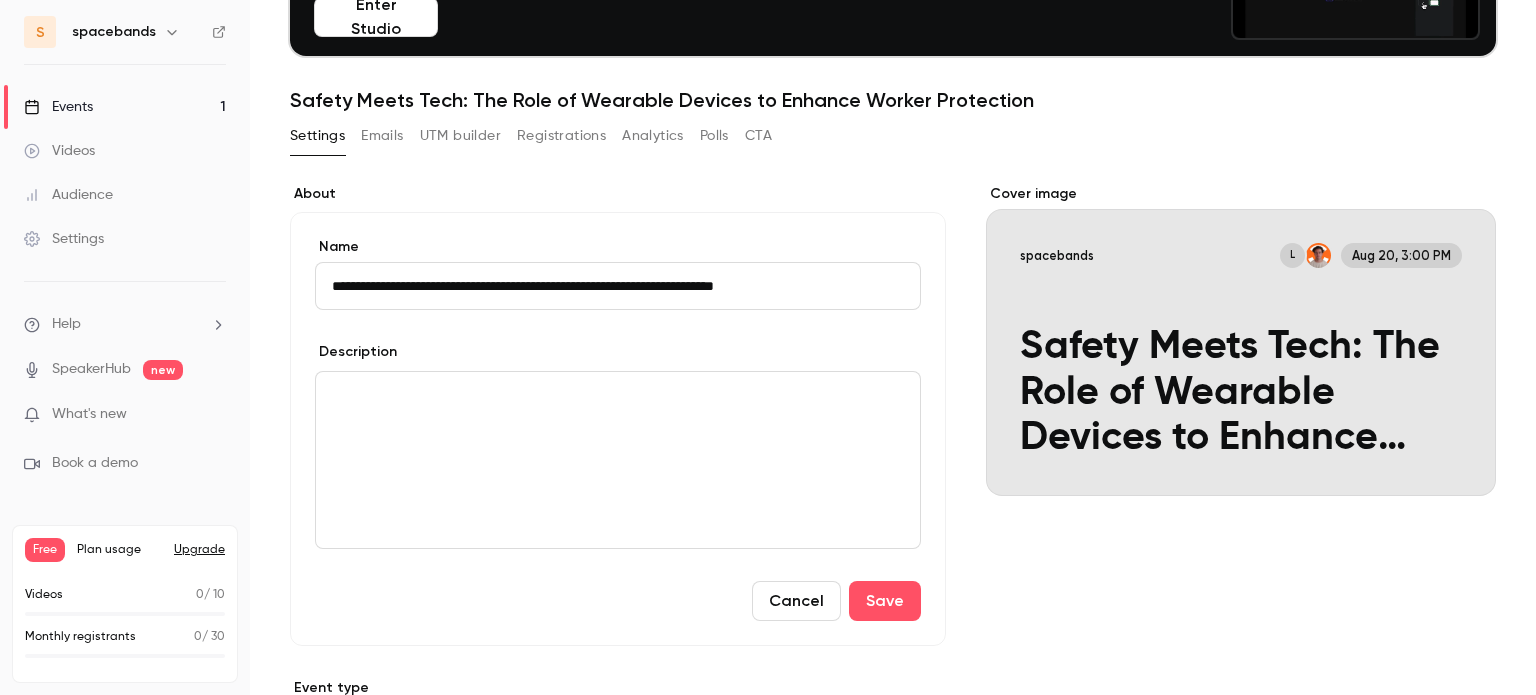 click on "**********" at bounding box center (618, 286) 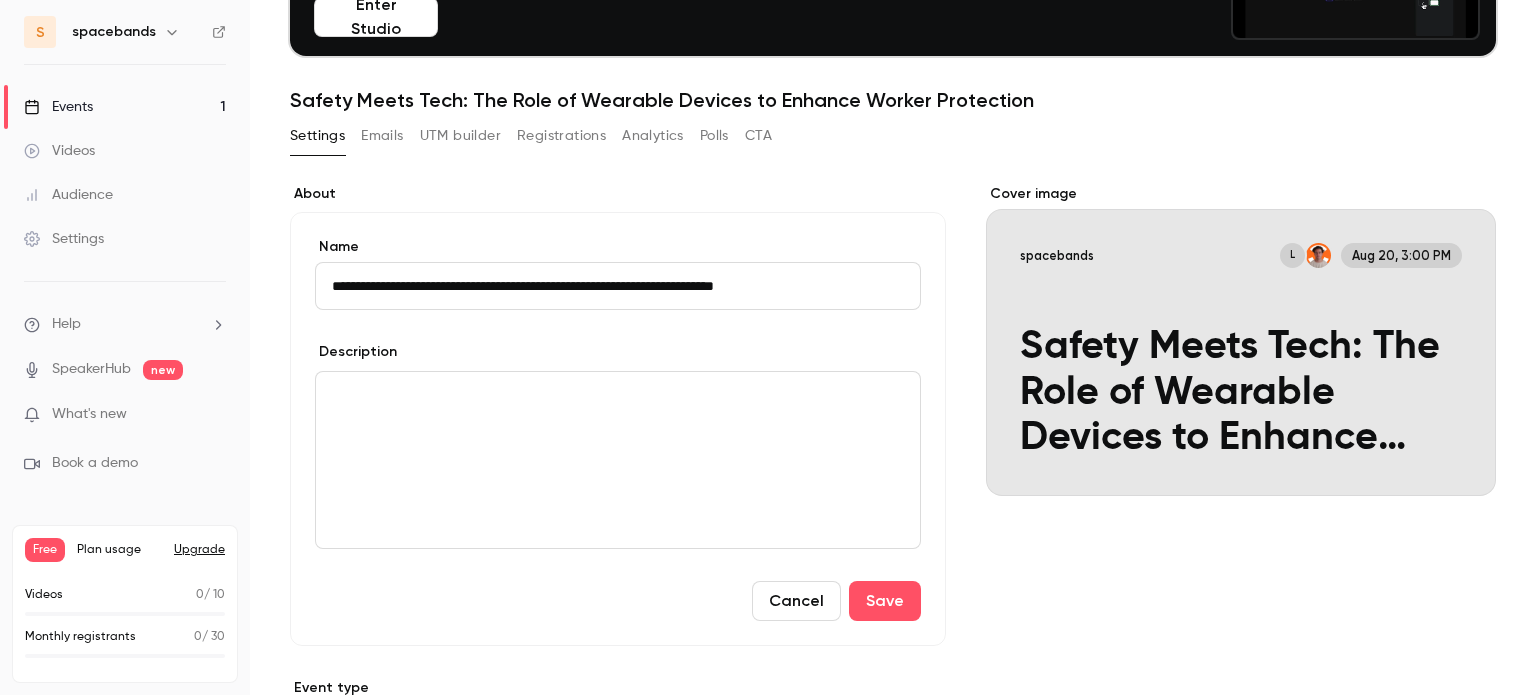 click on "**********" at bounding box center (618, 286) 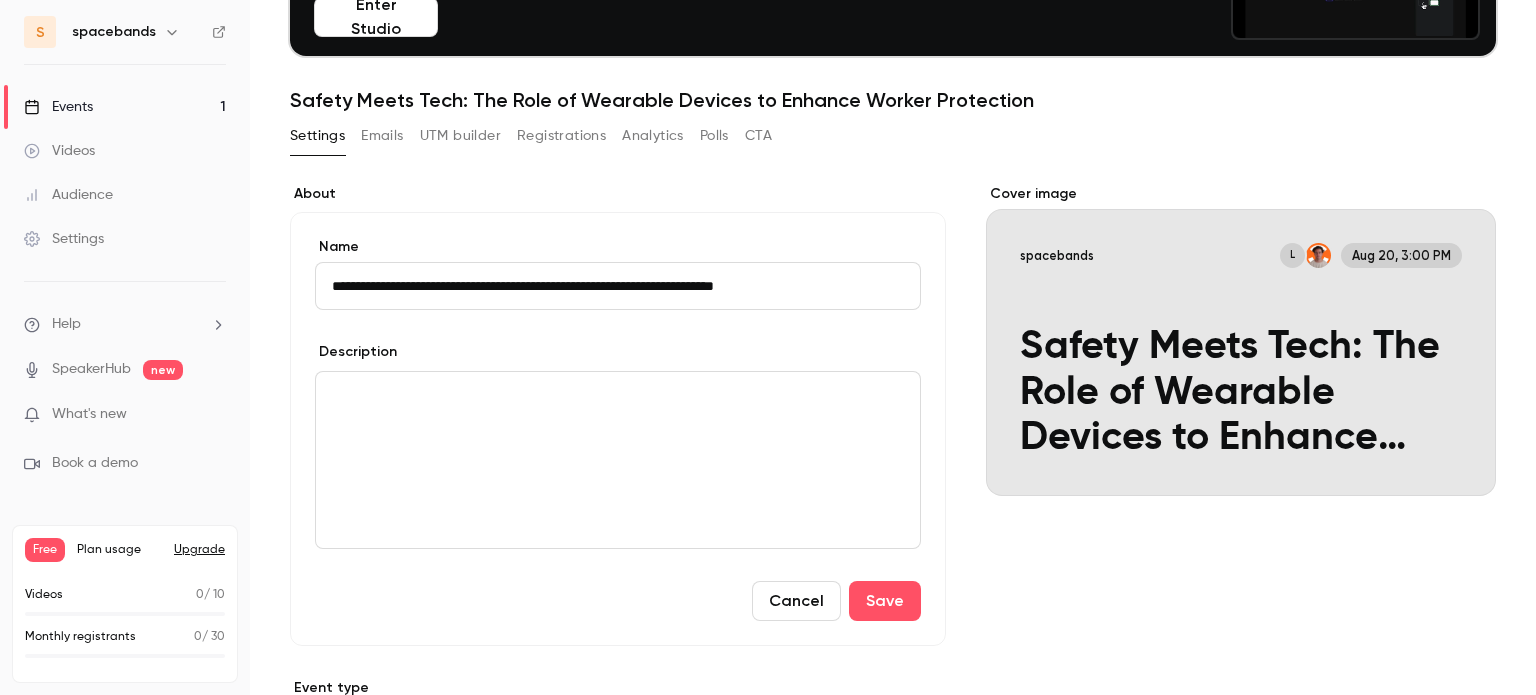 click on "**********" at bounding box center [618, 286] 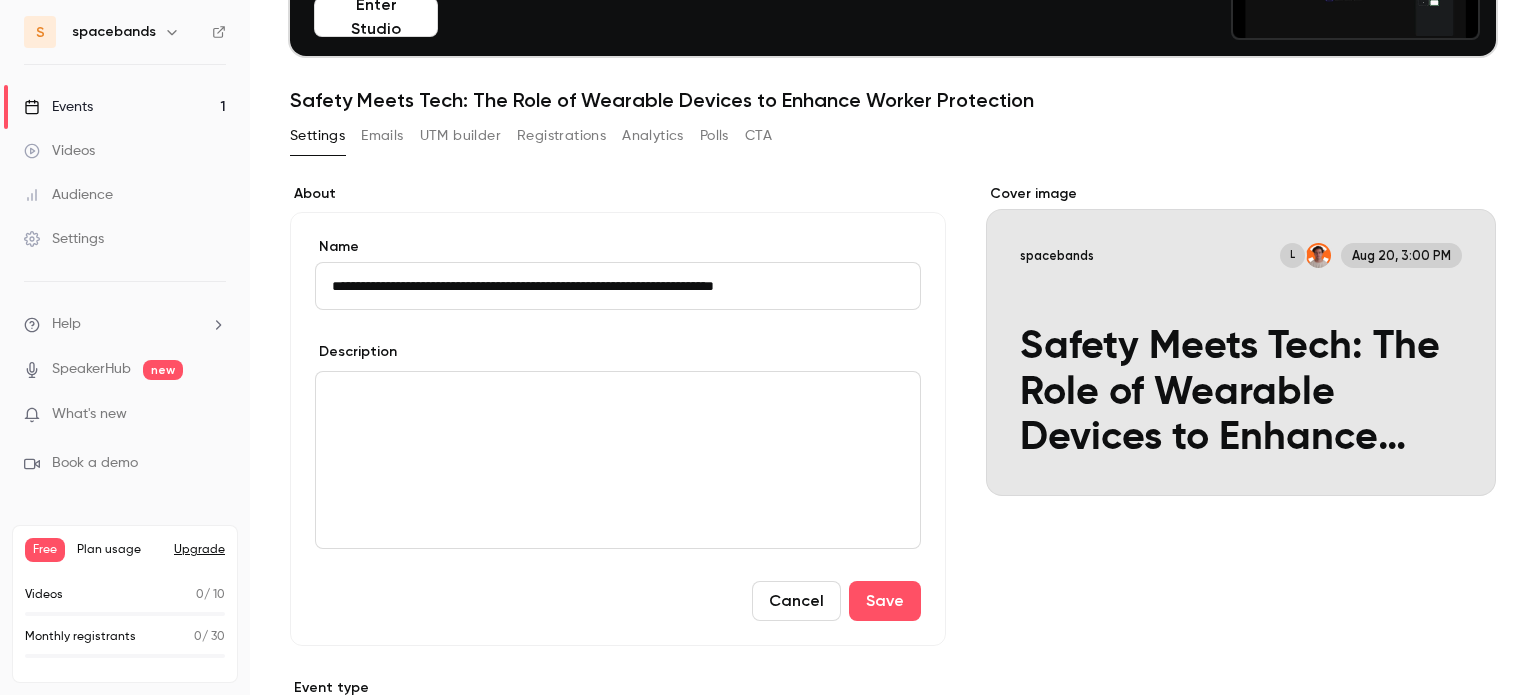 click on "**********" at bounding box center (618, 286) 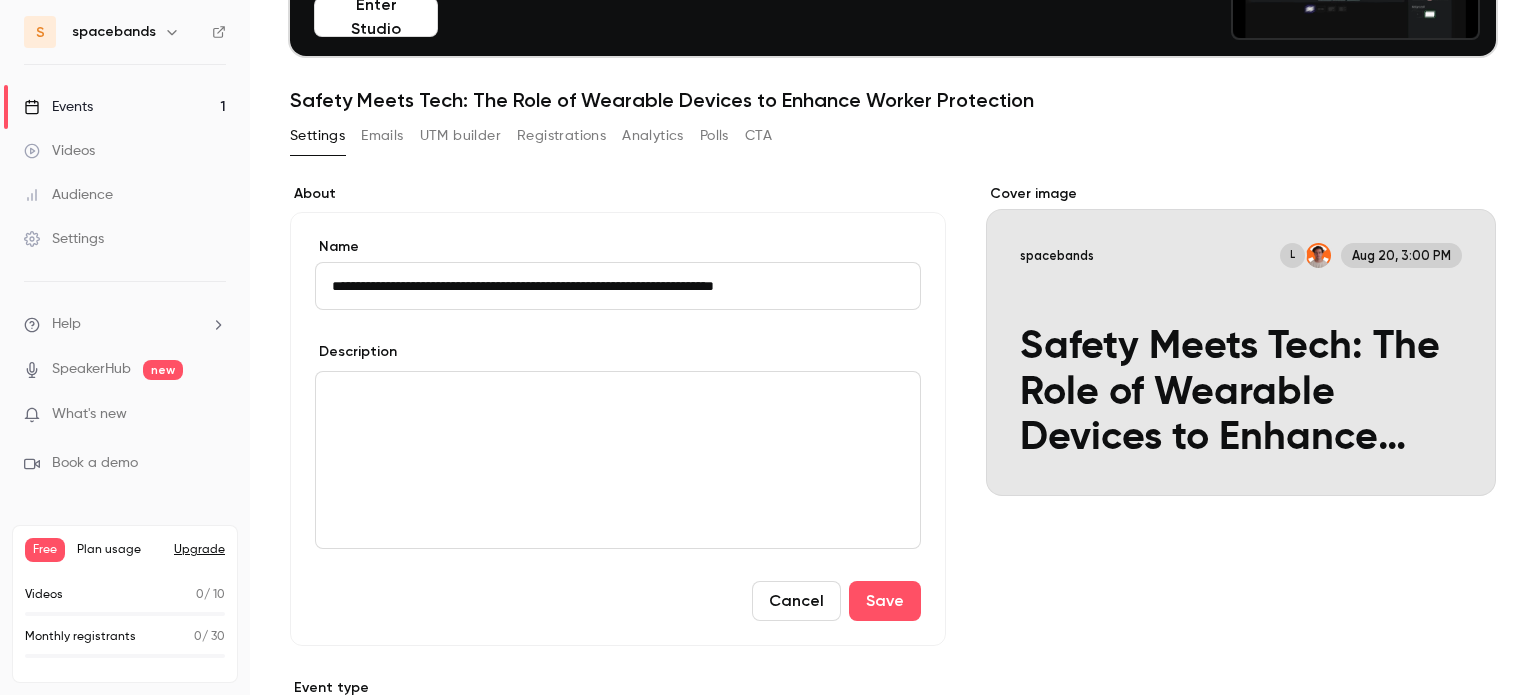 click on "**********" at bounding box center (618, 286) 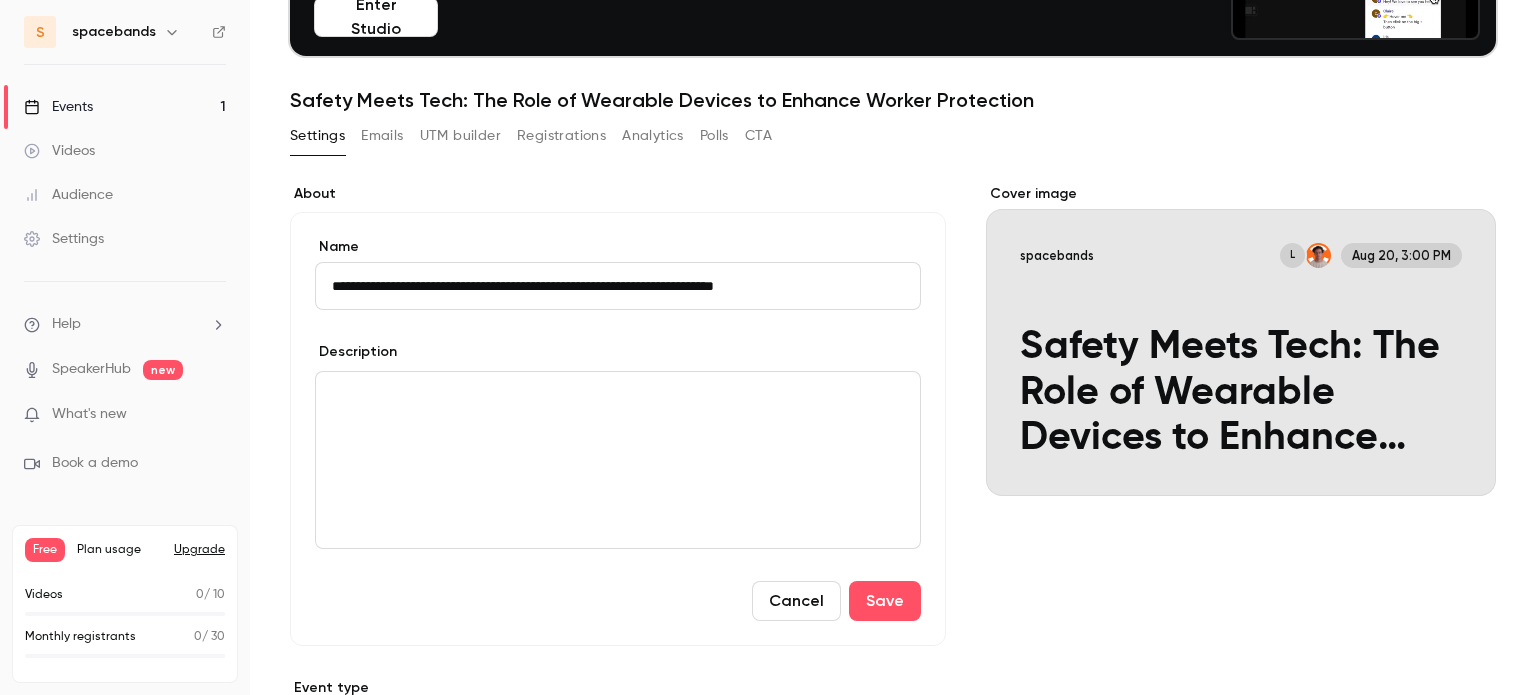 click at bounding box center [618, 460] 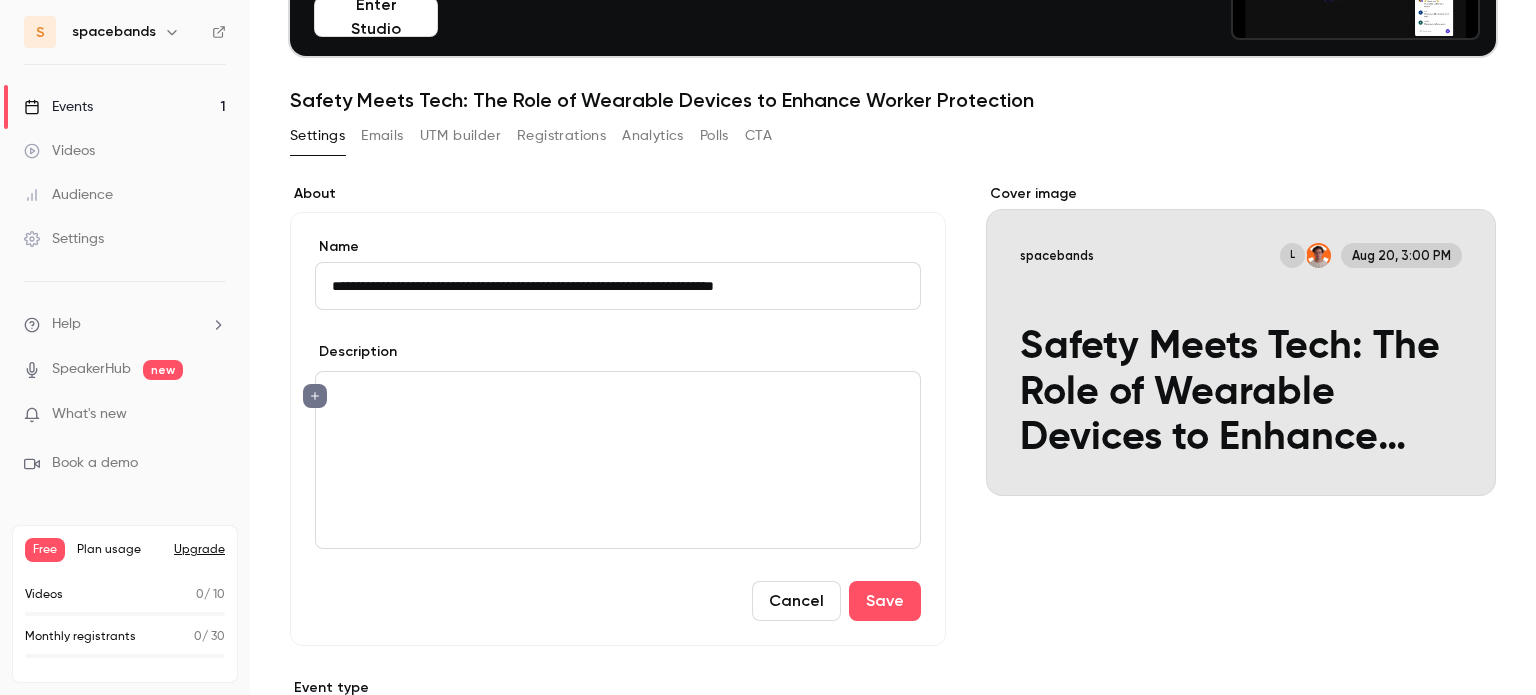 scroll, scrollTop: 0, scrollLeft: 0, axis: both 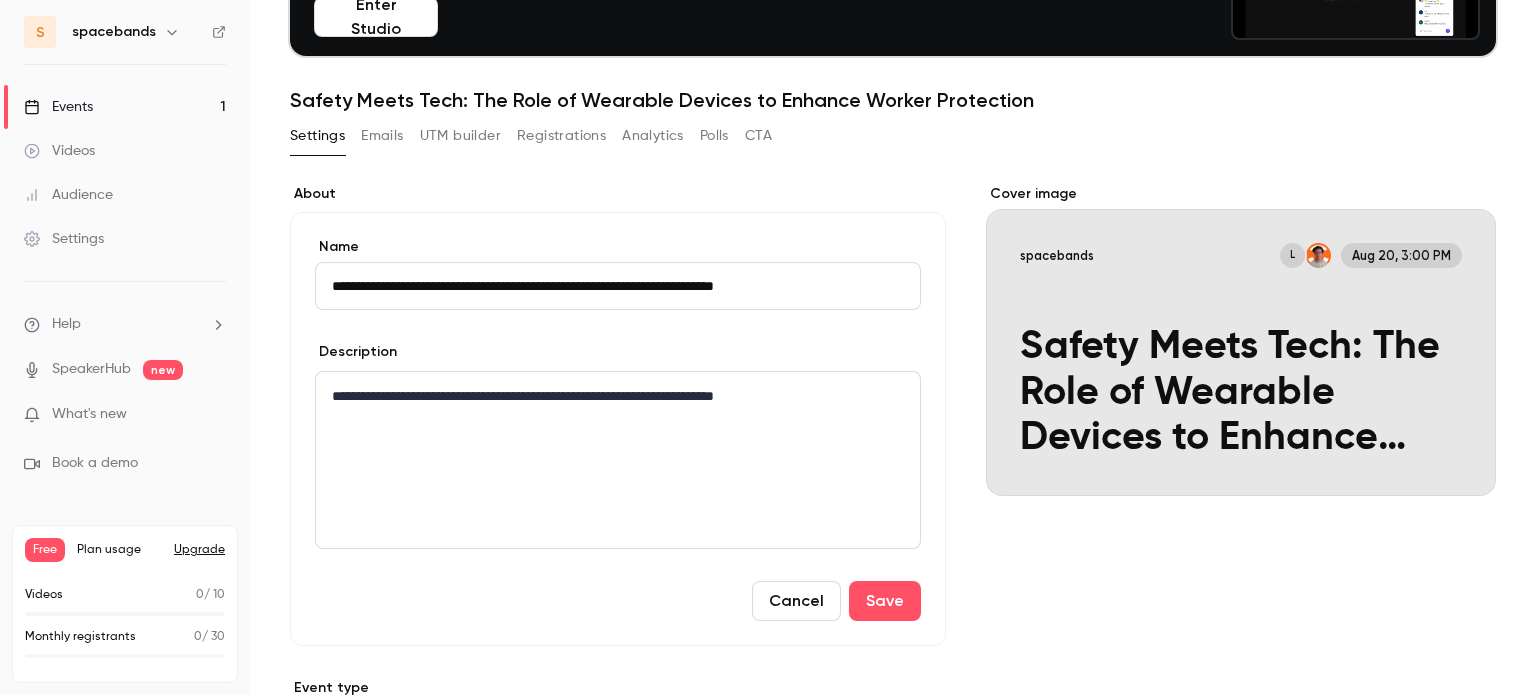 click on "**********" at bounding box center [618, 286] 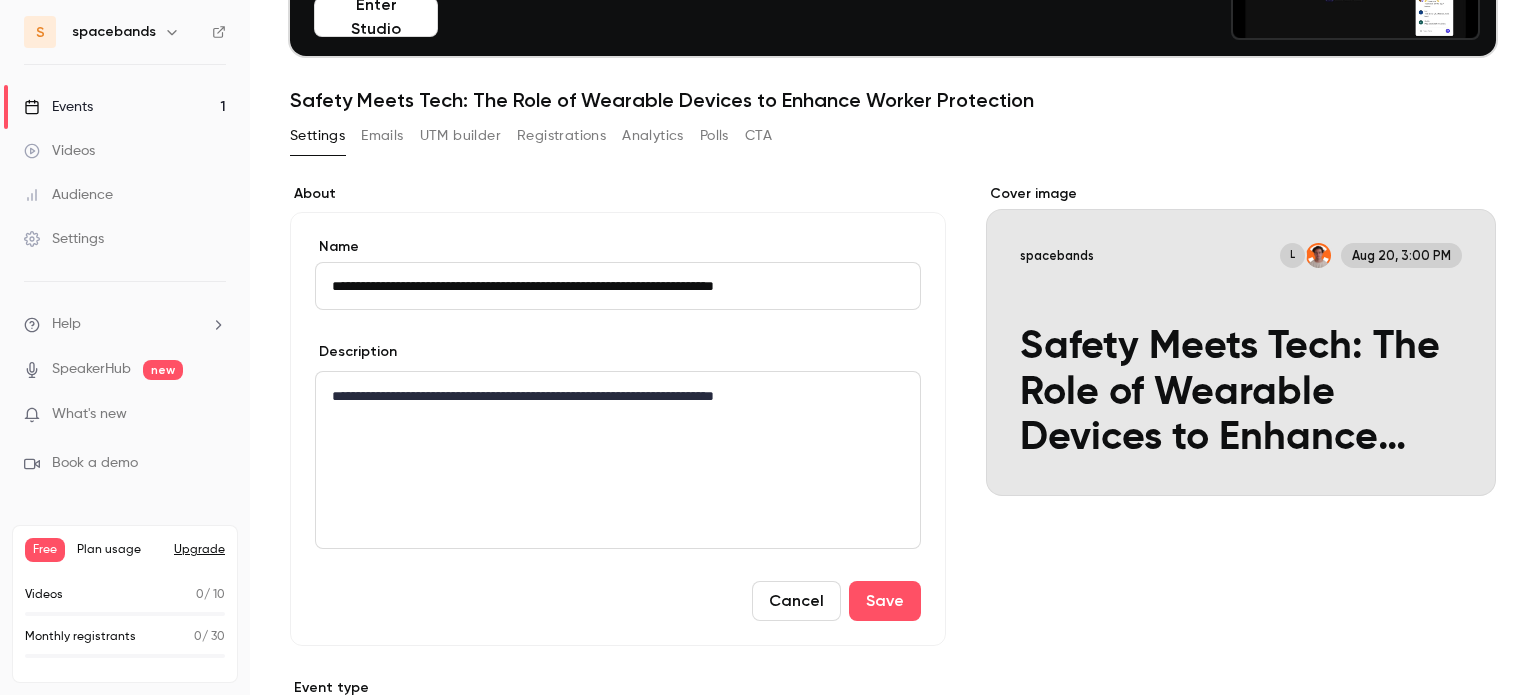 click on "**********" at bounding box center [618, 286] 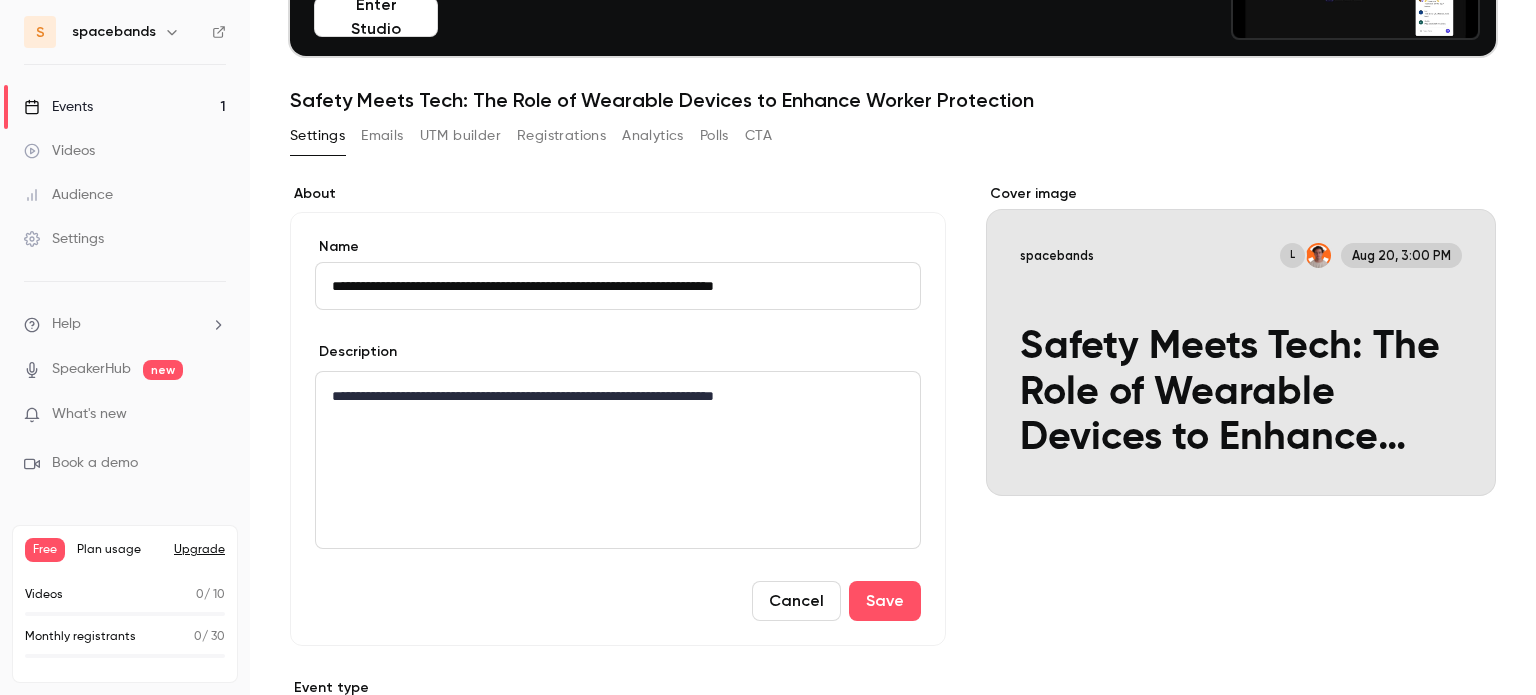 drag, startPoint x: 448, startPoint y: 287, endPoint x: 849, endPoint y: 291, distance: 401.01996 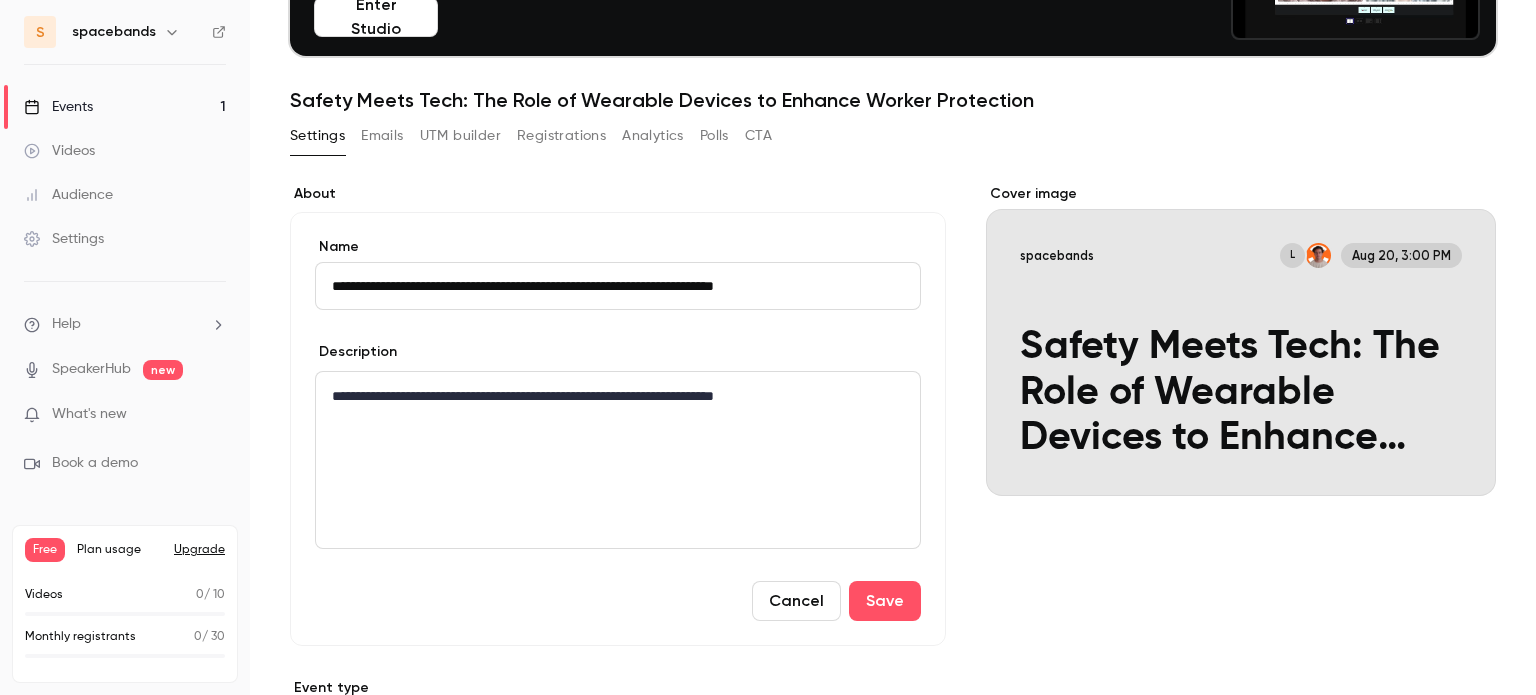 click on "**********" at bounding box center [618, 286] 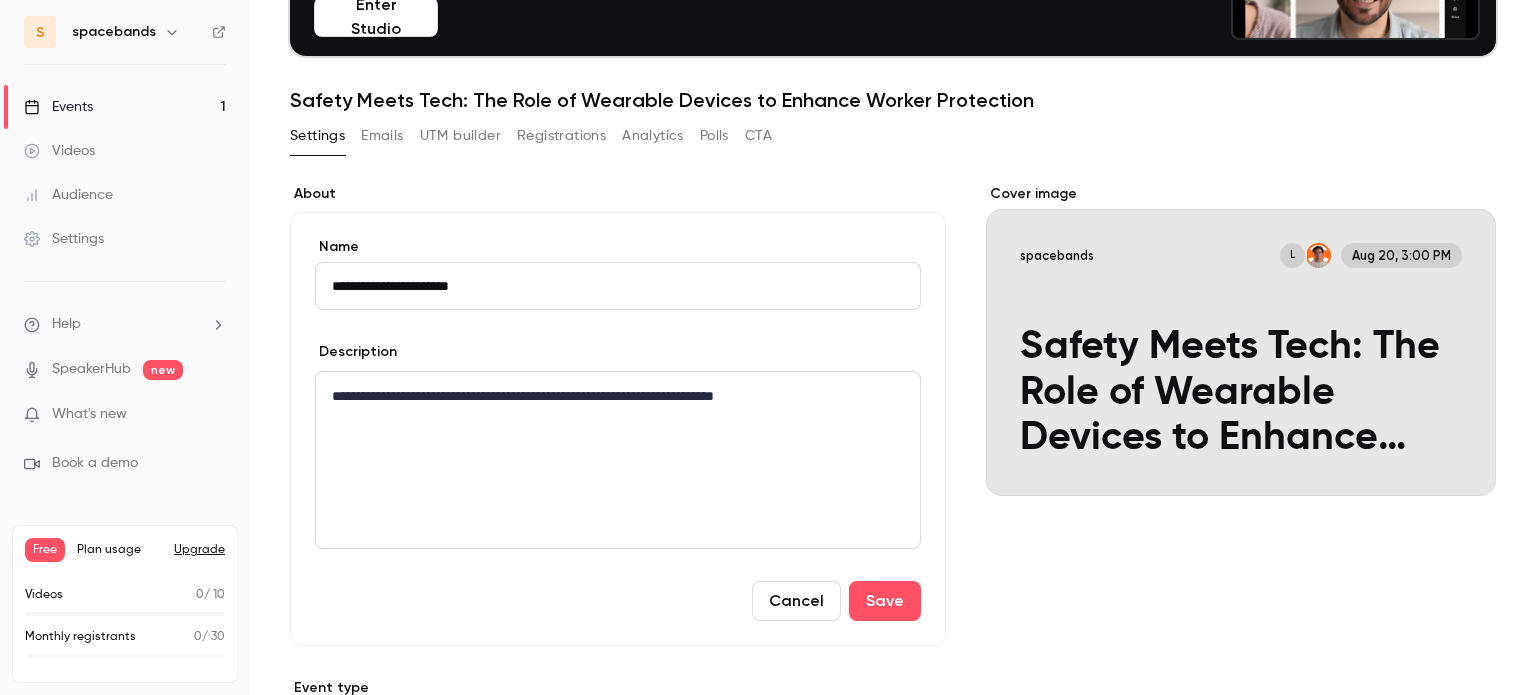 type on "**********" 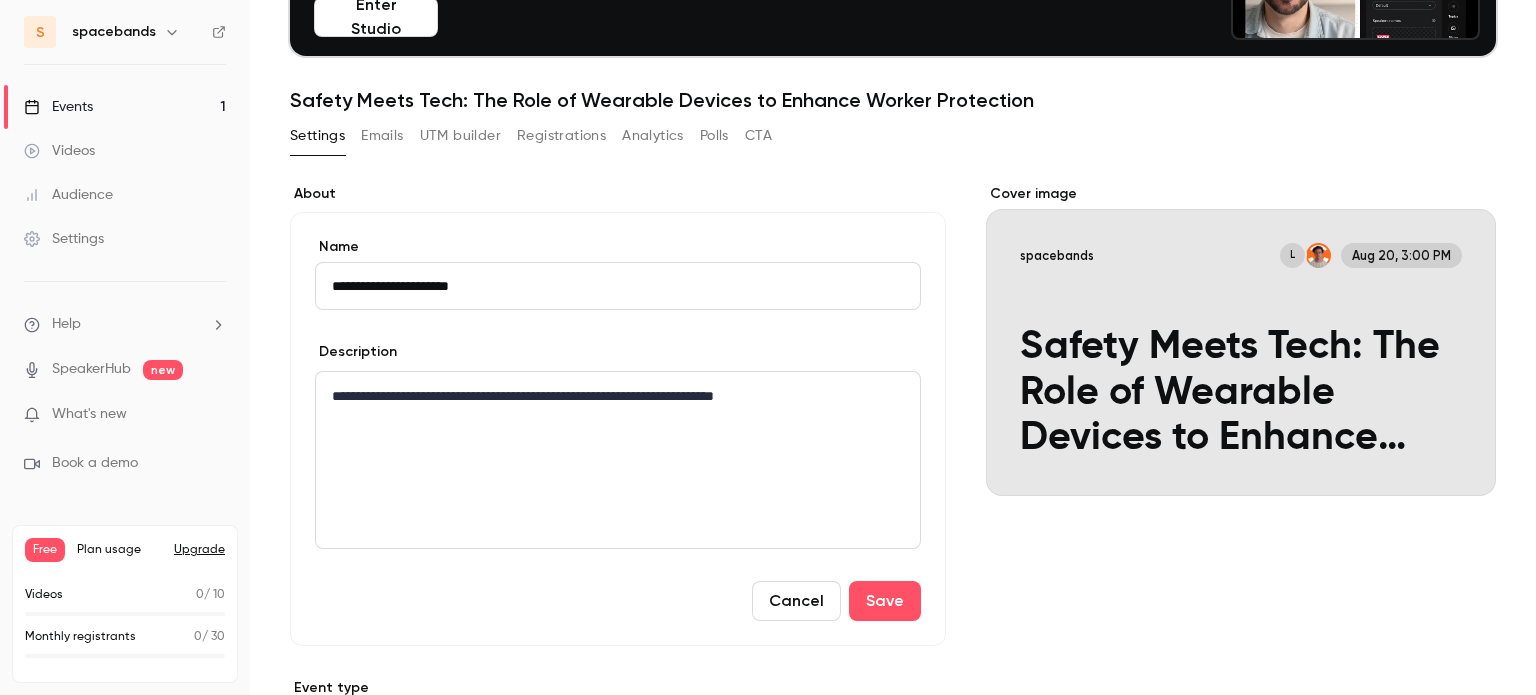 click on "**********" at bounding box center [618, 429] 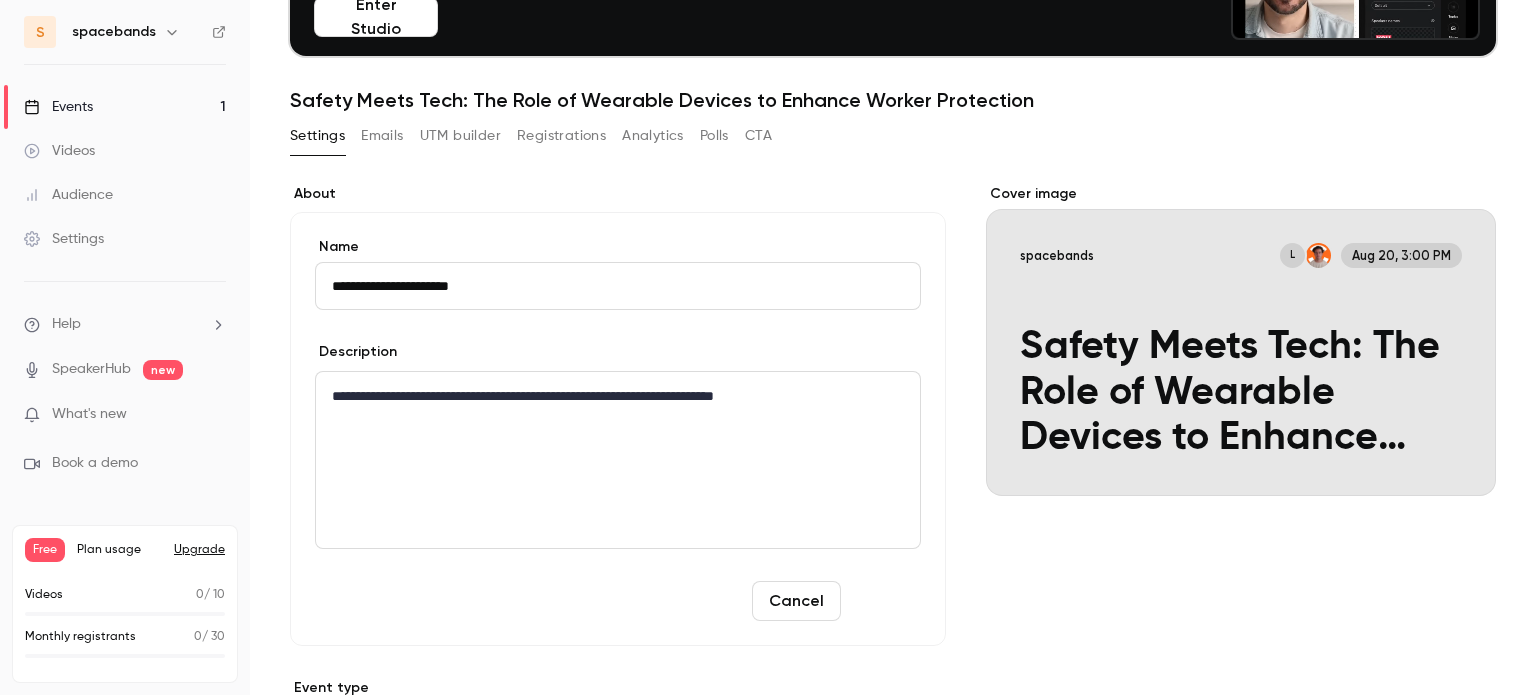 click on "**********" at bounding box center [618, 429] 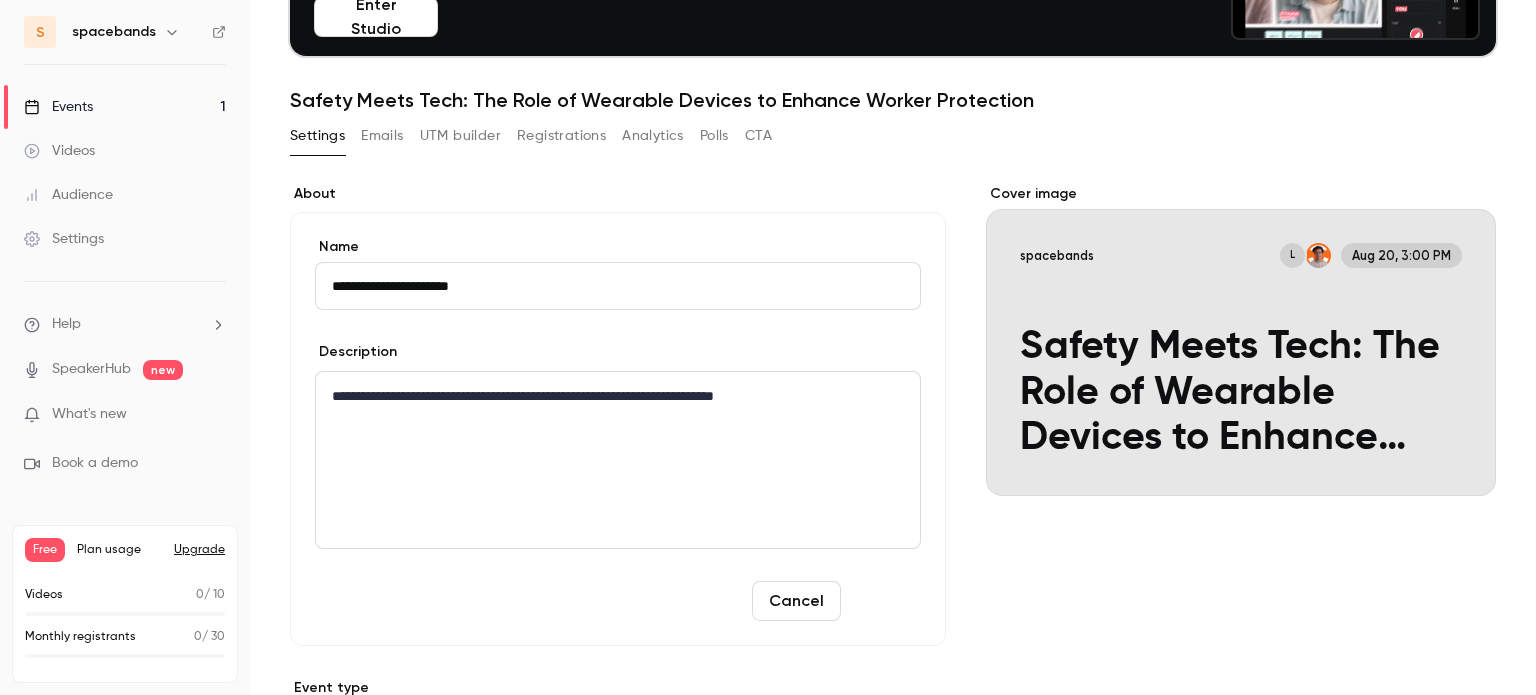 click on "Save" at bounding box center (885, 601) 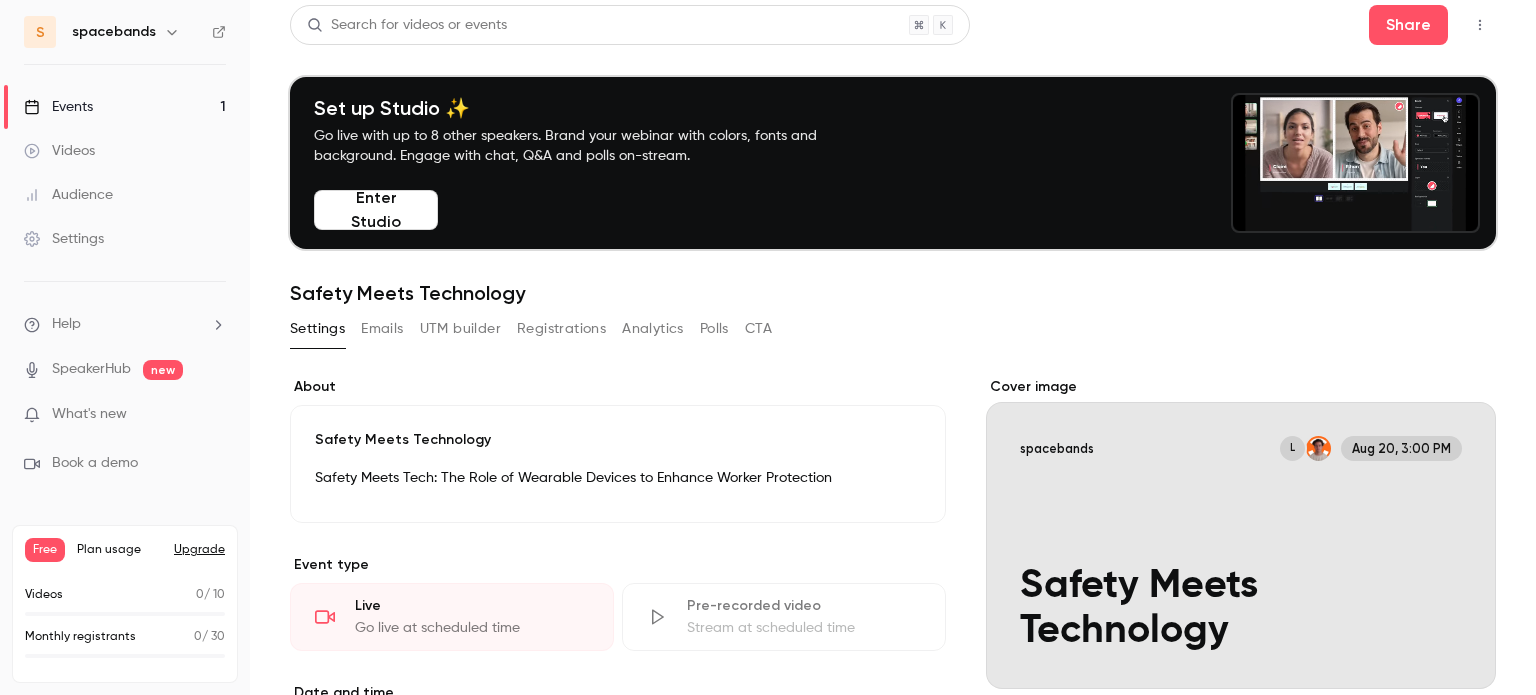 scroll, scrollTop: 0, scrollLeft: 0, axis: both 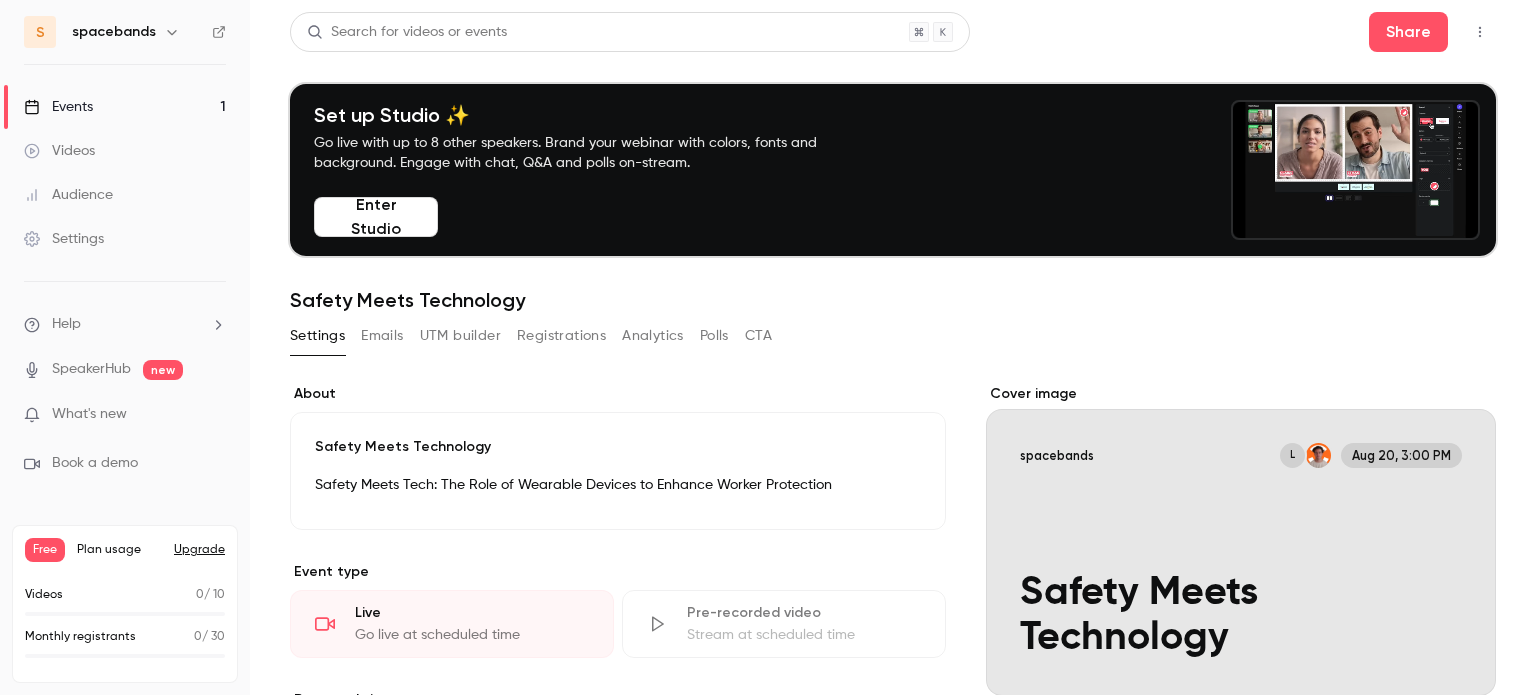 click on "Edit" at bounding box center [885, 490] 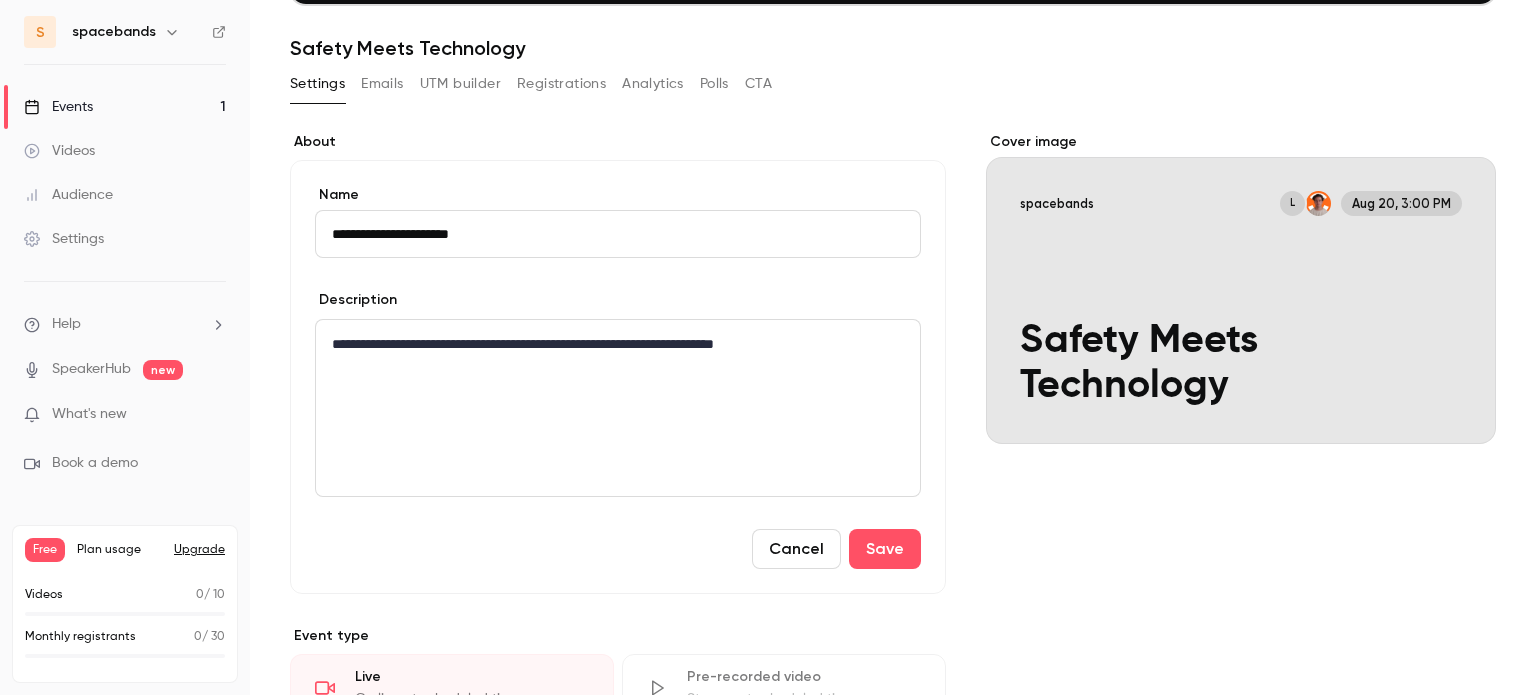 scroll, scrollTop: 300, scrollLeft: 0, axis: vertical 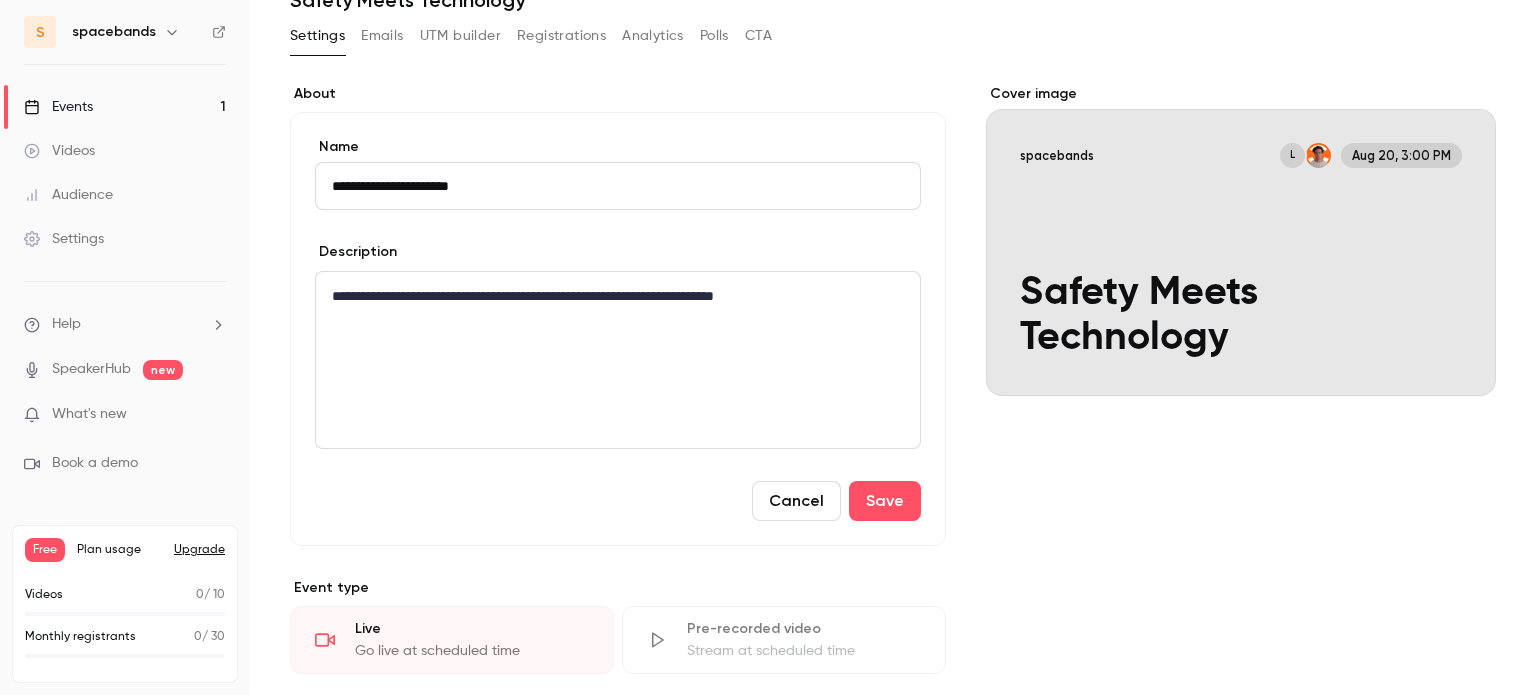 click on "Cover image spacebands L Aug 20, 3:00 PM Safety Meets Technology" at bounding box center (1241, 733) 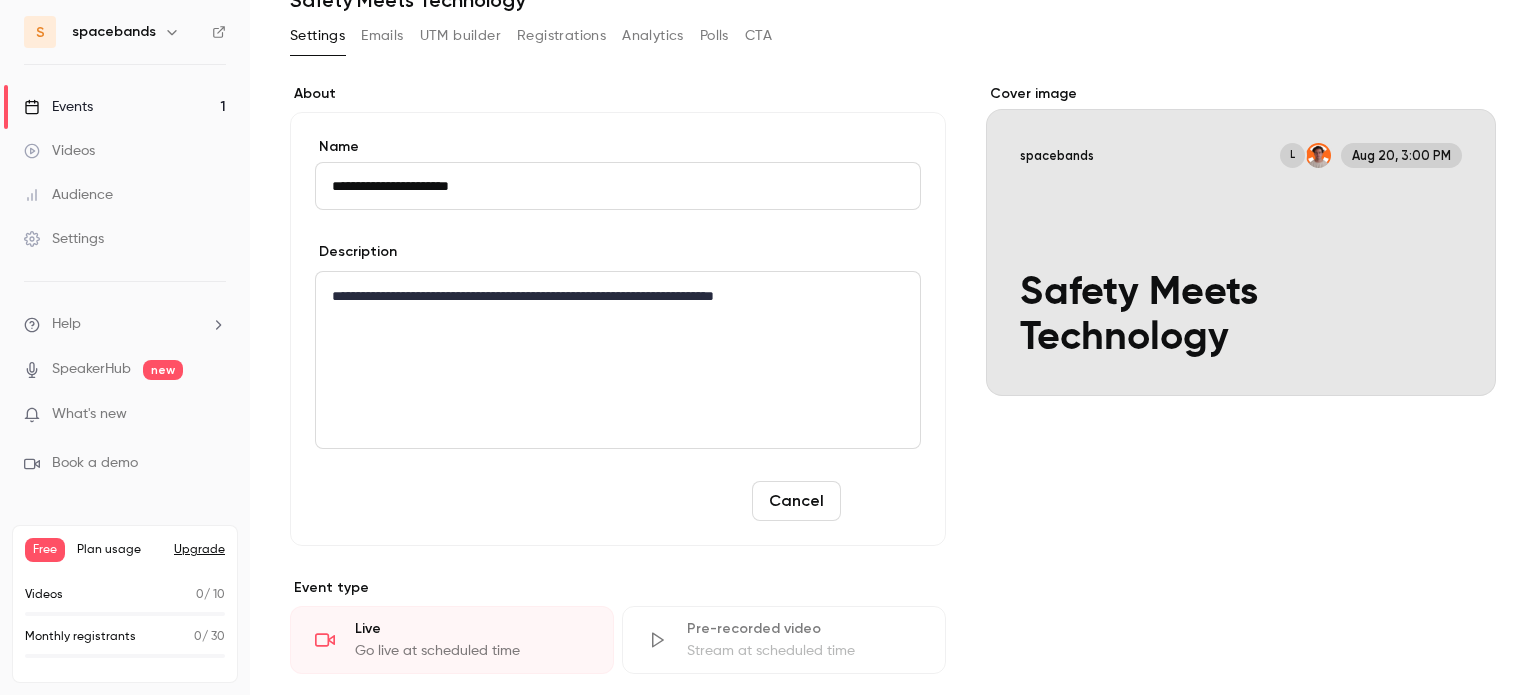 click on "Save" at bounding box center (885, 501) 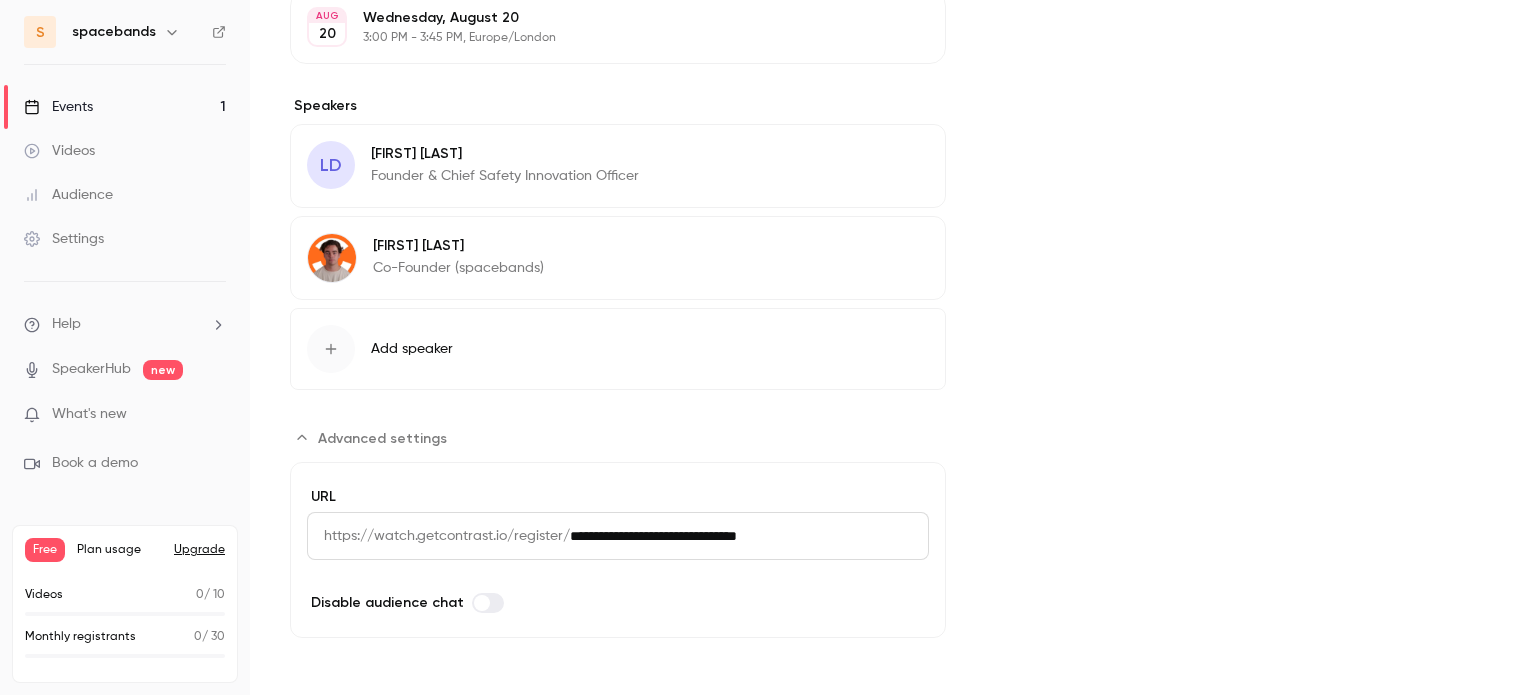scroll, scrollTop: 0, scrollLeft: 0, axis: both 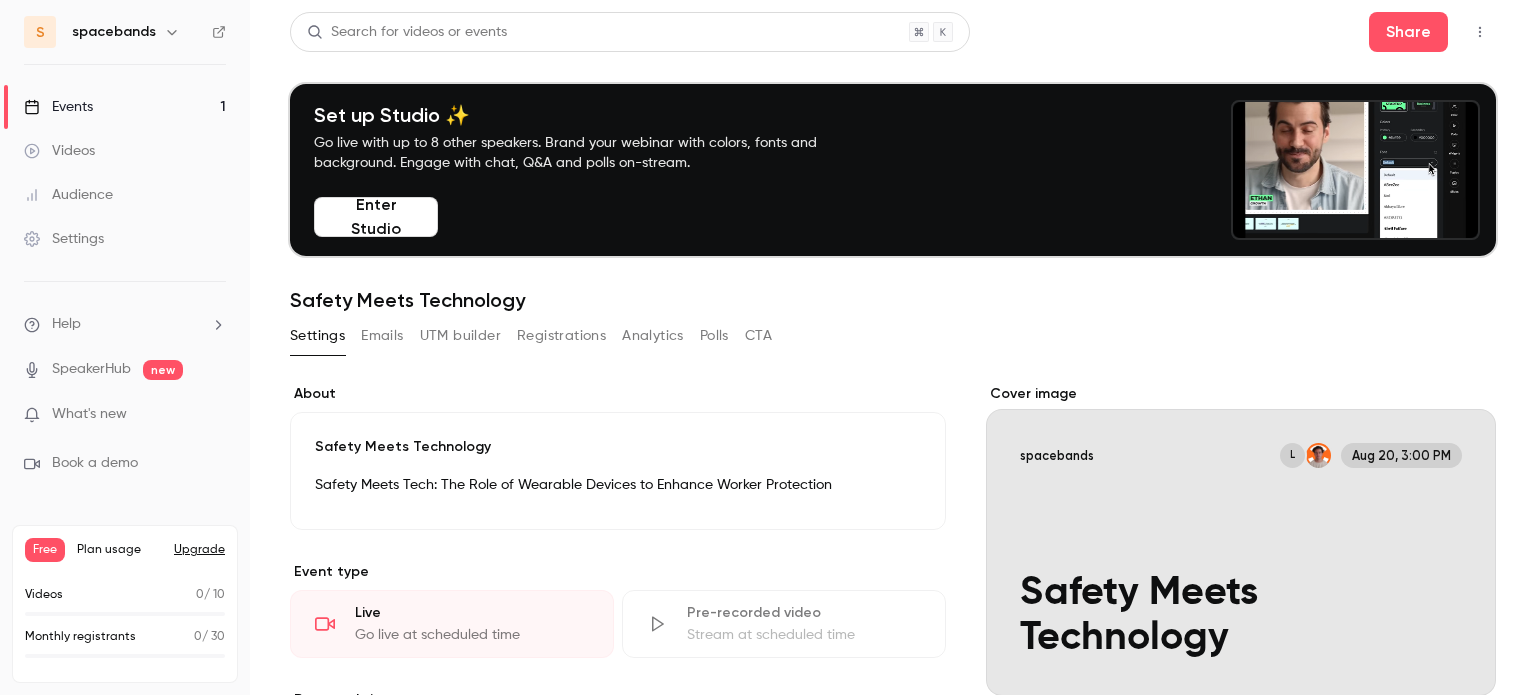 click 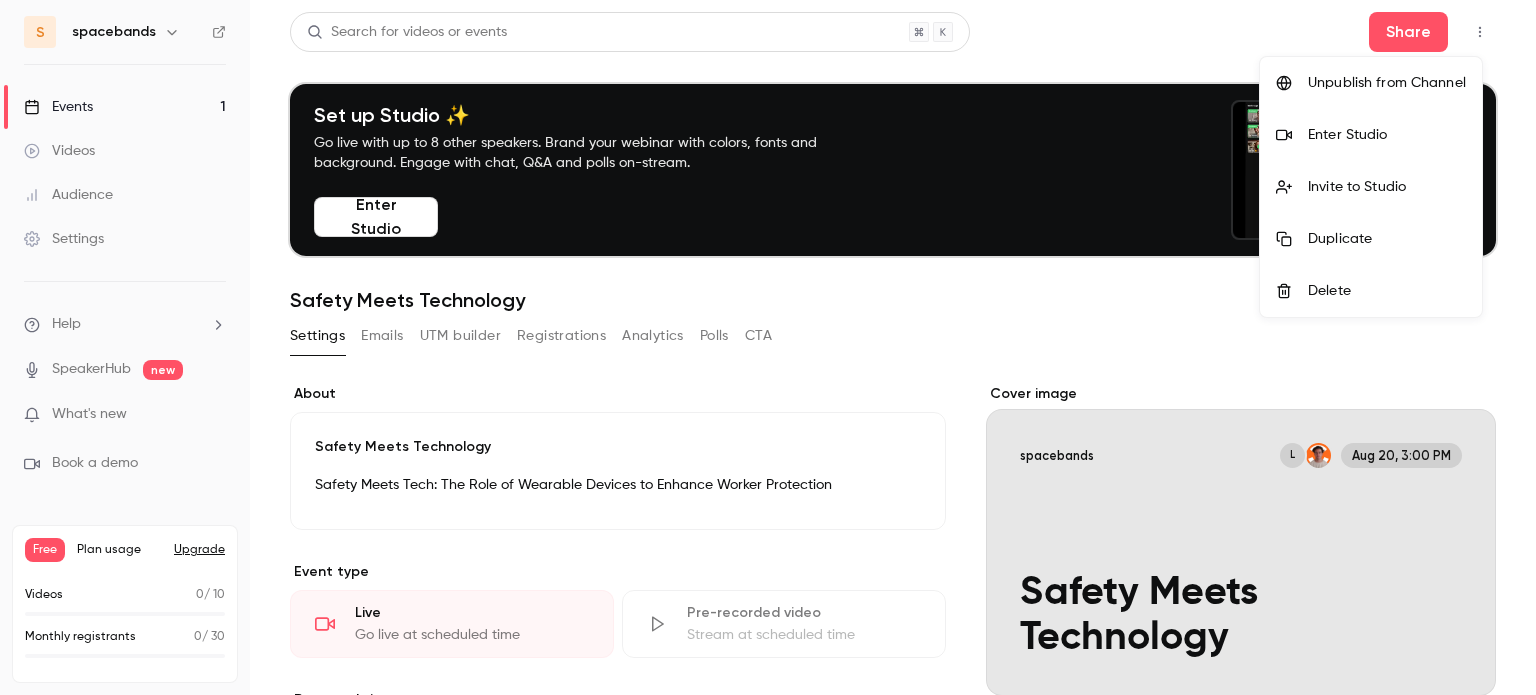 click at bounding box center (768, 347) 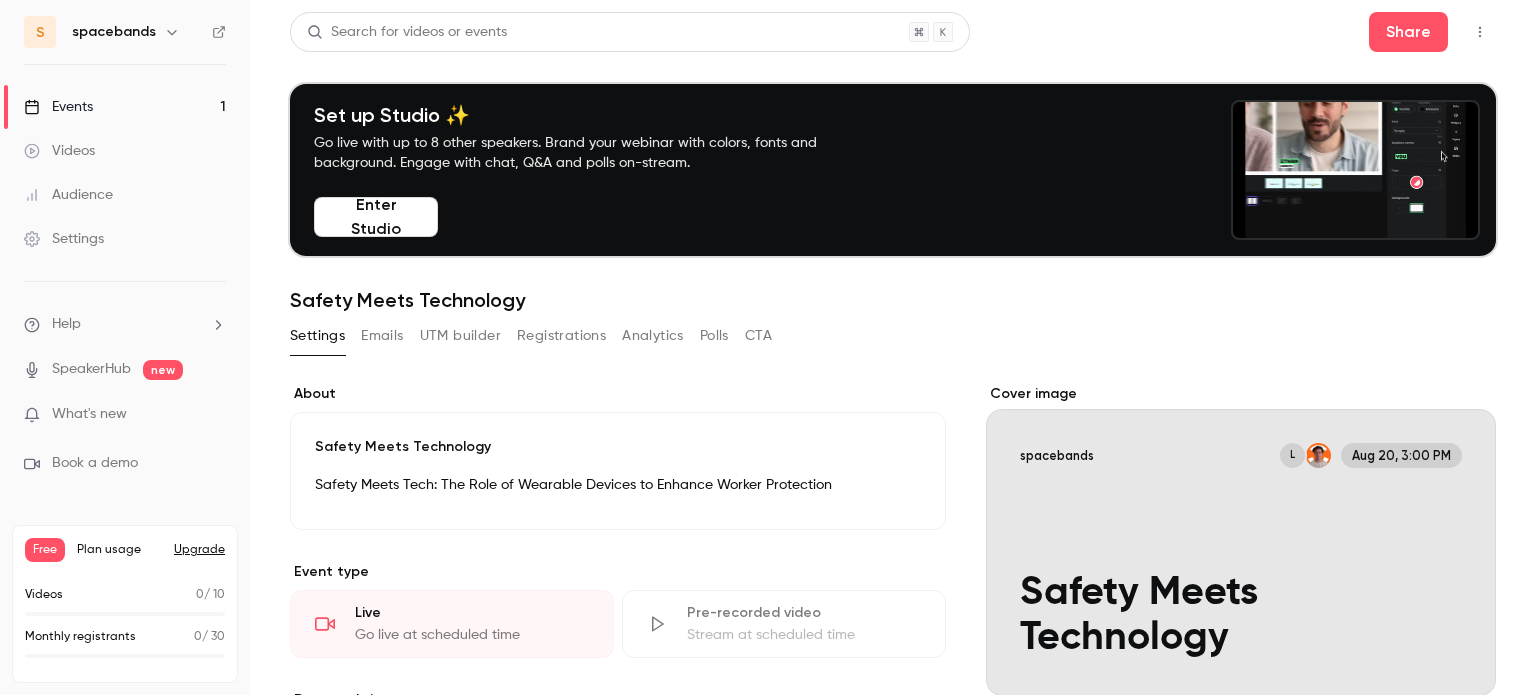 click on "Audience" at bounding box center [68, 195] 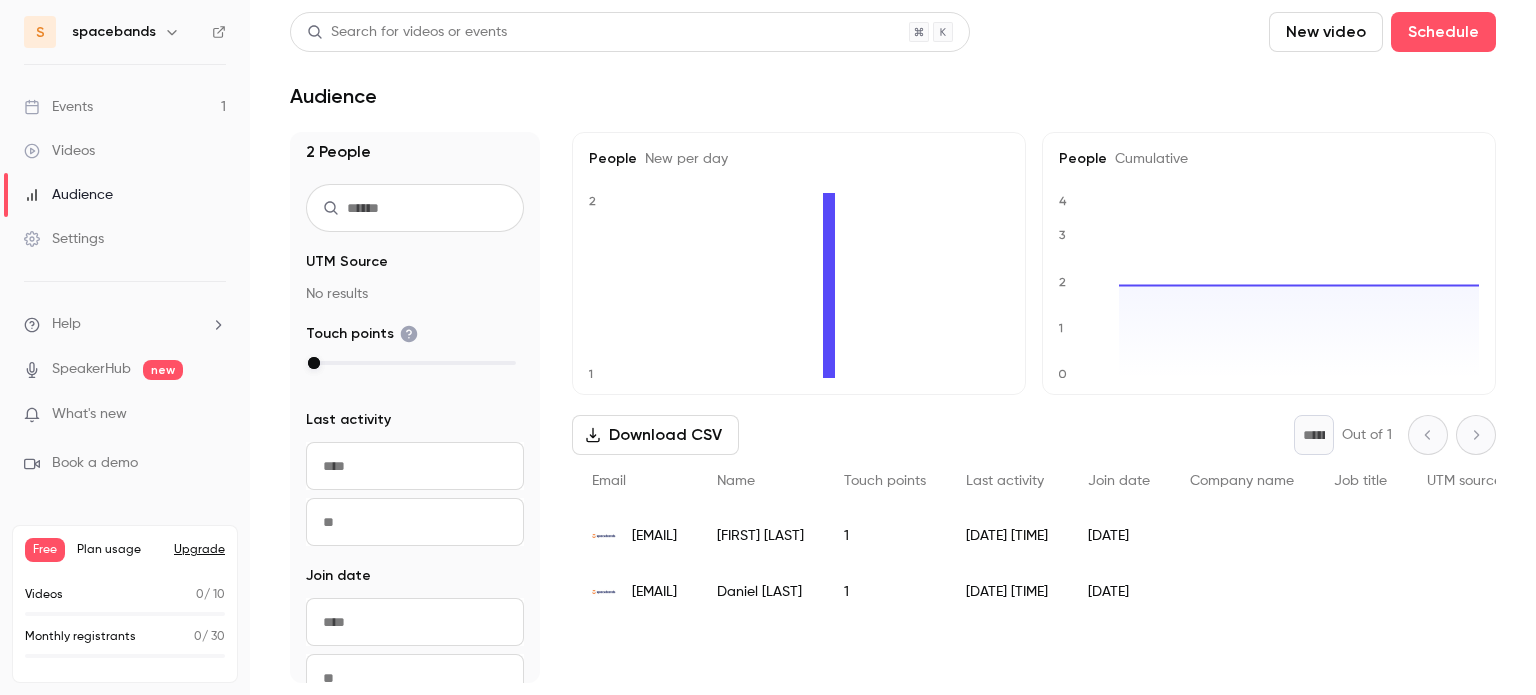scroll, scrollTop: 0, scrollLeft: 0, axis: both 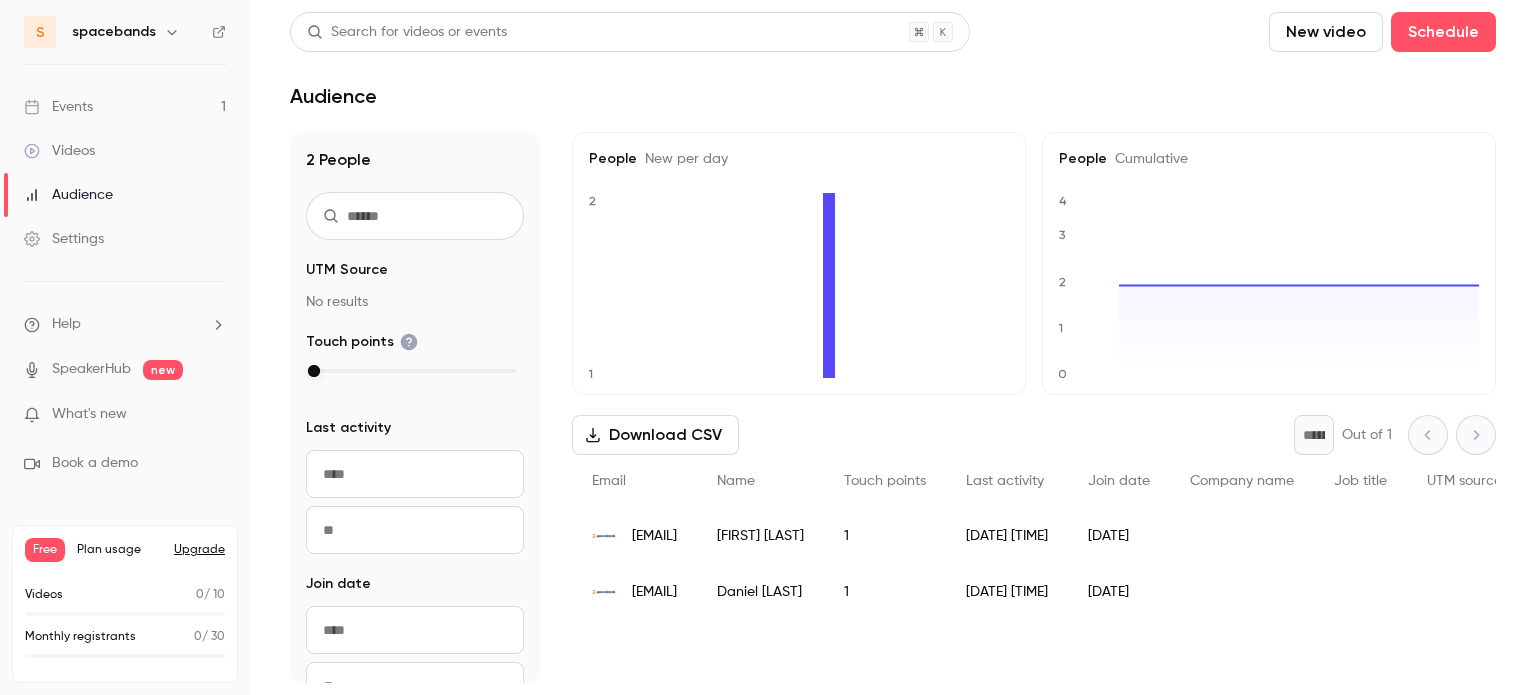 click on "spacebands" at bounding box center [134, 32] 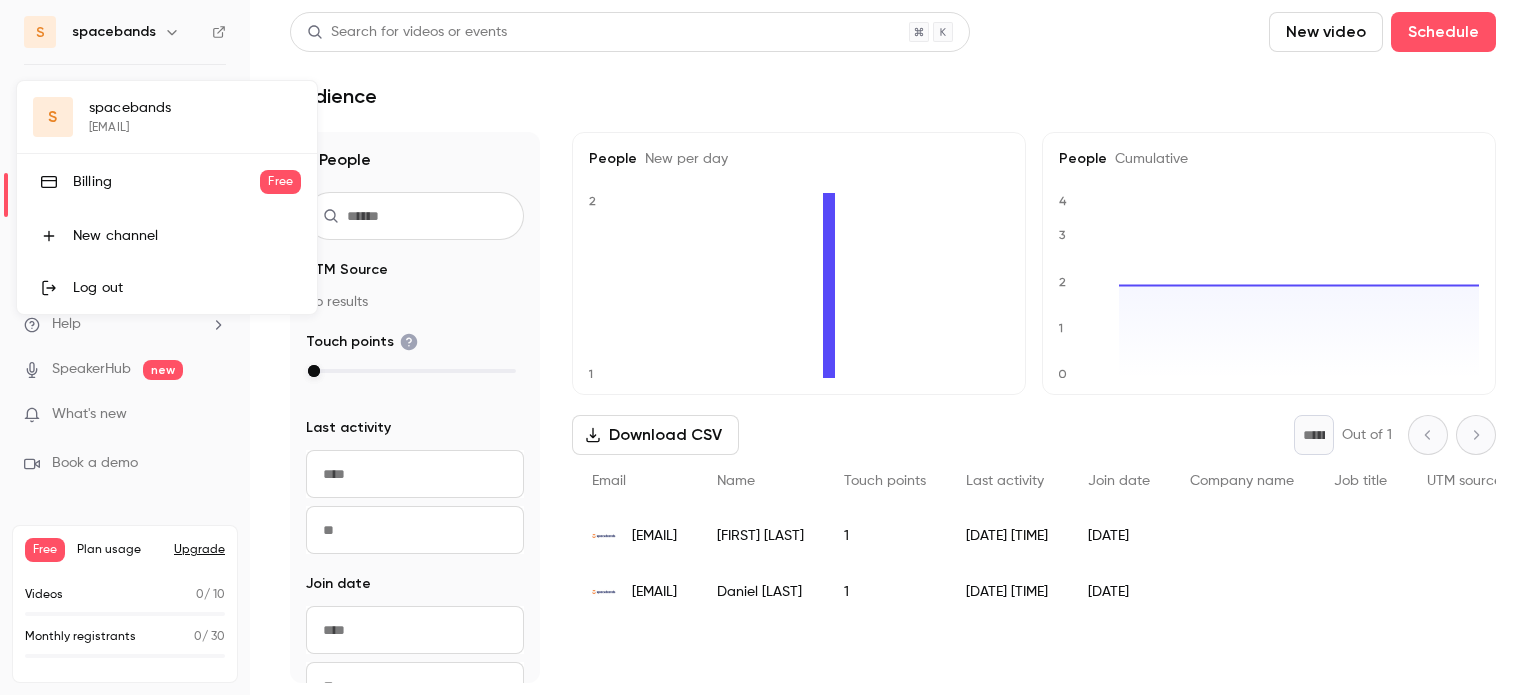 click at bounding box center [768, 347] 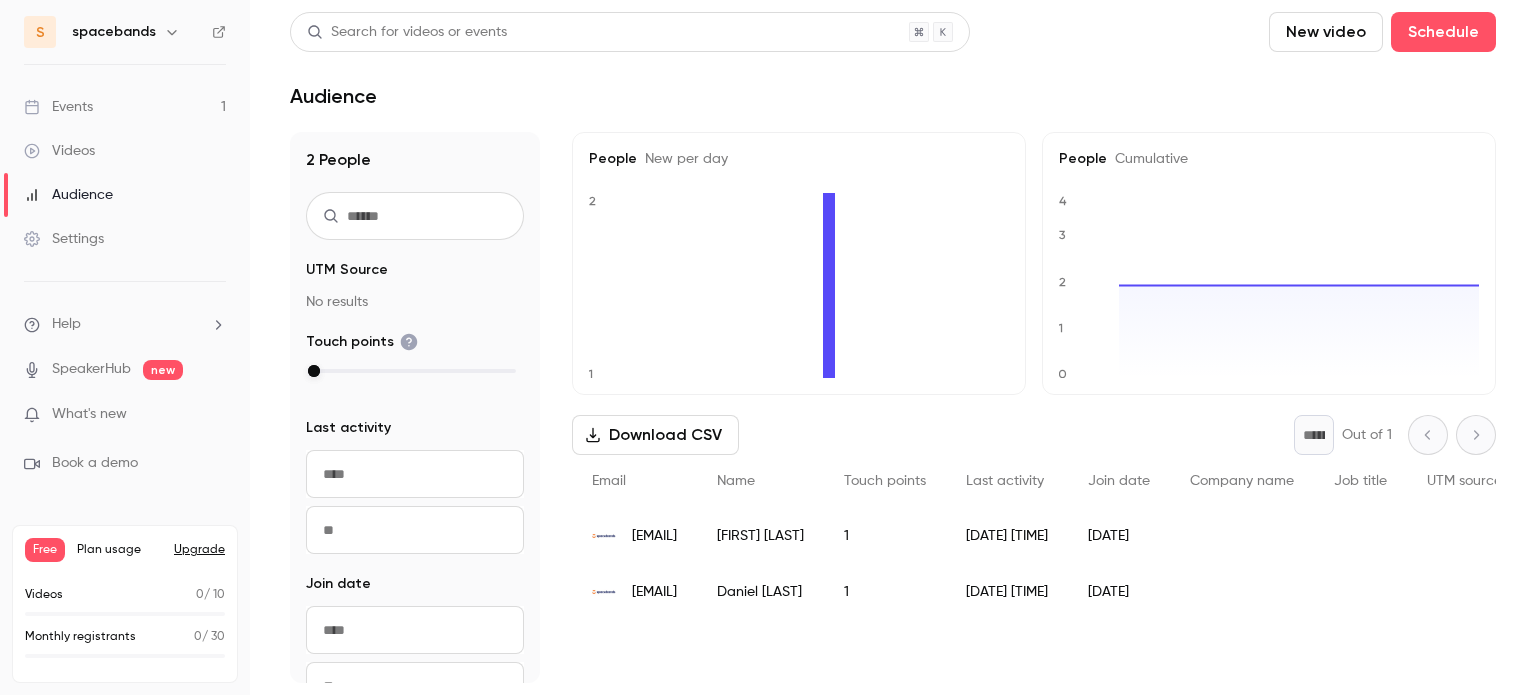 click on "Events" at bounding box center (58, 107) 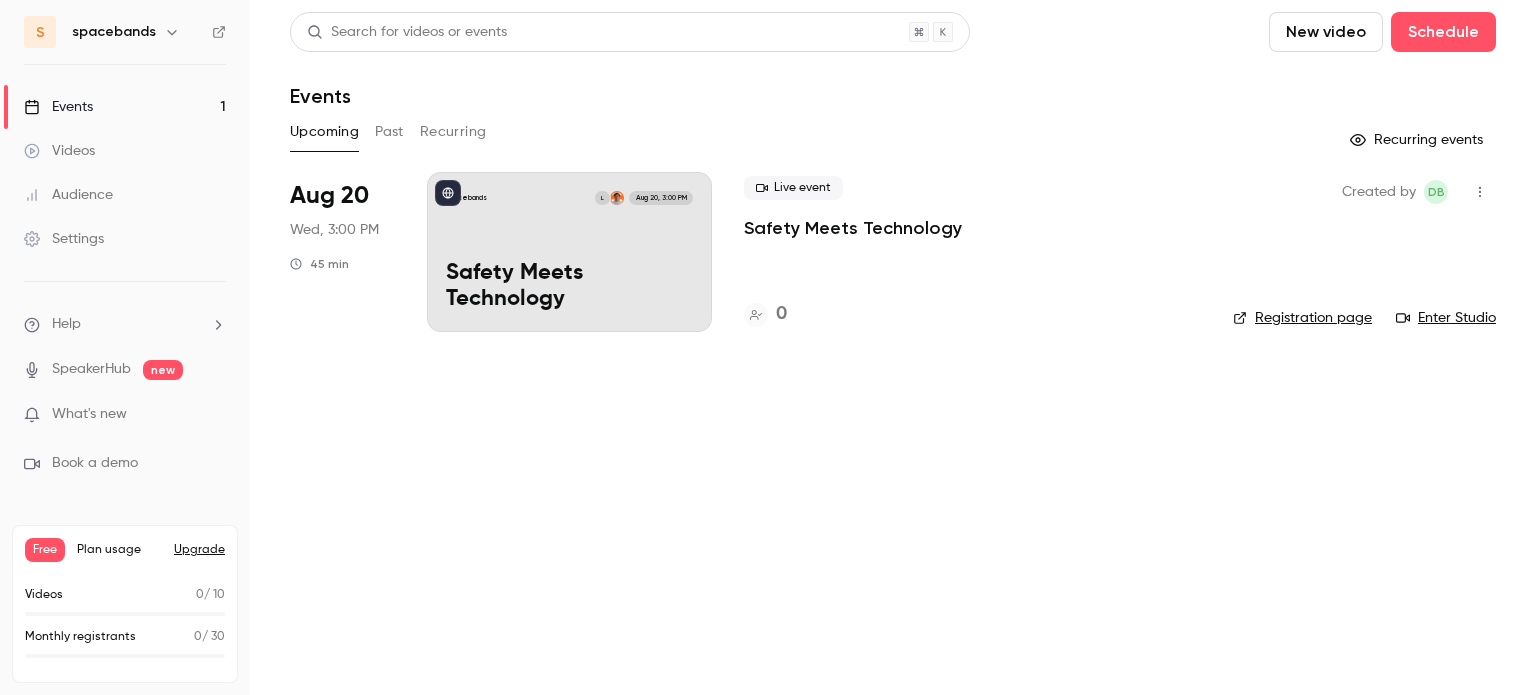 click at bounding box center (1480, 192) 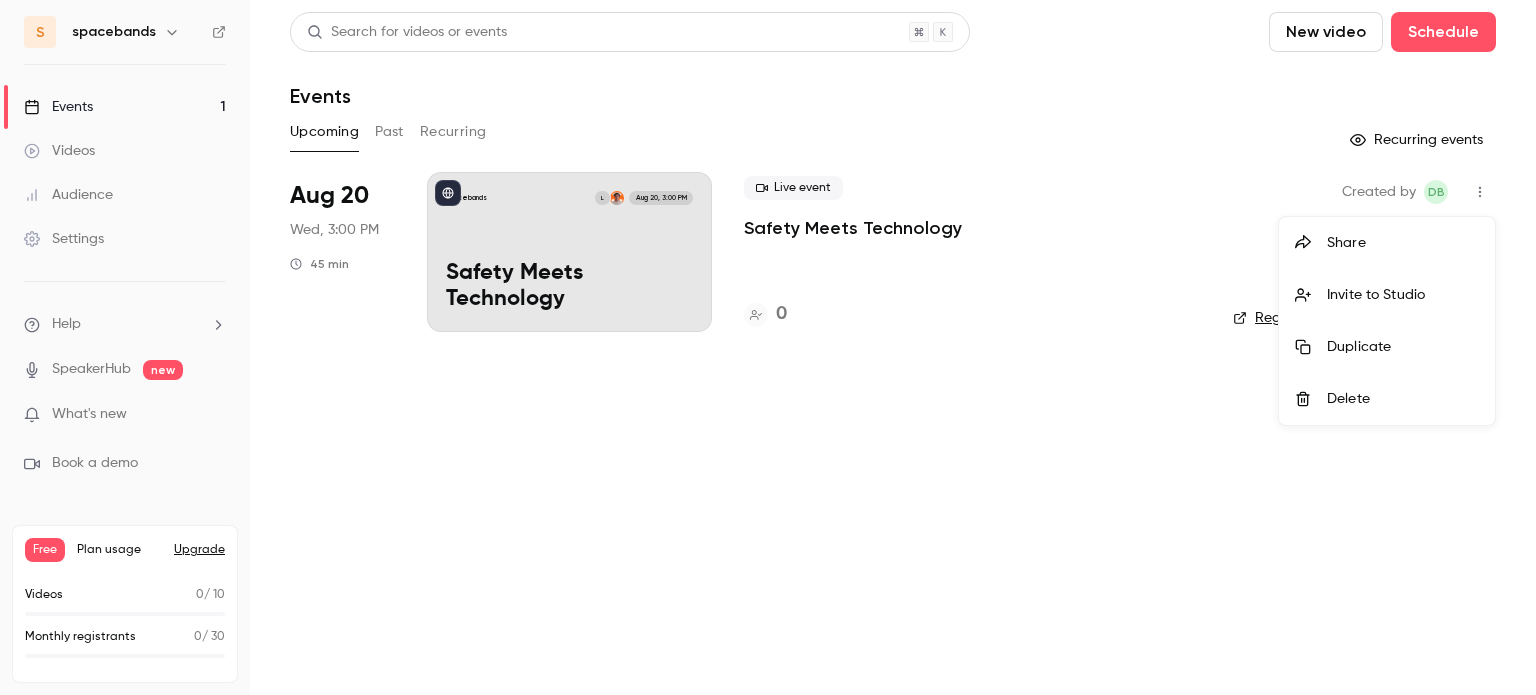 click on "Share" at bounding box center [1403, 243] 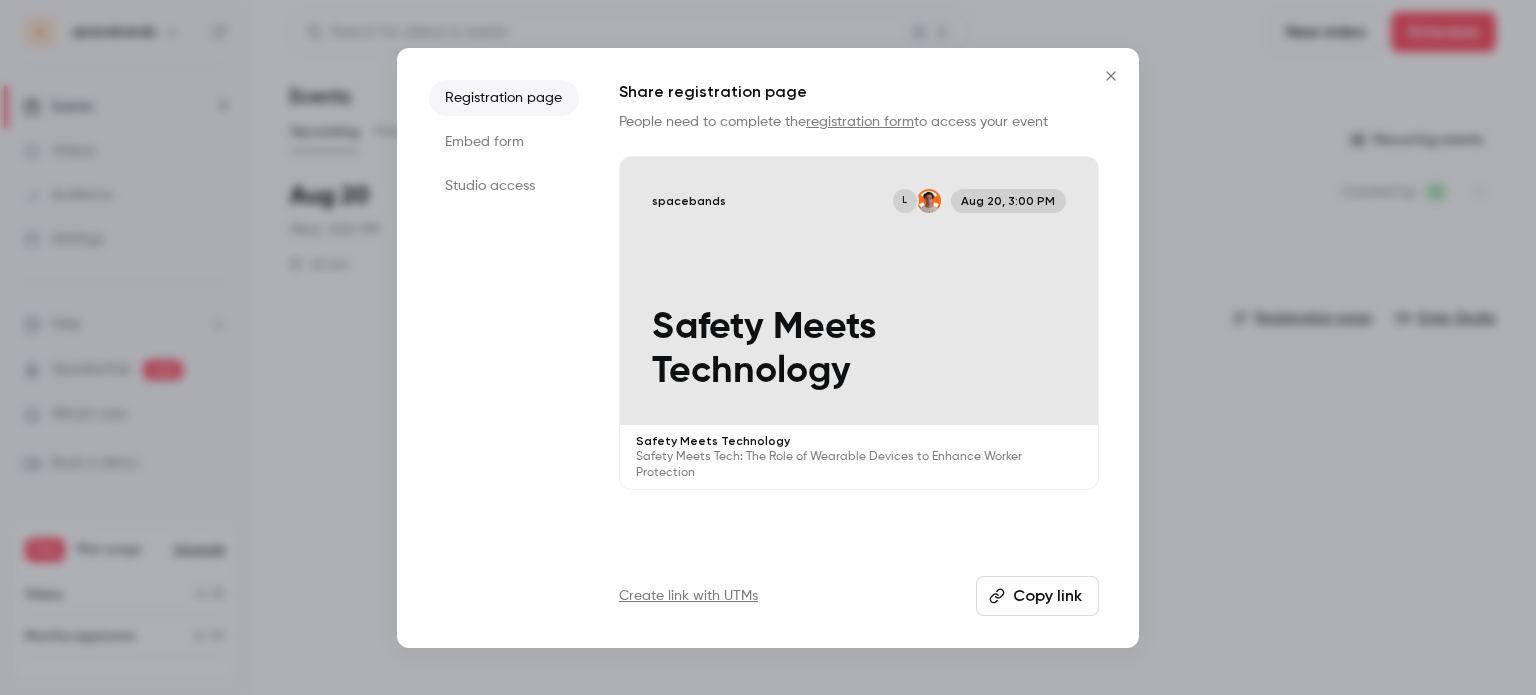 click on "Copy link" at bounding box center [1037, 596] 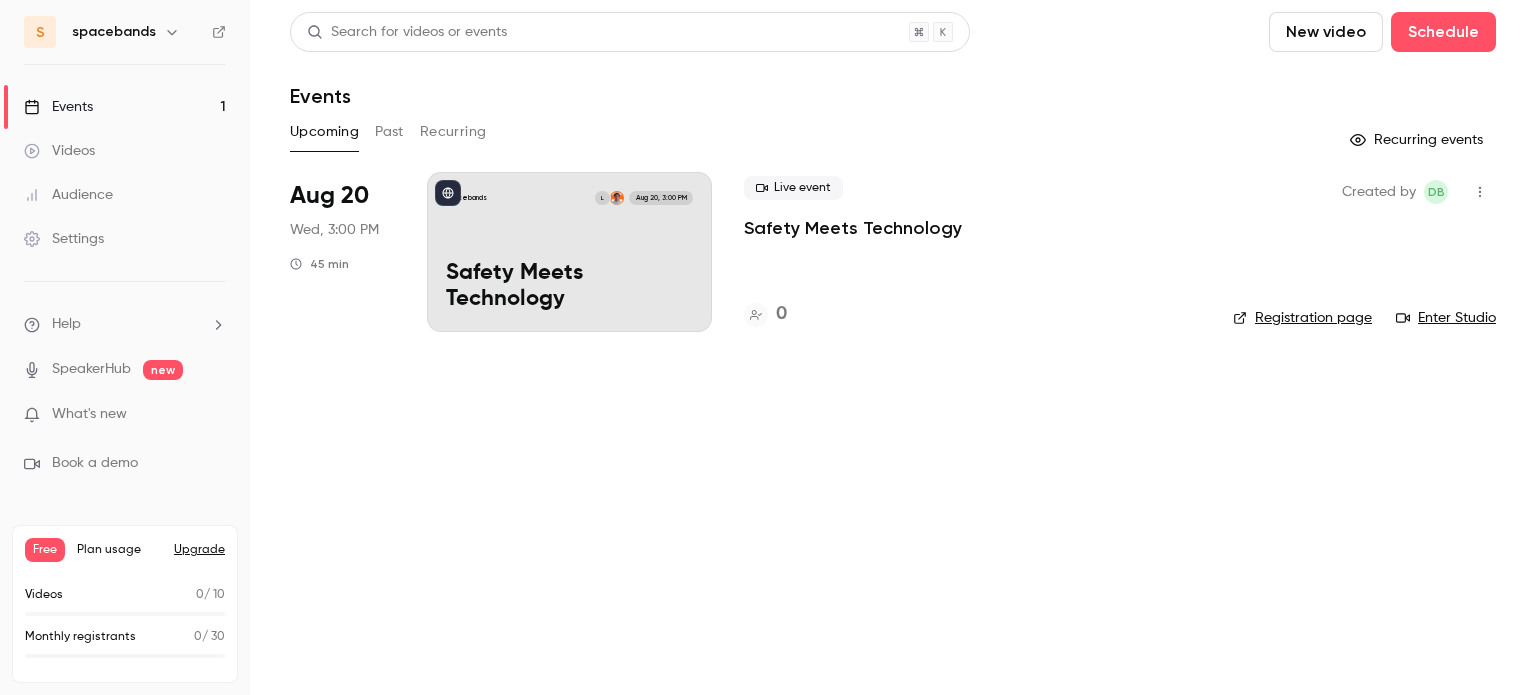 click on "Live event Safety Meets Technology" at bounding box center (972, 208) 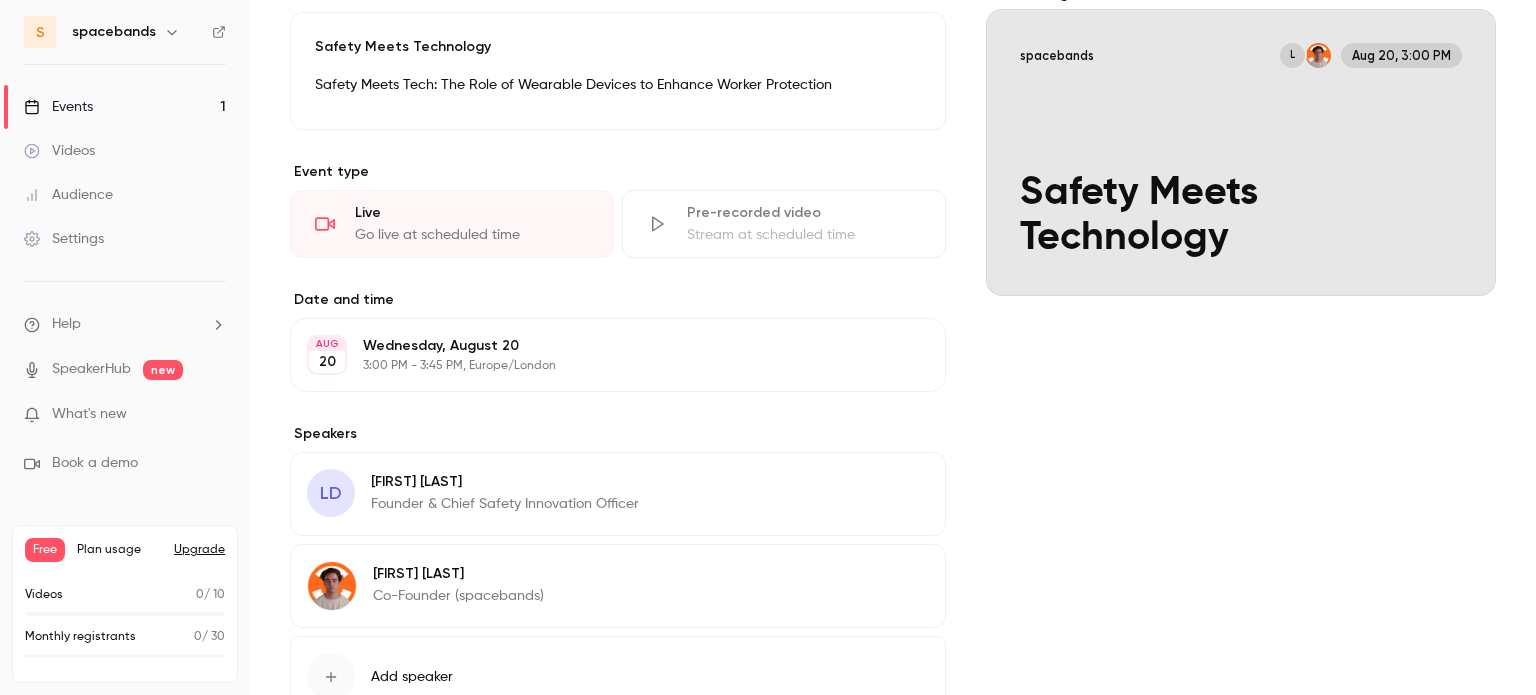 scroll, scrollTop: 544, scrollLeft: 0, axis: vertical 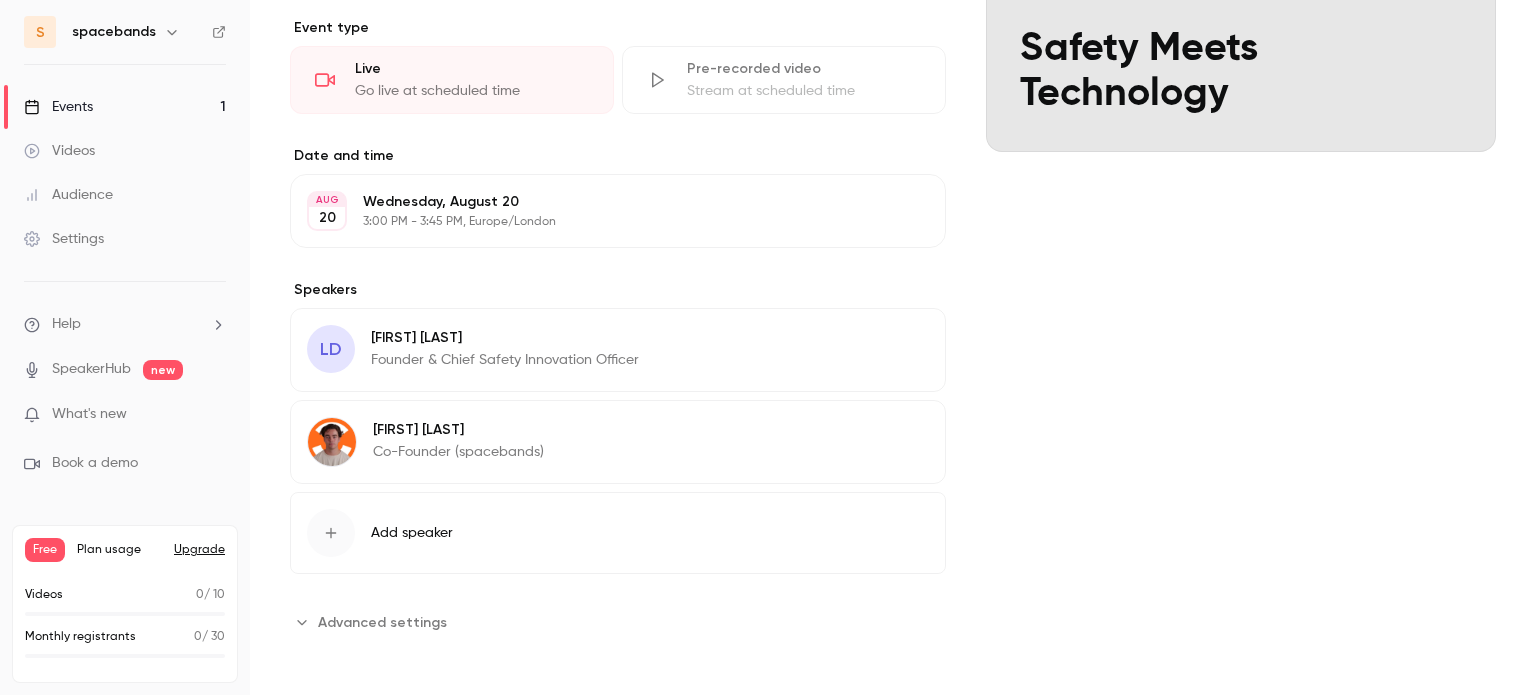 click on "LD [FIRST] [LAST] Founder & Chief Safety Innovation Officer Edit" at bounding box center [618, 350] 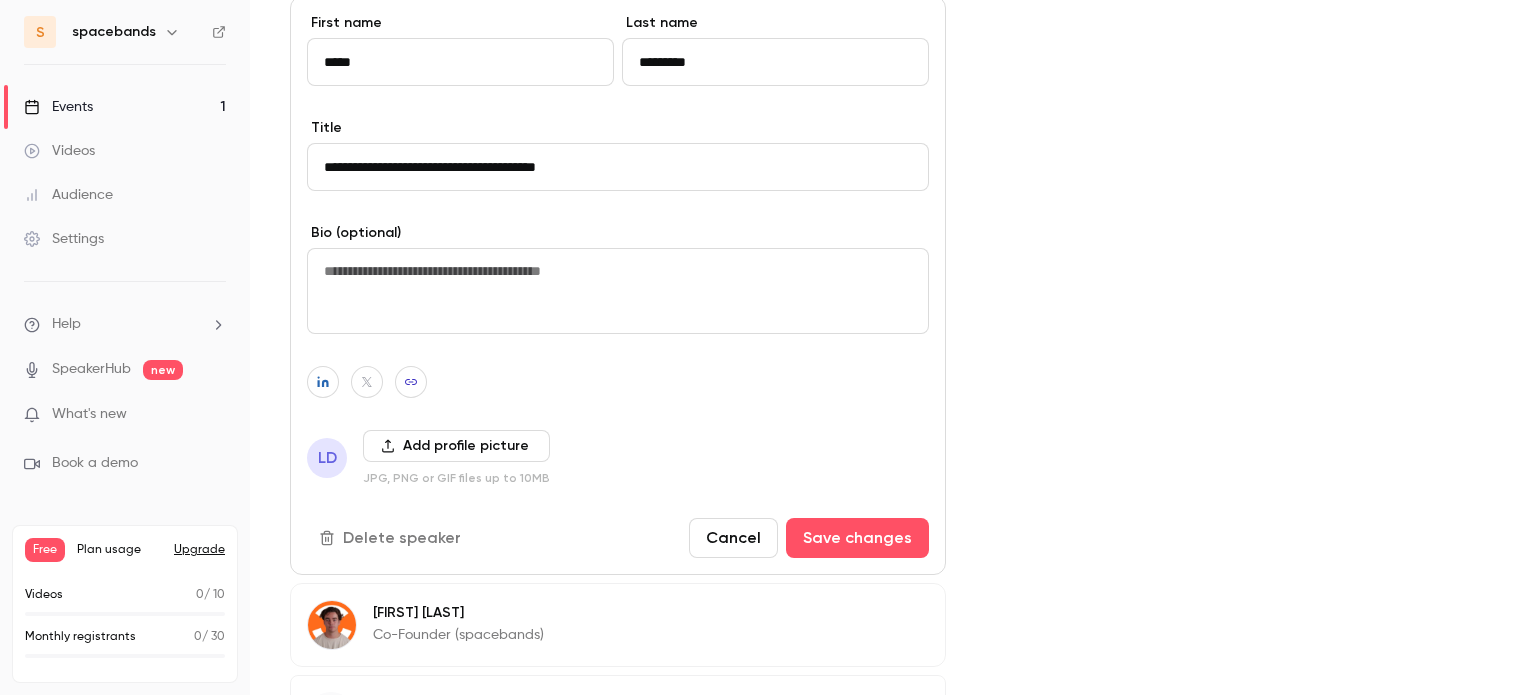 scroll, scrollTop: 744, scrollLeft: 0, axis: vertical 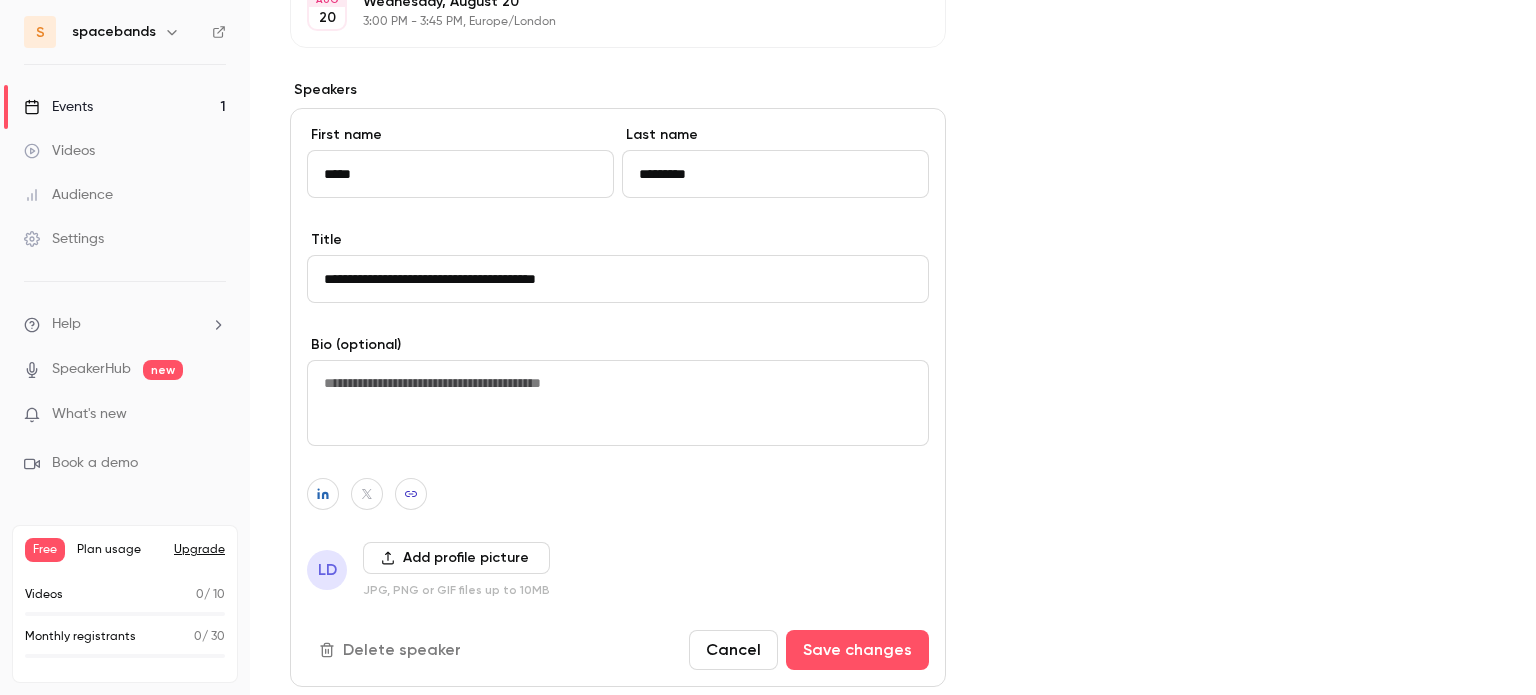 click at bounding box center [618, 403] 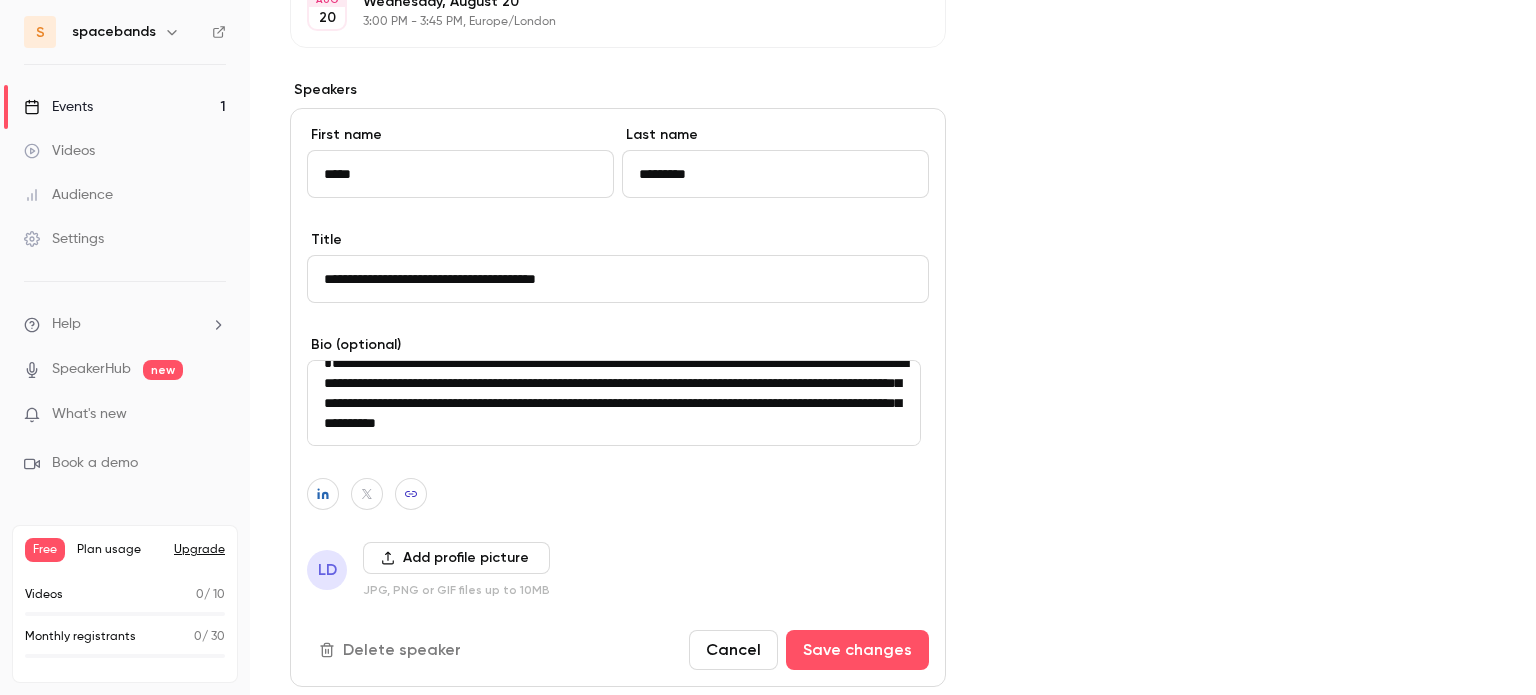 scroll, scrollTop: 0, scrollLeft: 0, axis: both 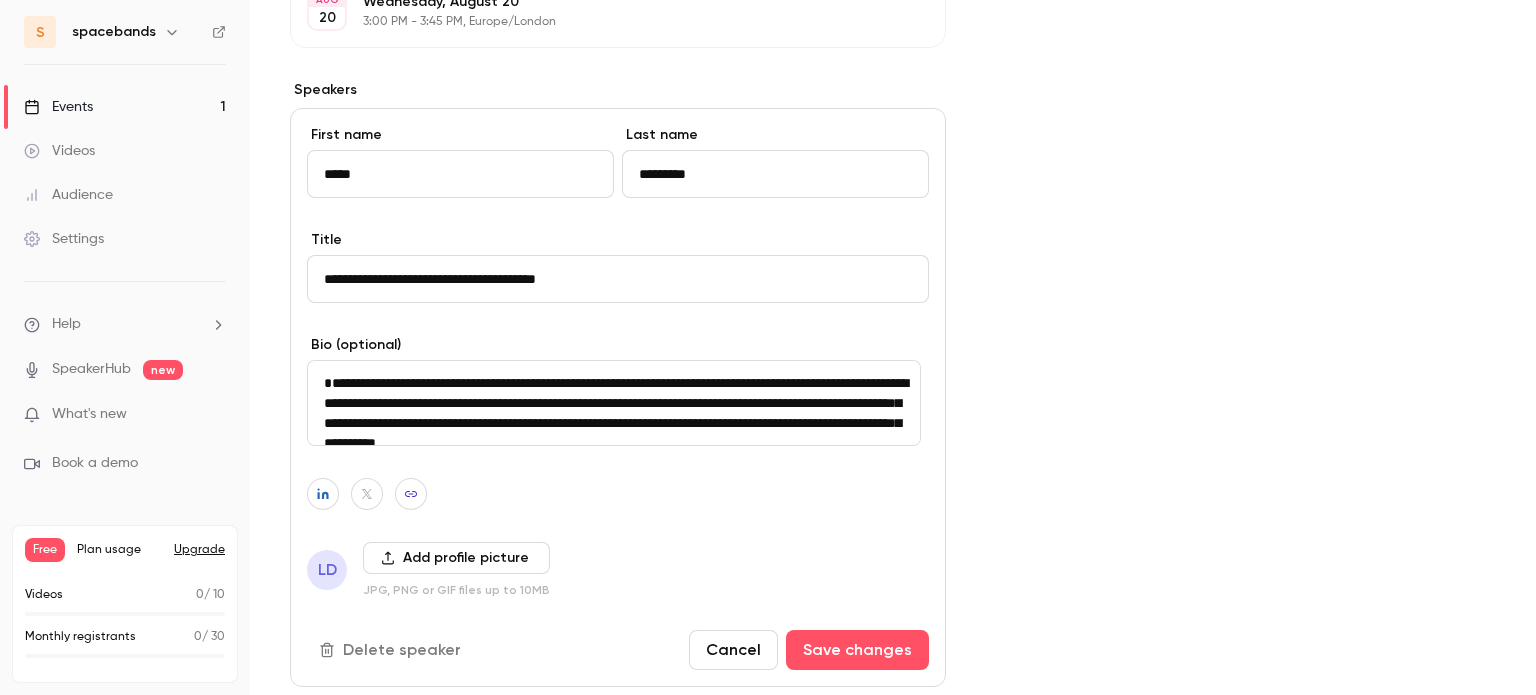 click on "**********" at bounding box center [614, 403] 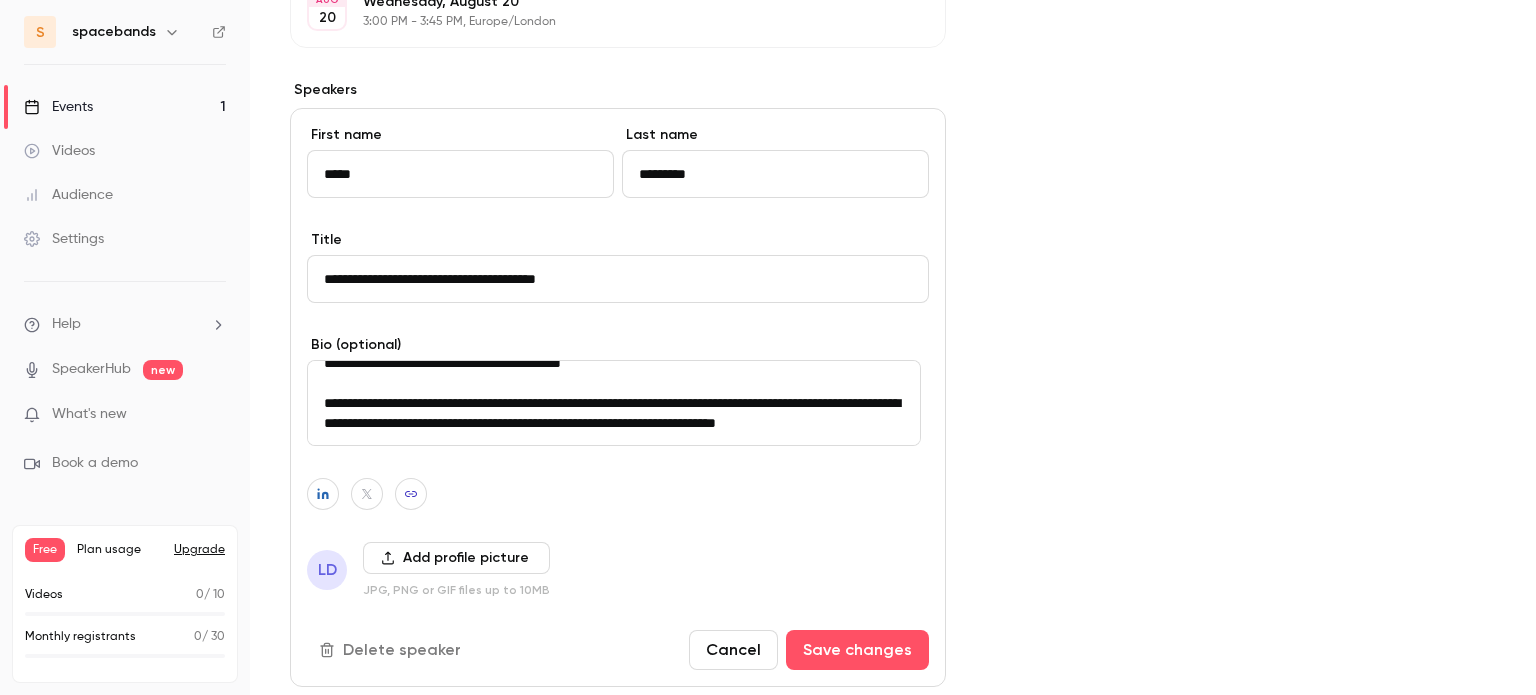 scroll, scrollTop: 60, scrollLeft: 0, axis: vertical 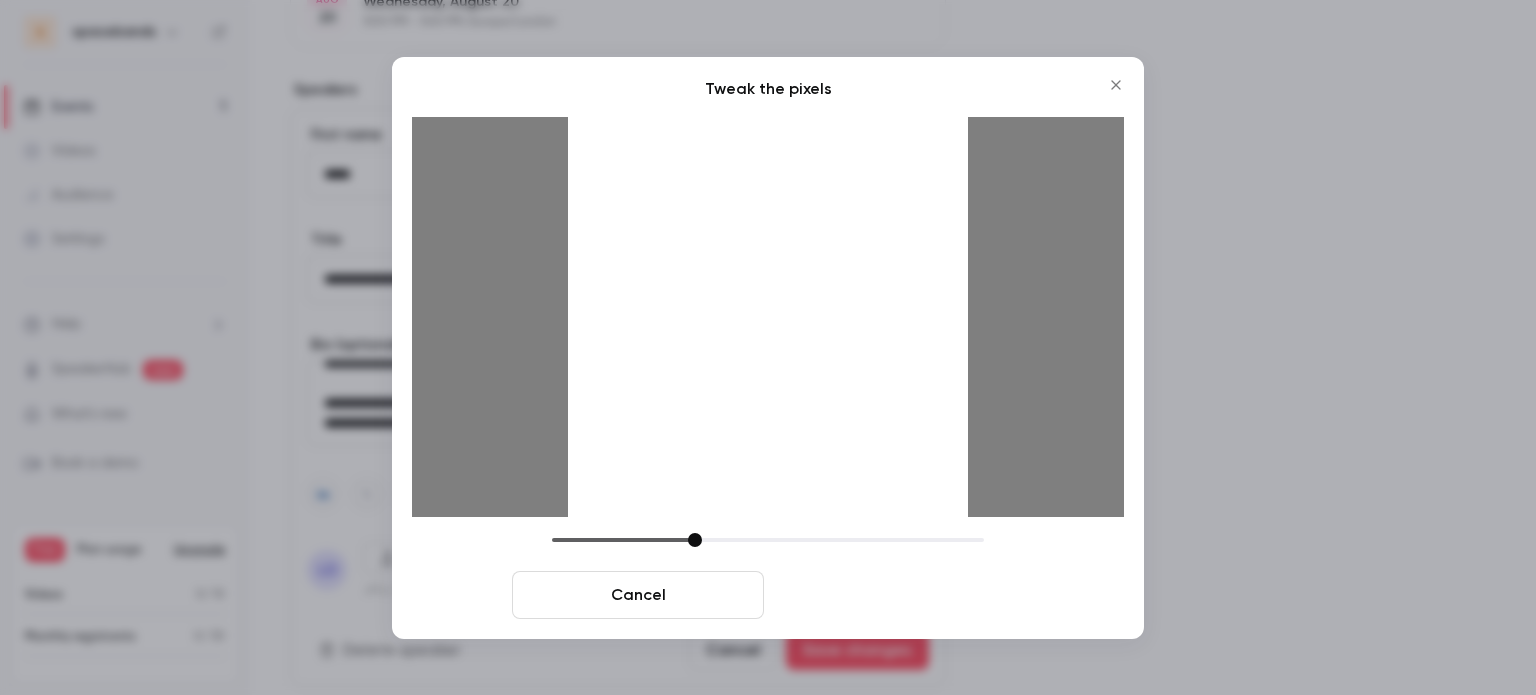 click on "Crop and save" at bounding box center (898, 595) 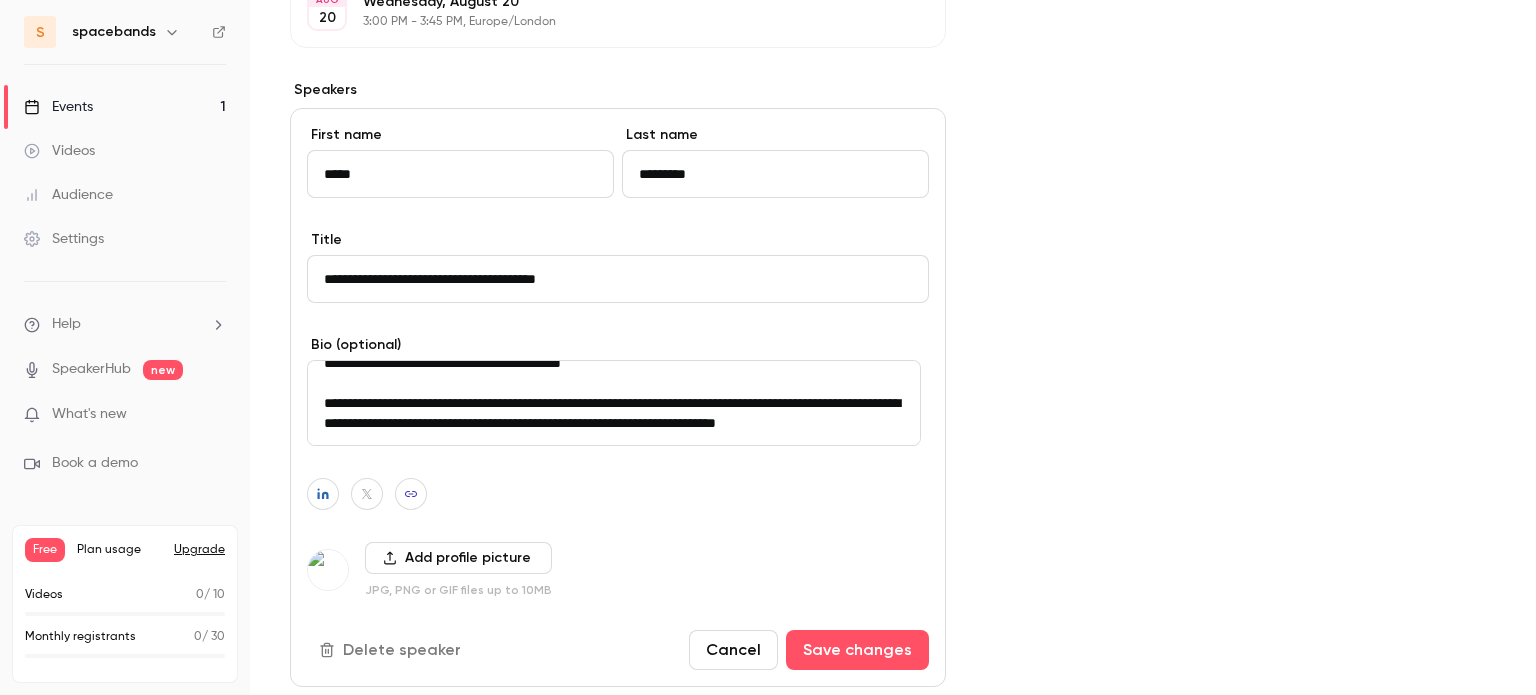 click on "Cover image spacebands L Aug 20, 3:00 PM Safety Meets Technology" at bounding box center (1241, 286) 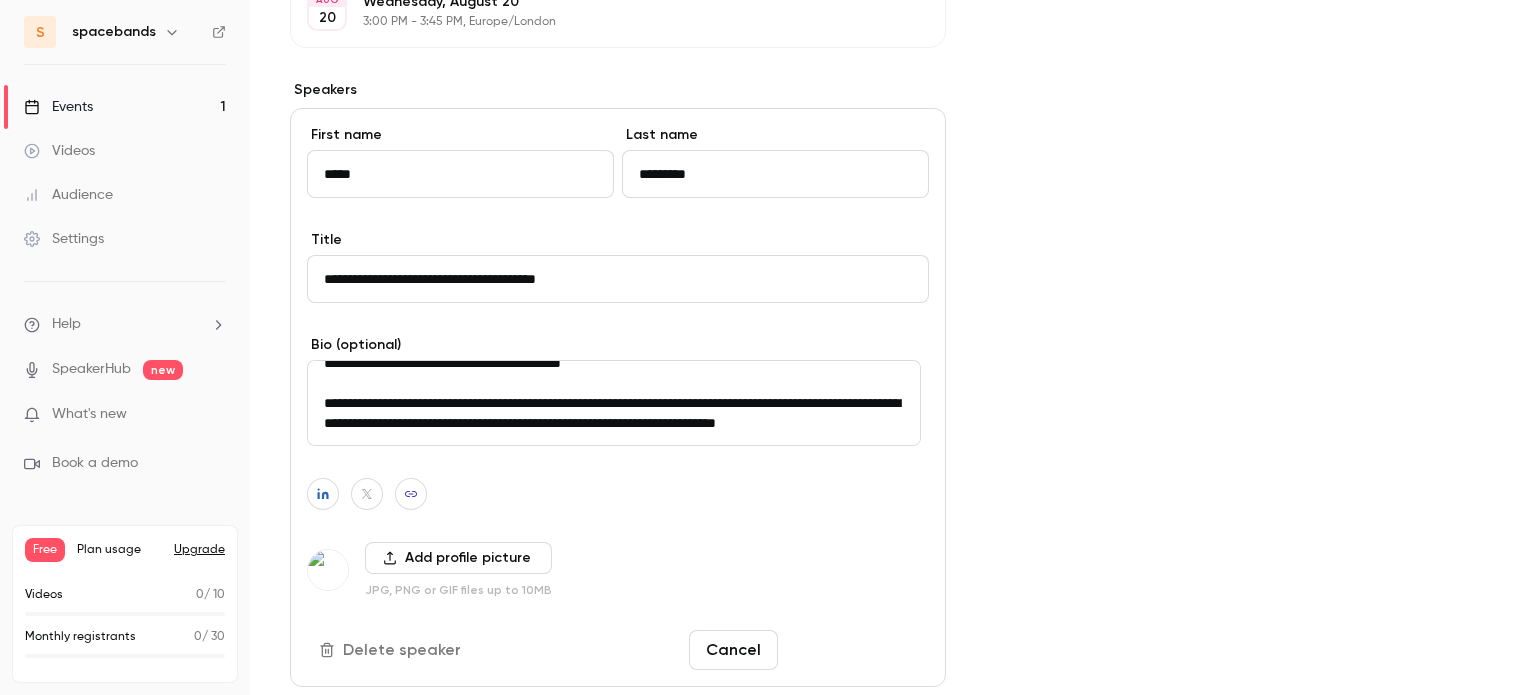 click on "Save changes" at bounding box center [857, 650] 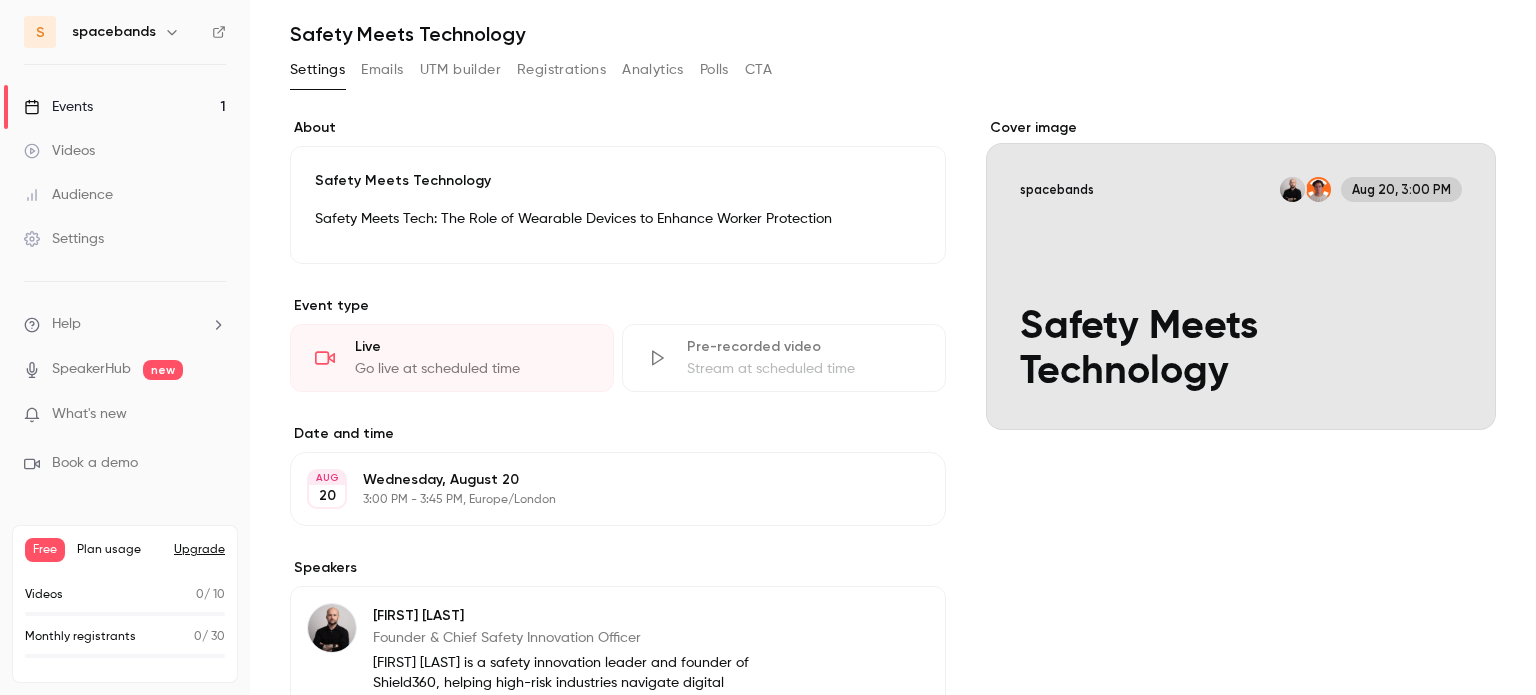 scroll, scrollTop: 300, scrollLeft: 0, axis: vertical 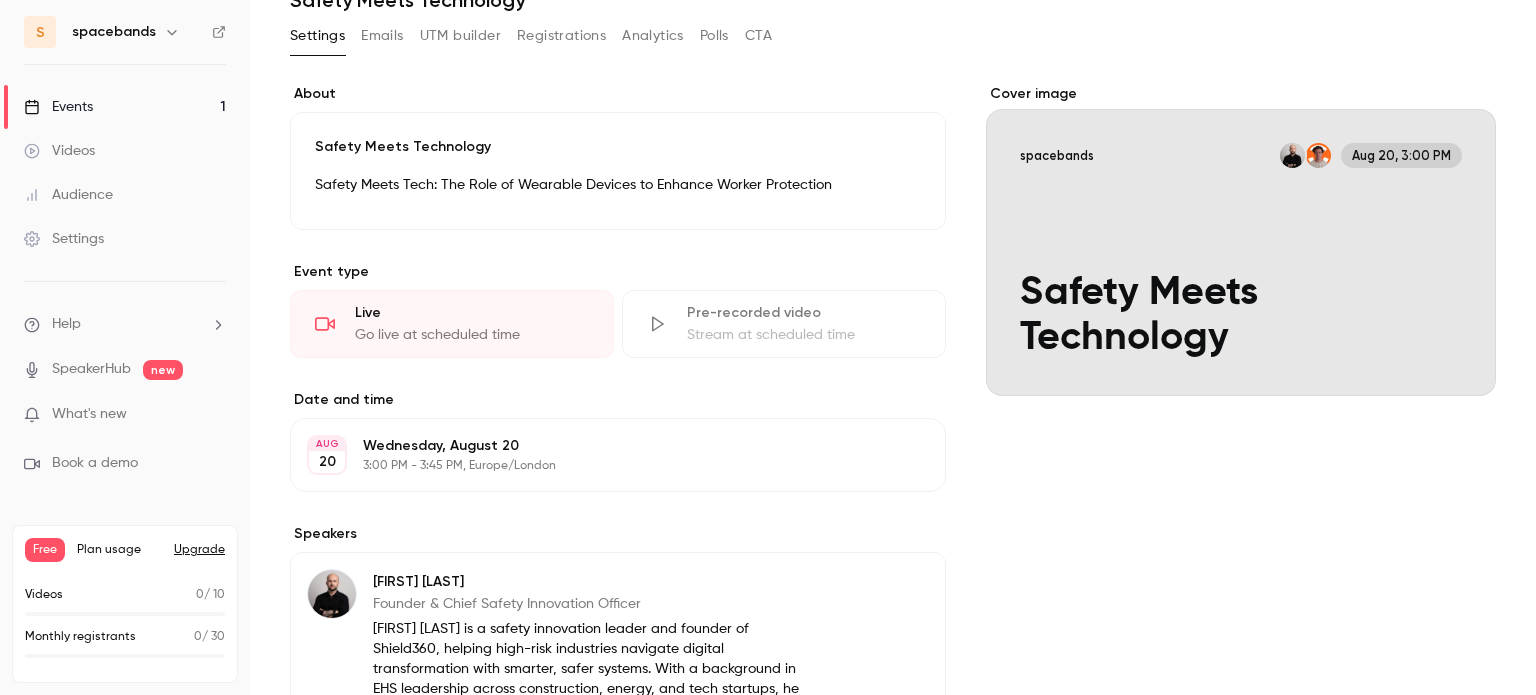 click on "AUG 20 Wednesday, August 20 3:00 PM - 3:45 PM, Europe/London Edit" at bounding box center [618, 455] 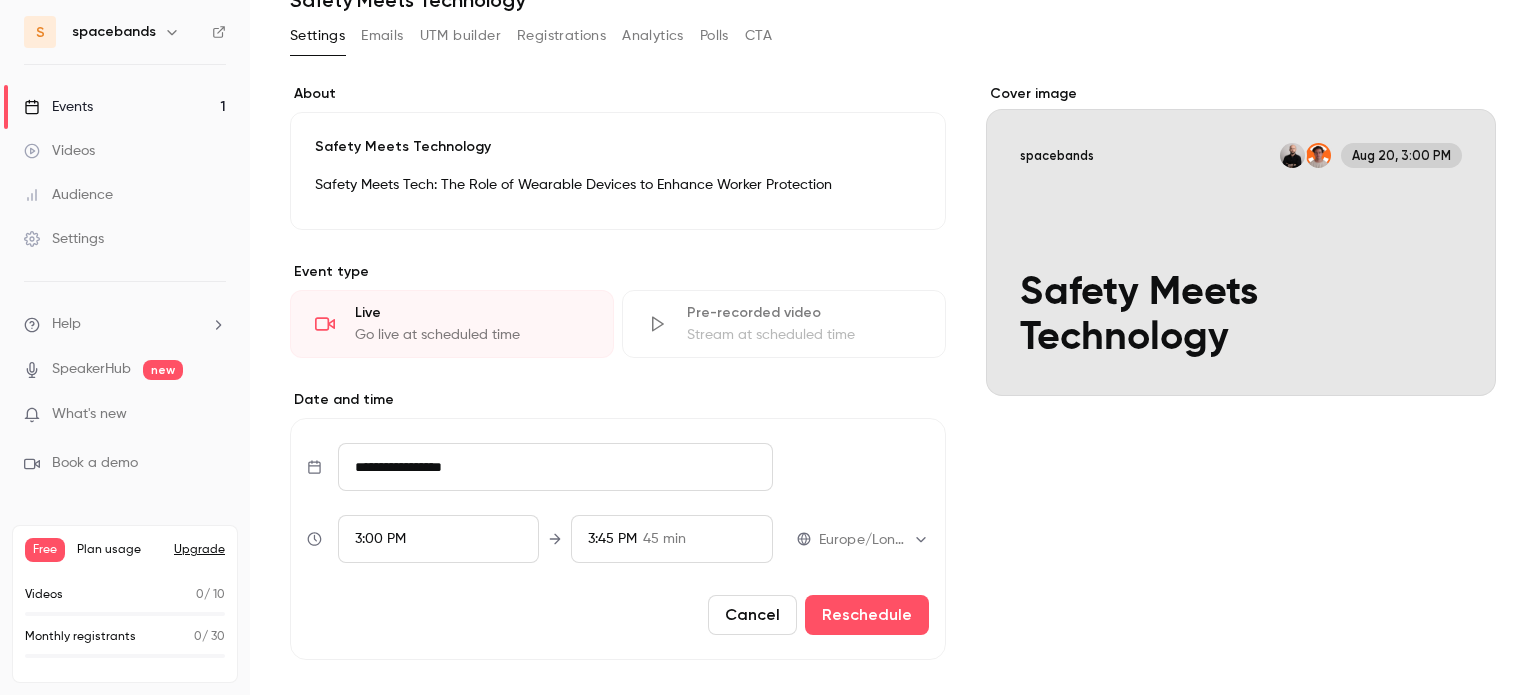 click on "Cancel" at bounding box center [752, 615] 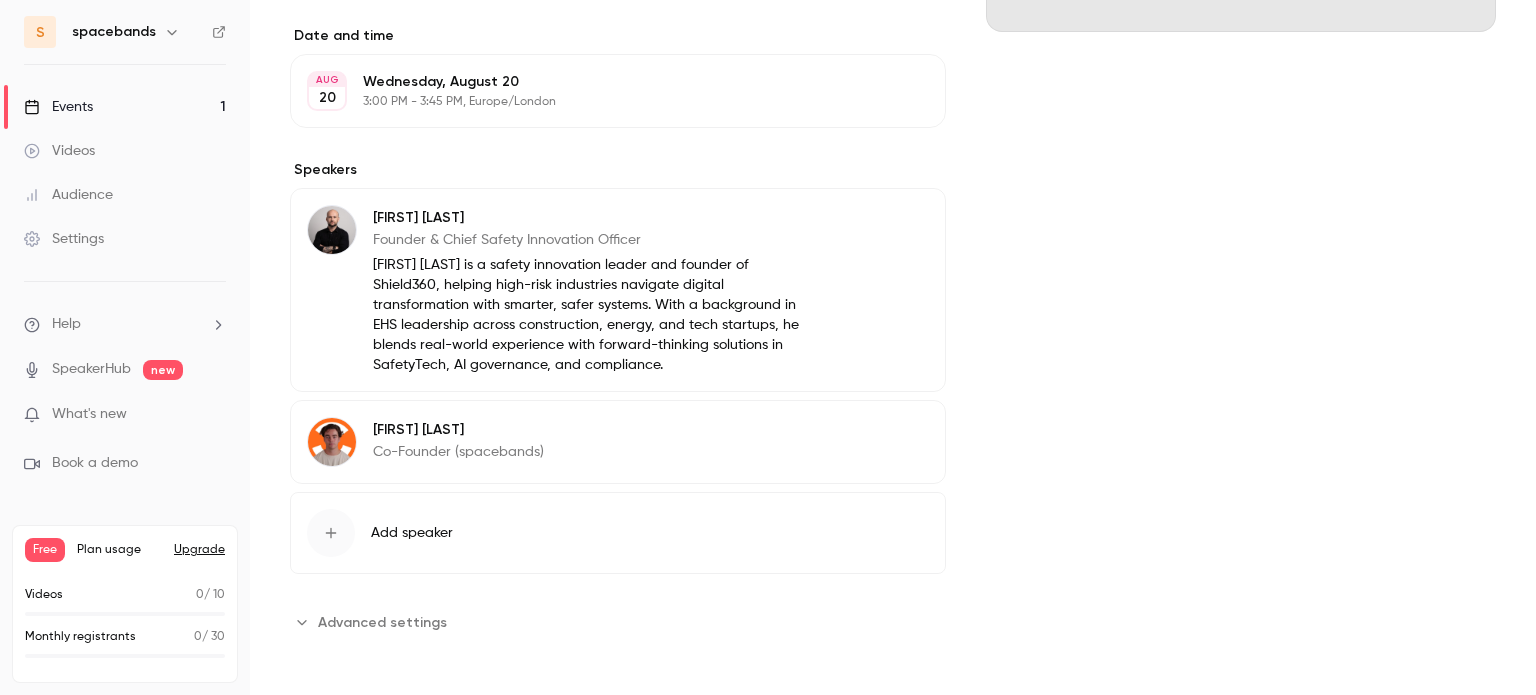 scroll, scrollTop: 664, scrollLeft: 0, axis: vertical 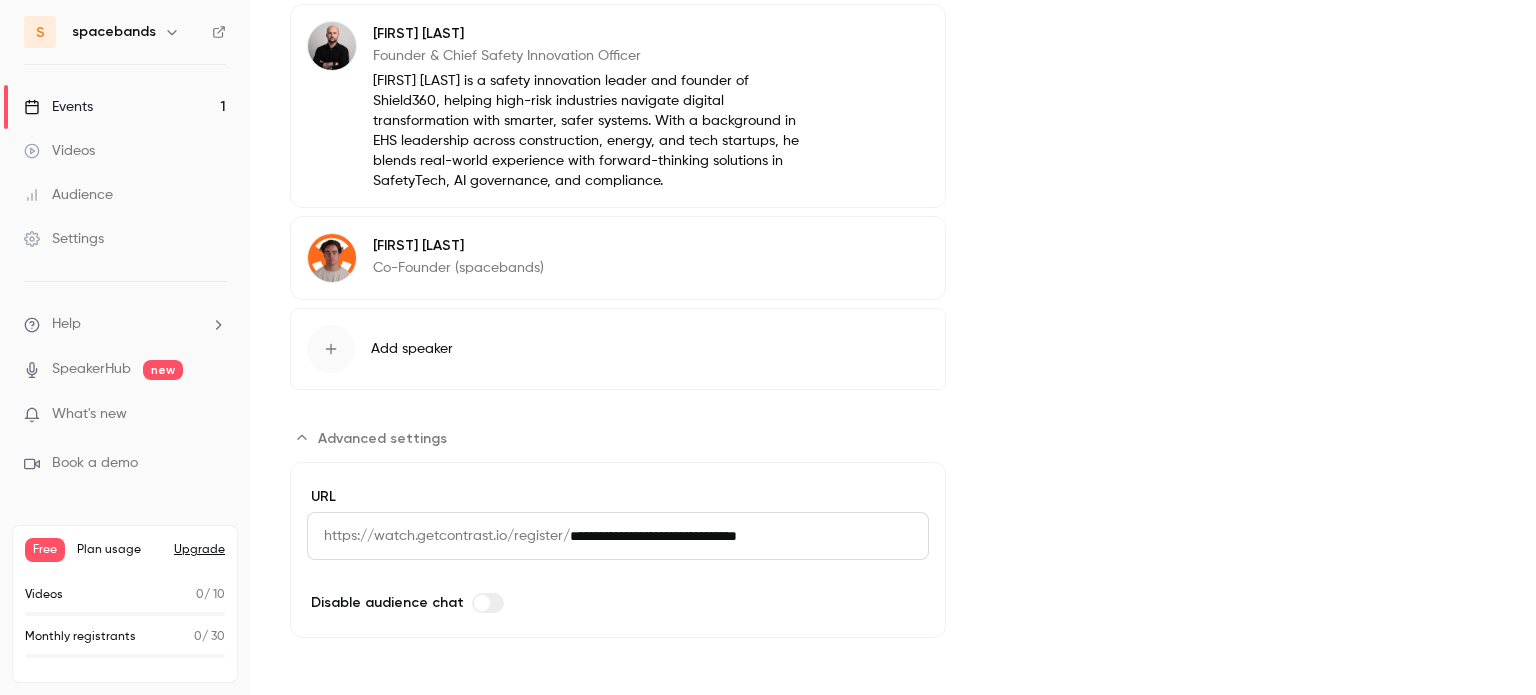 click on "https://watch.getcontrast.io/register/" at bounding box center [438, 536] 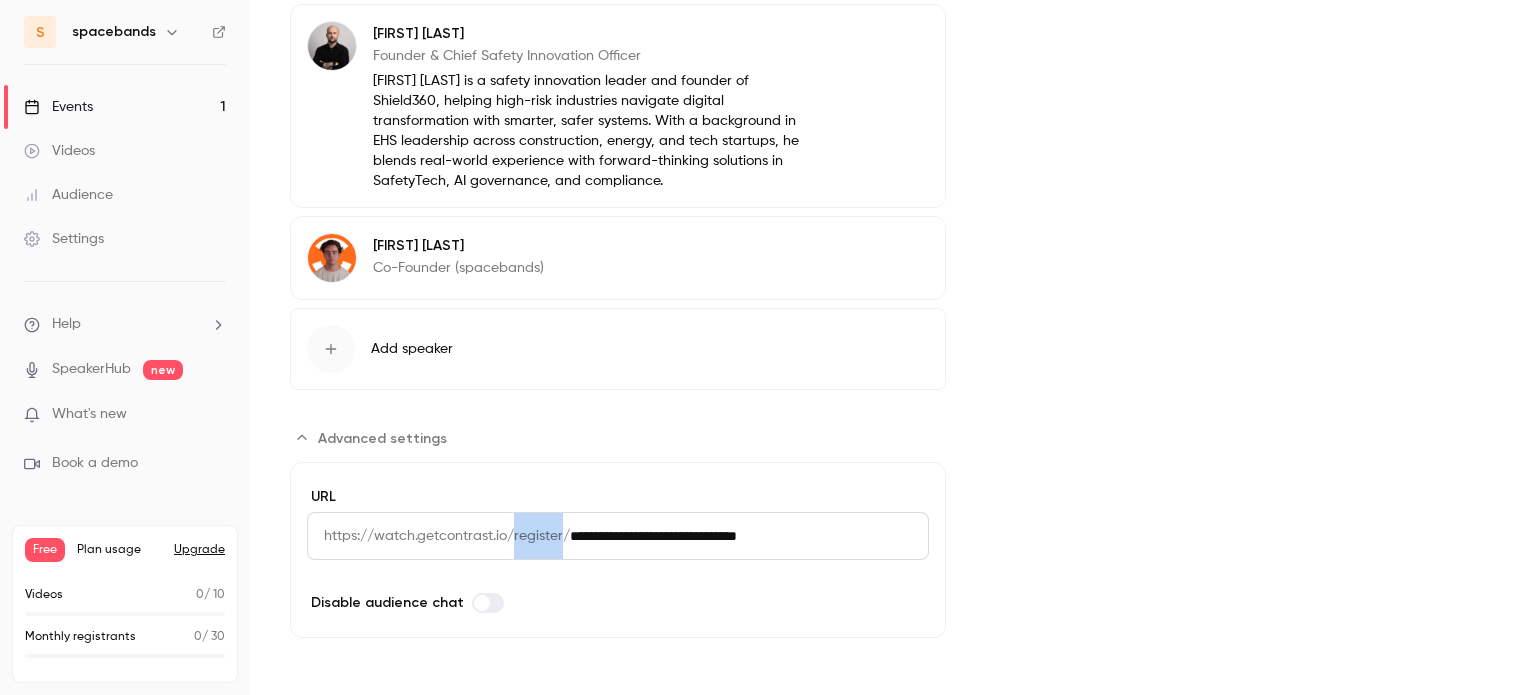 click on "https://watch.getcontrast.io/register/" at bounding box center [438, 536] 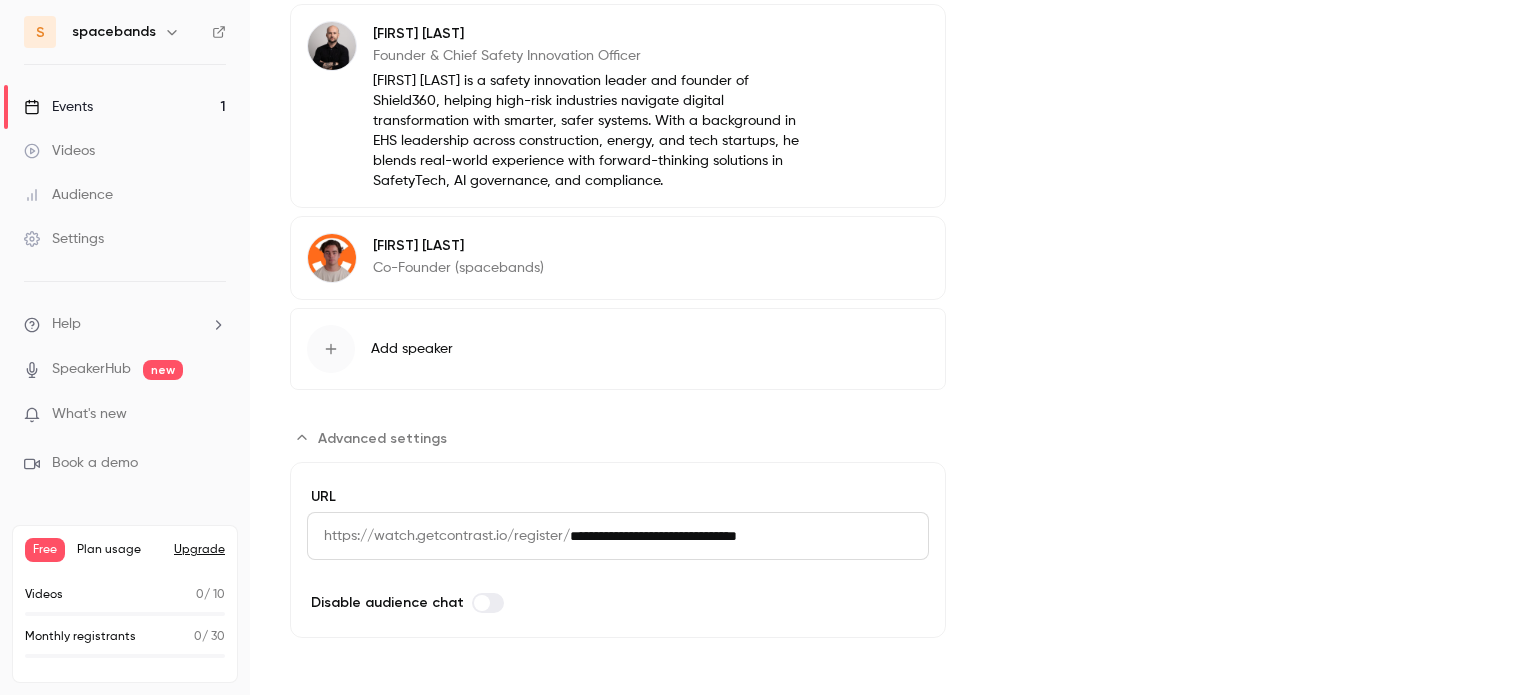 click on "Upgrade" at bounding box center (199, 550) 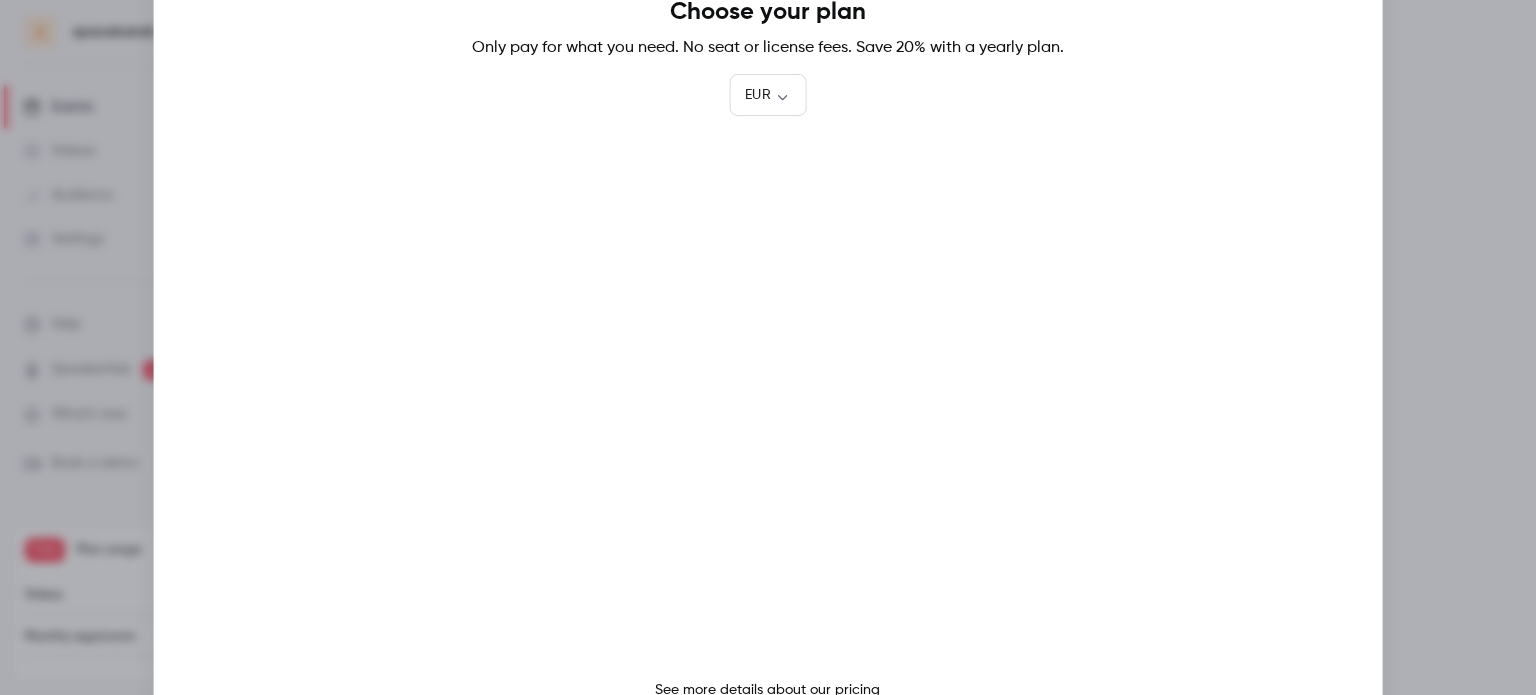 click at bounding box center (768, 347) 